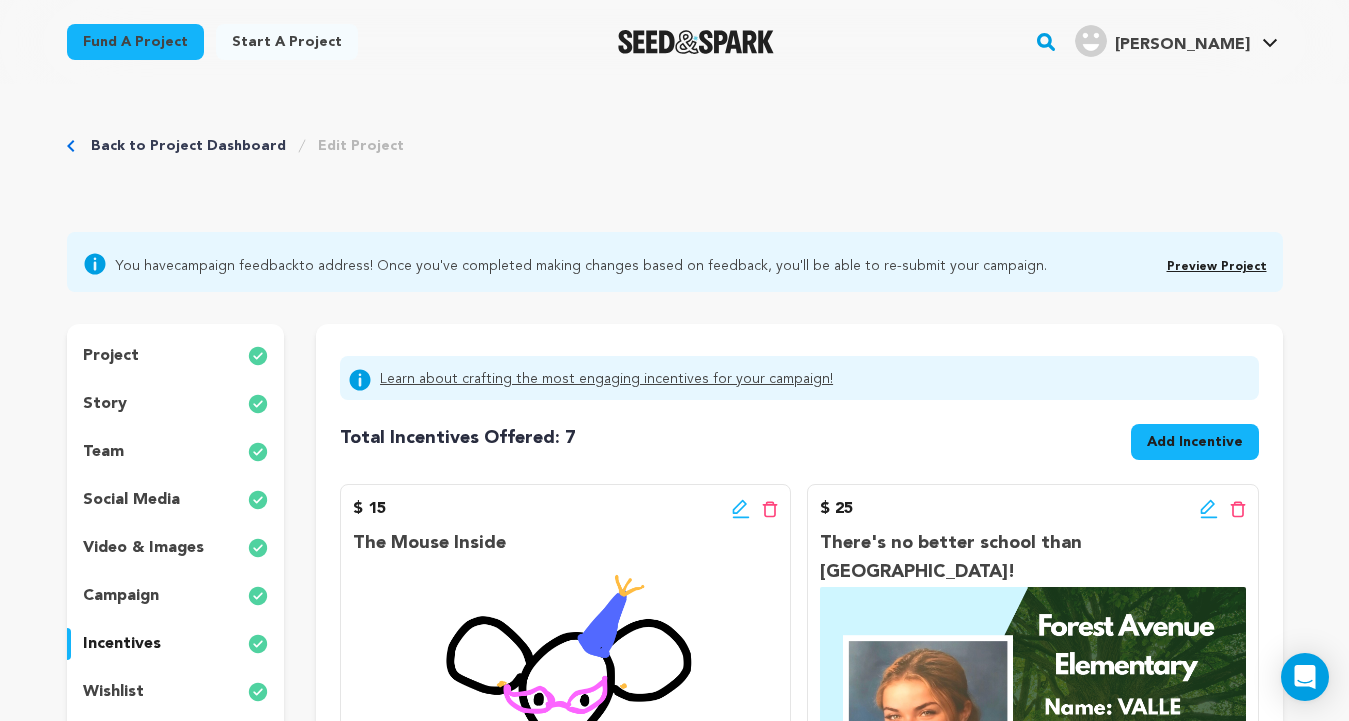 scroll, scrollTop: 2038, scrollLeft: 0, axis: vertical 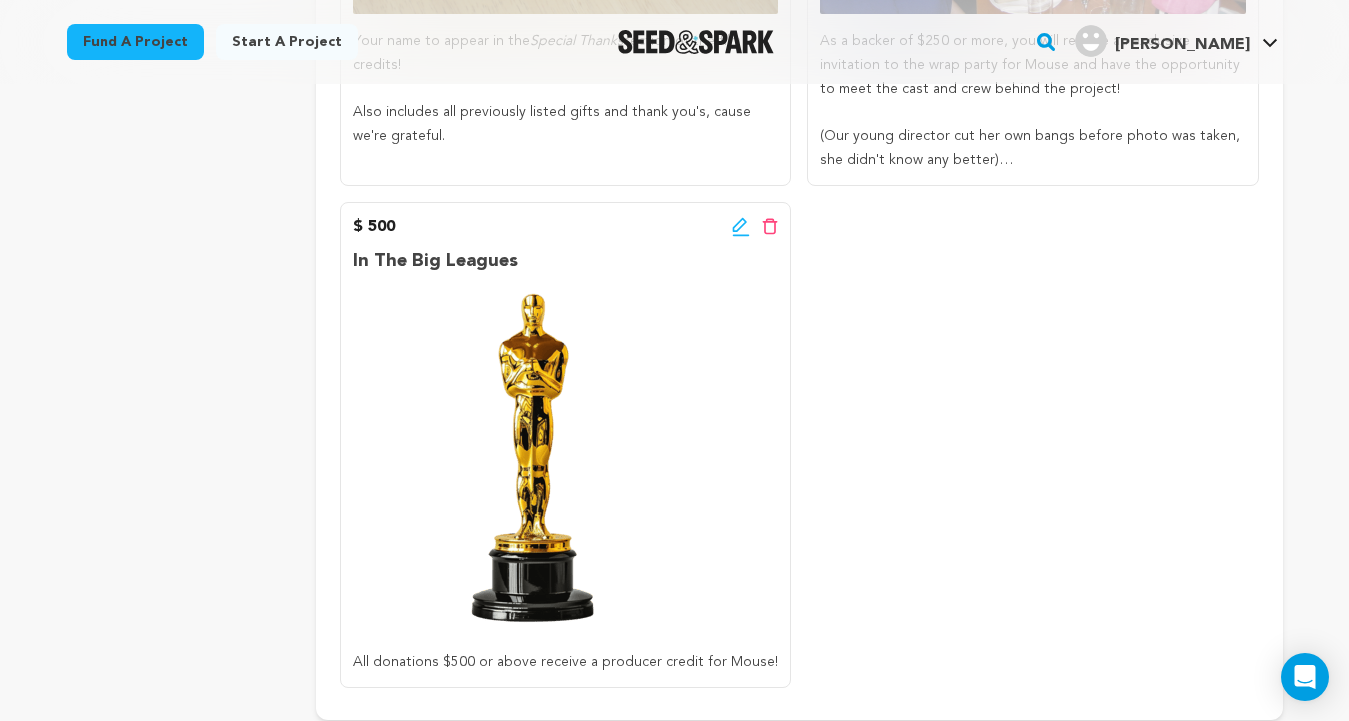 click on "$ 15
Edit incentive button
Delete incentive button
The Mouse Inside
Every donation of $15 or more will receive a digital doodle of yourself as a mouse! Drawn by the director of course!
$ 25
Edit incentive button" at bounding box center [799, -433] 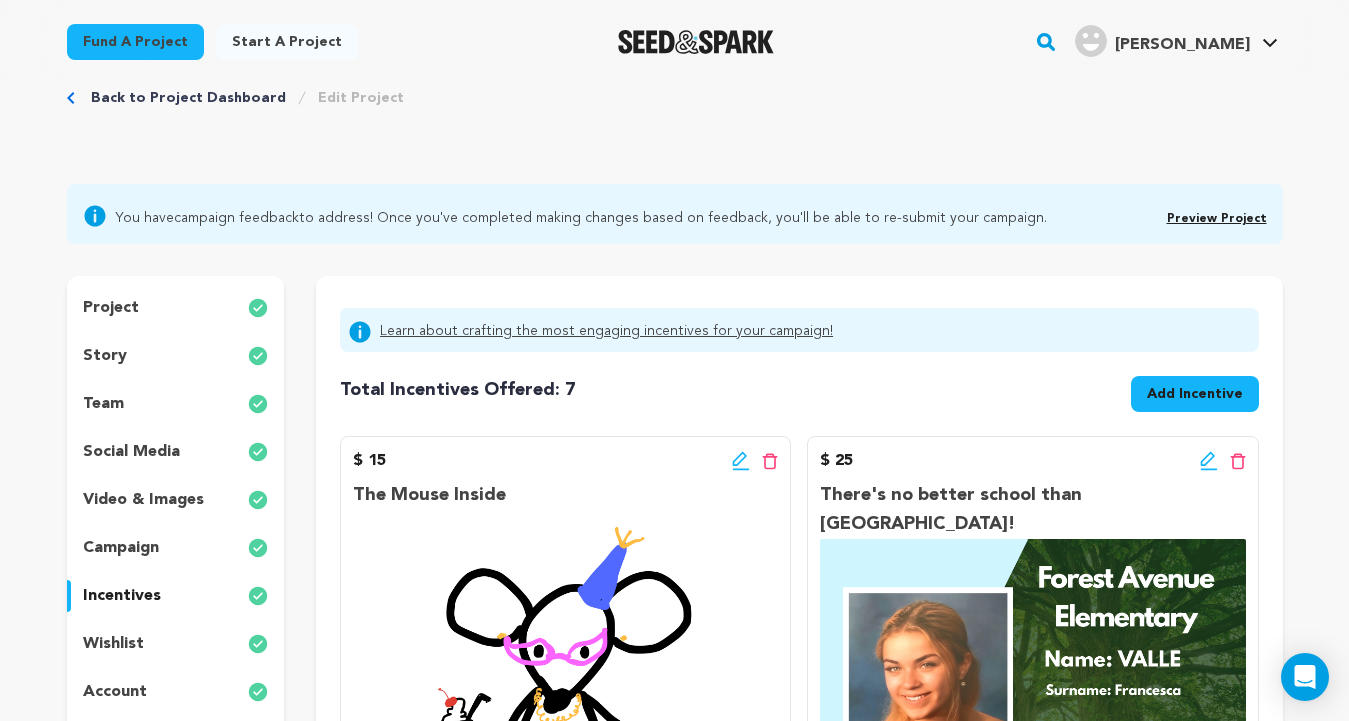 scroll, scrollTop: 0, scrollLeft: 0, axis: both 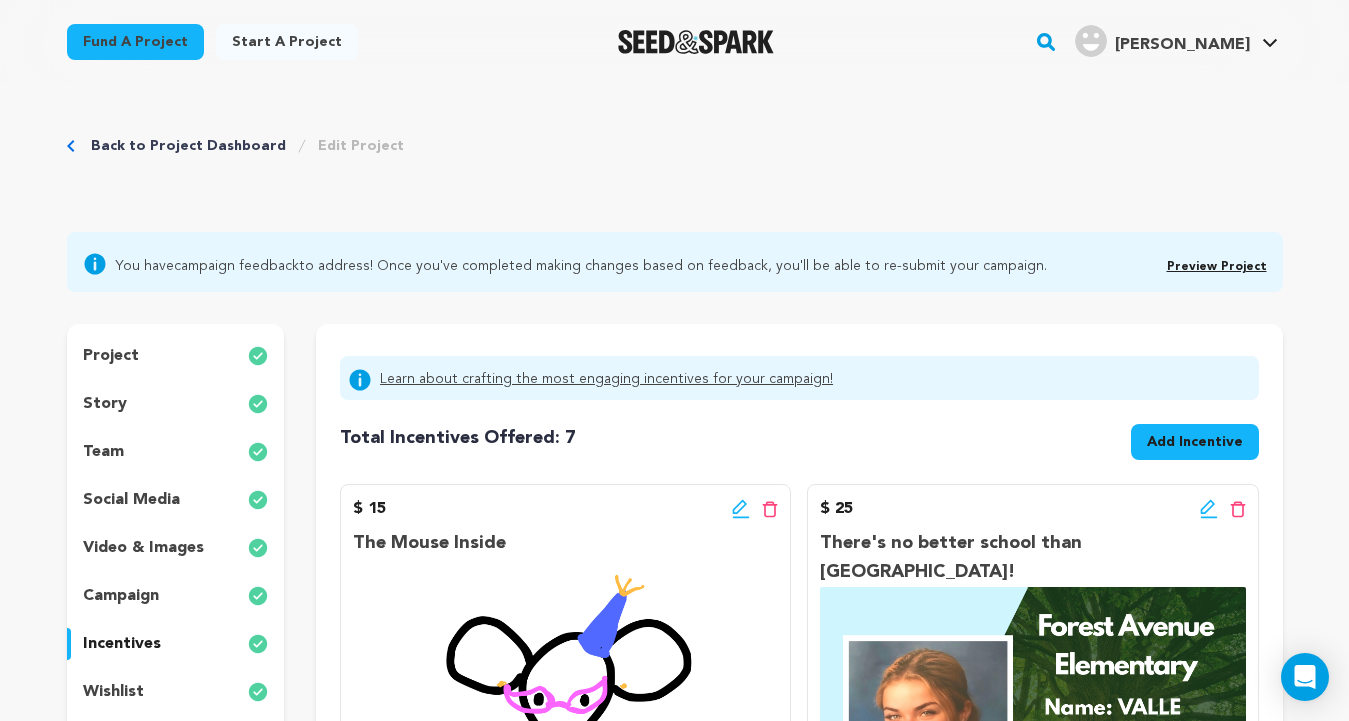 click on "project" at bounding box center (111, 356) 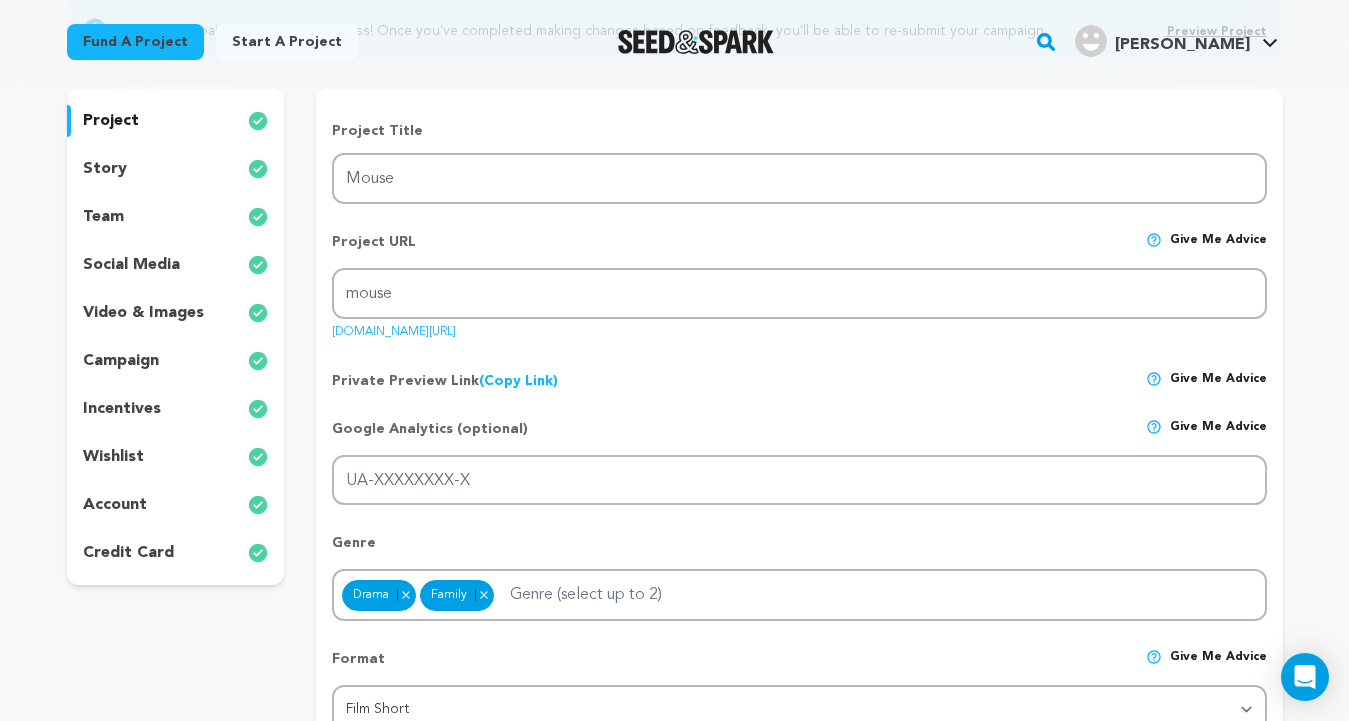 scroll, scrollTop: 241, scrollLeft: 0, axis: vertical 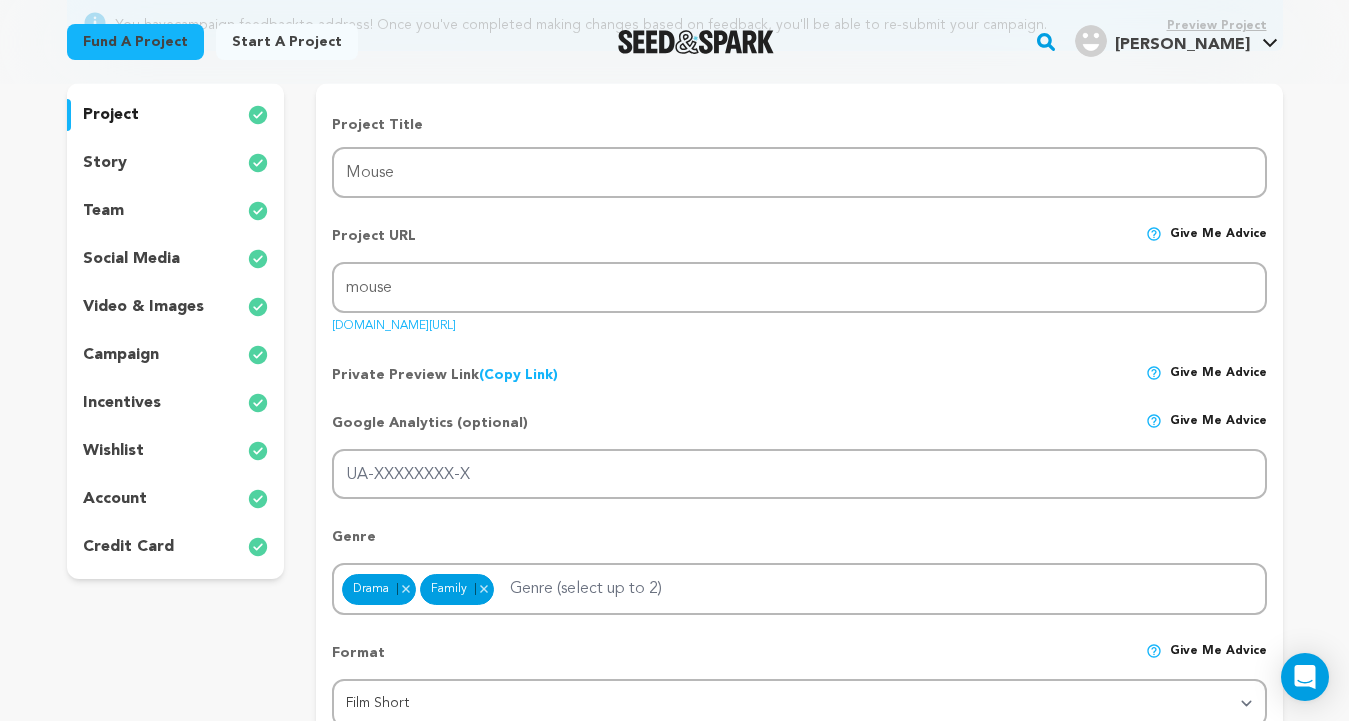 click on "story" at bounding box center (105, 163) 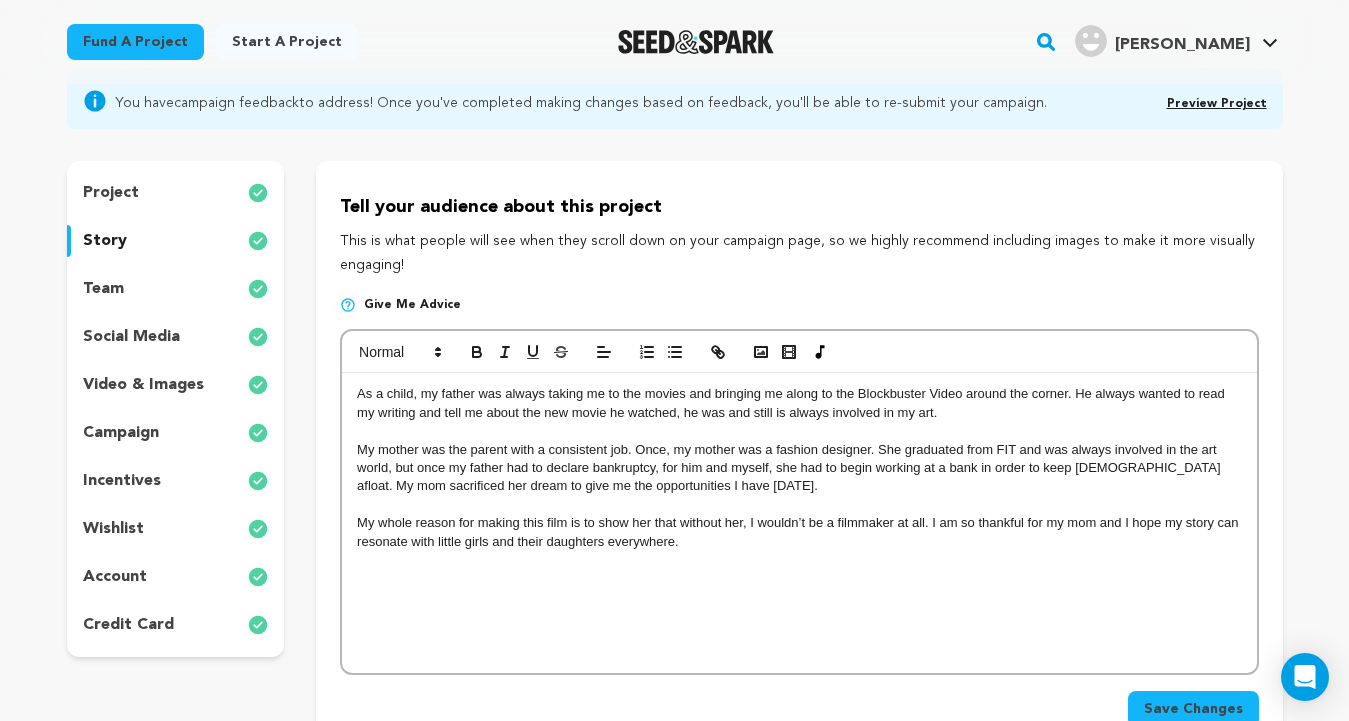 scroll, scrollTop: 156, scrollLeft: 0, axis: vertical 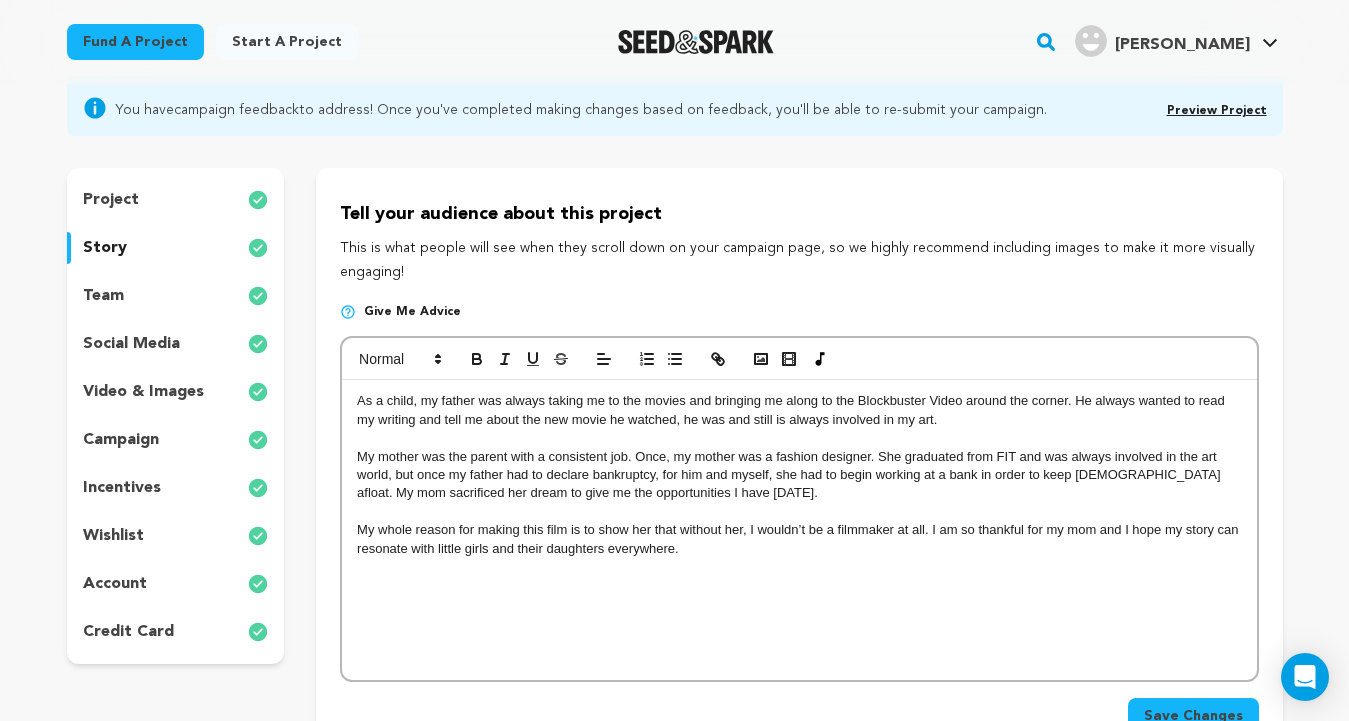 click on "team" at bounding box center [176, 296] 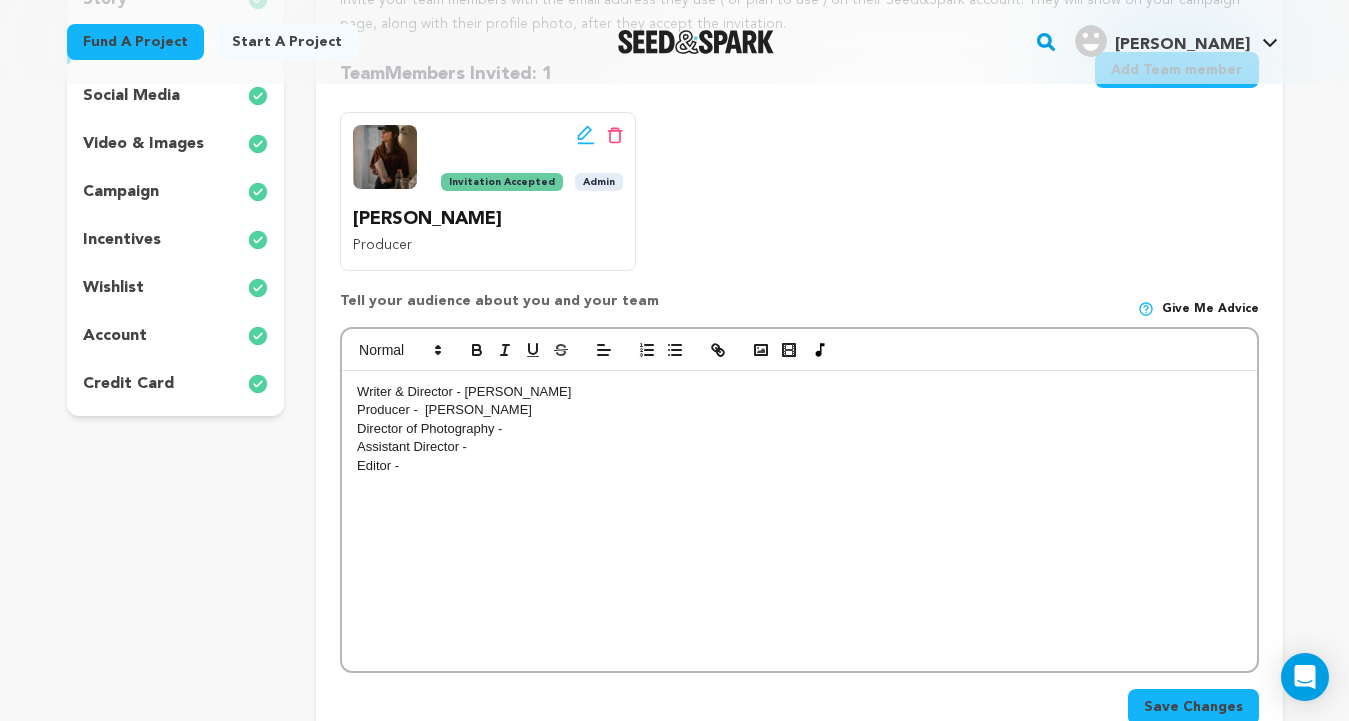 scroll, scrollTop: 405, scrollLeft: 0, axis: vertical 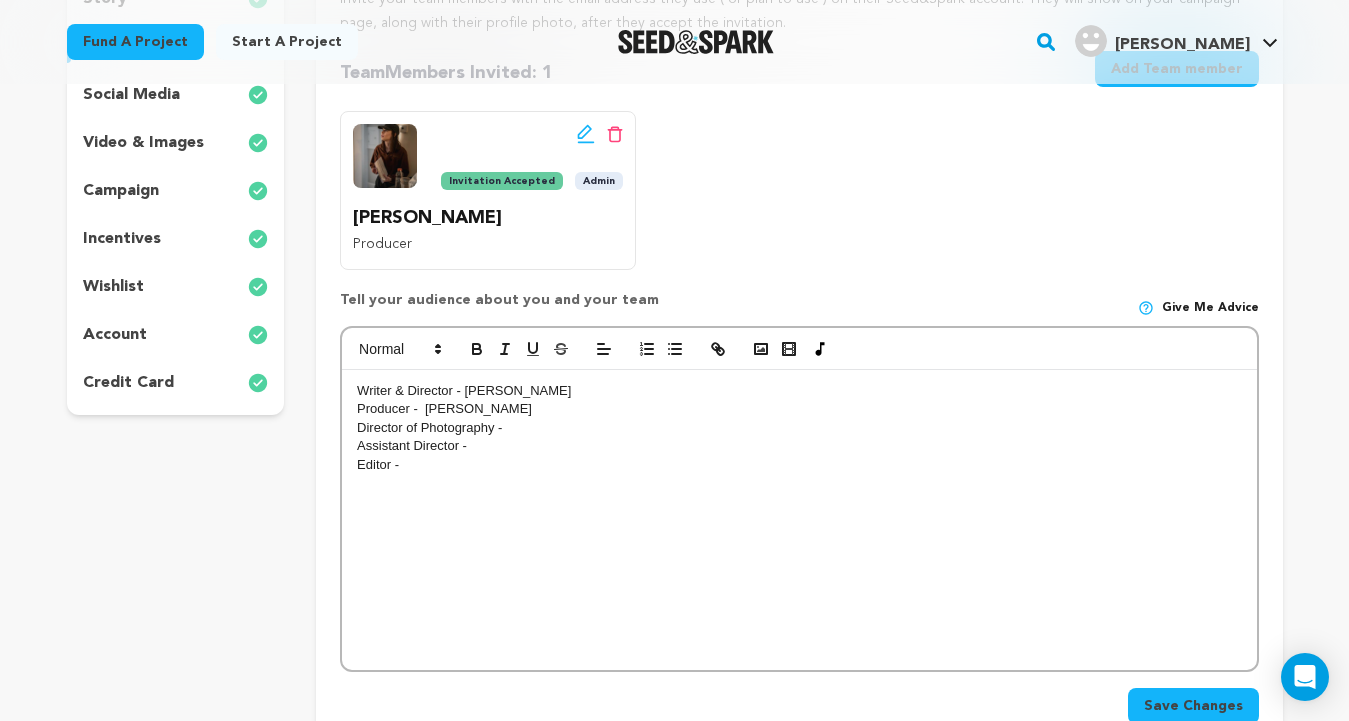 click on "Director of Photography -" at bounding box center (799, 428) 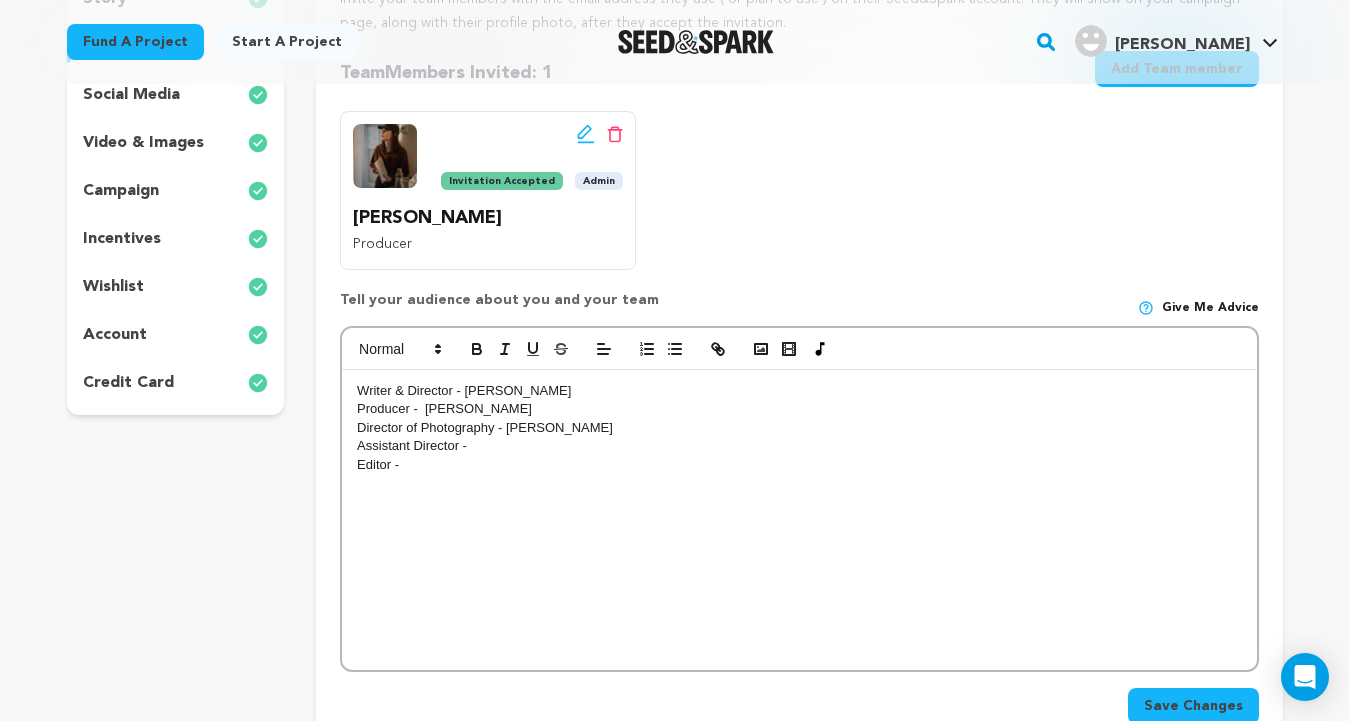 click on "Assistant Director -" at bounding box center (799, 446) 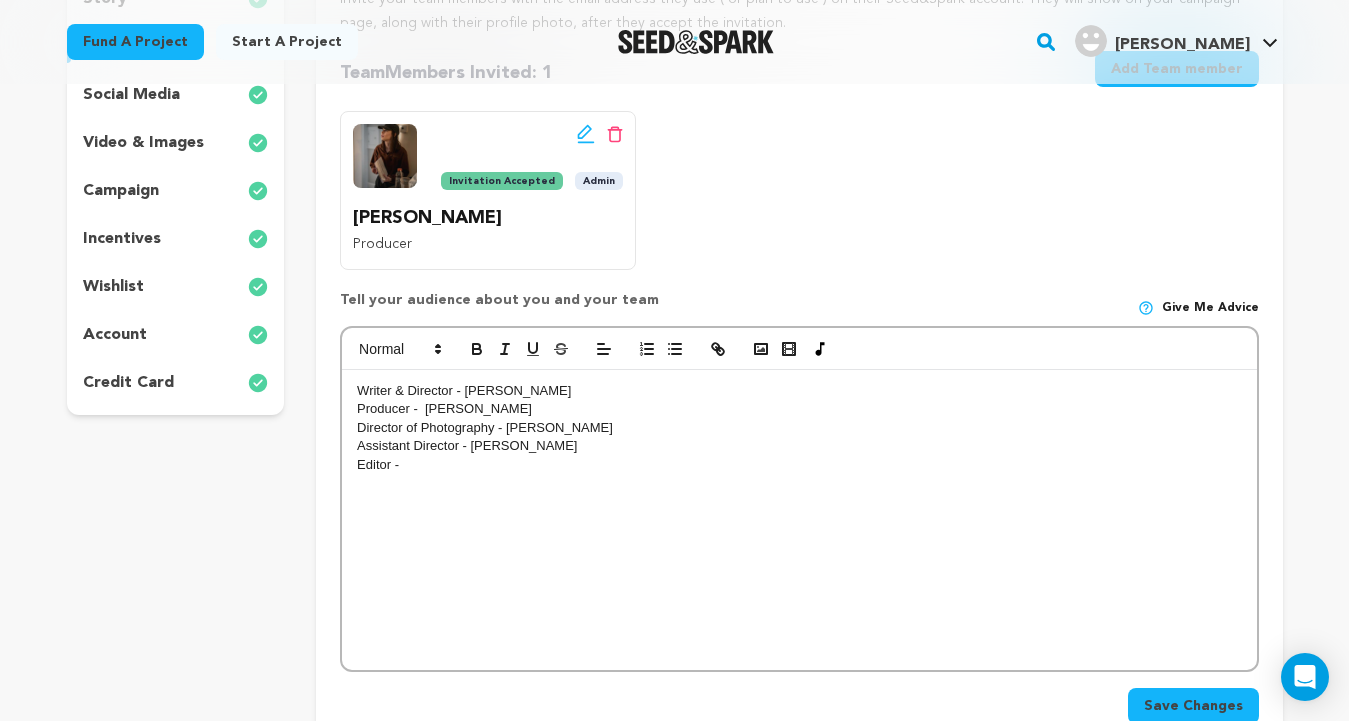 click on "Editor -" at bounding box center [799, 465] 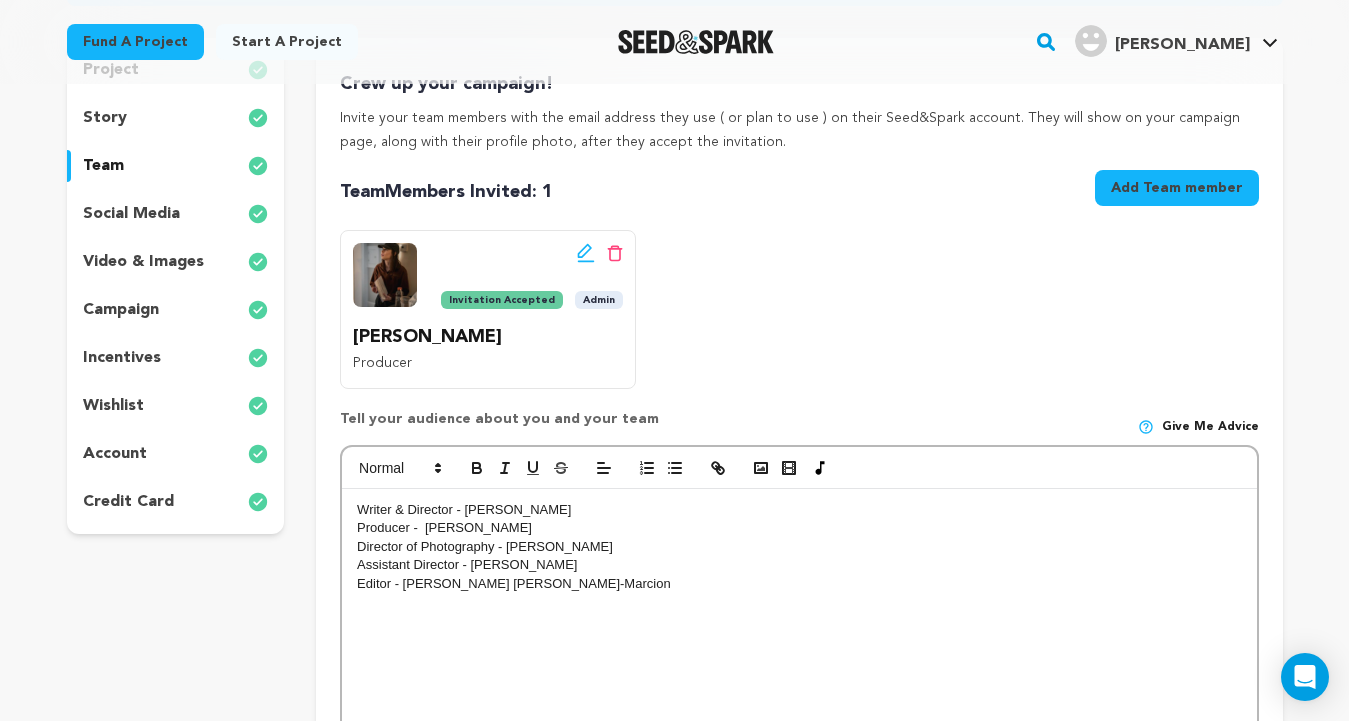 scroll, scrollTop: 191, scrollLeft: 0, axis: vertical 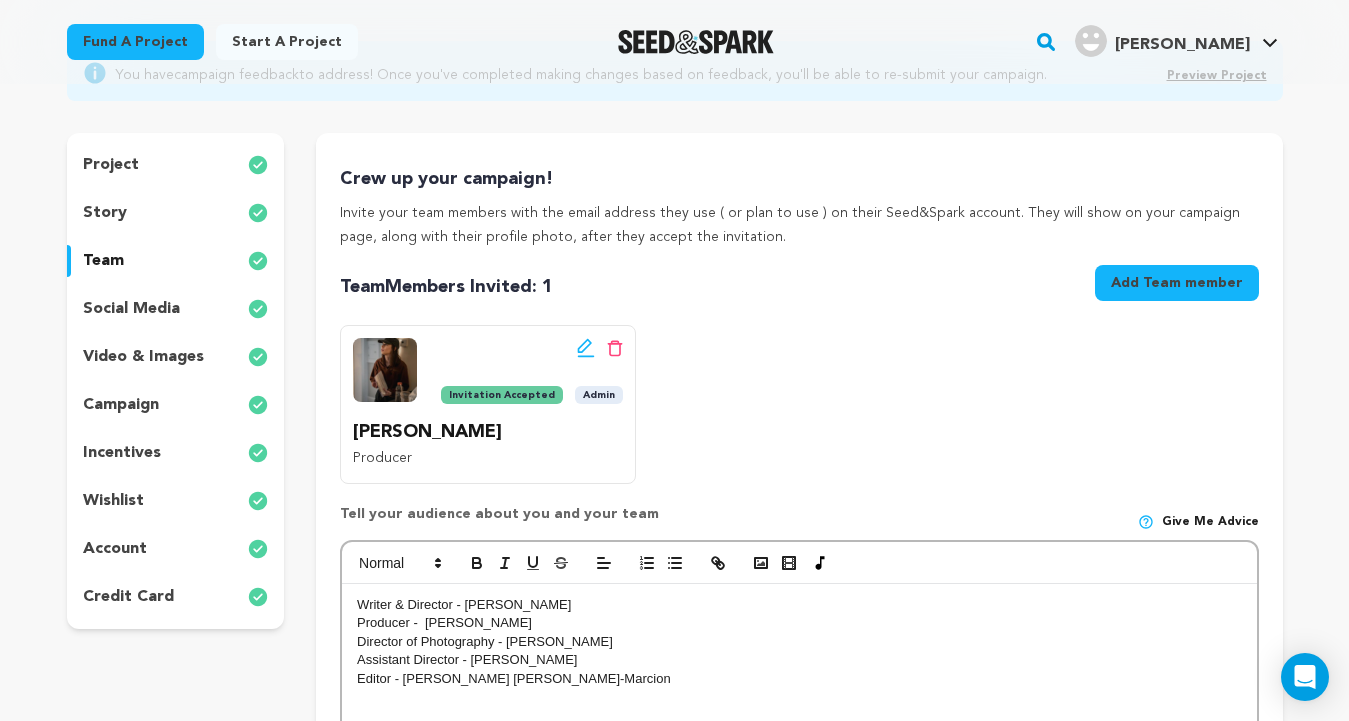 click on "social media" at bounding box center [131, 309] 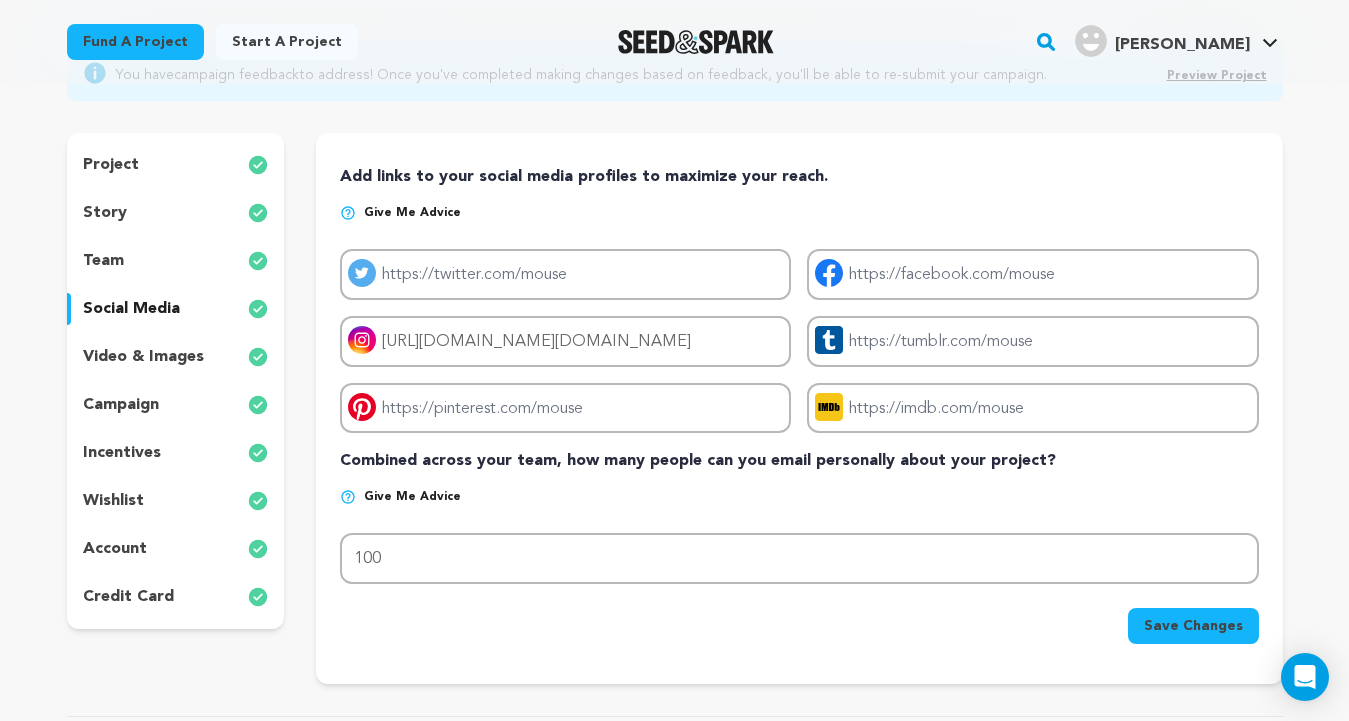 click on "video & images" at bounding box center [143, 357] 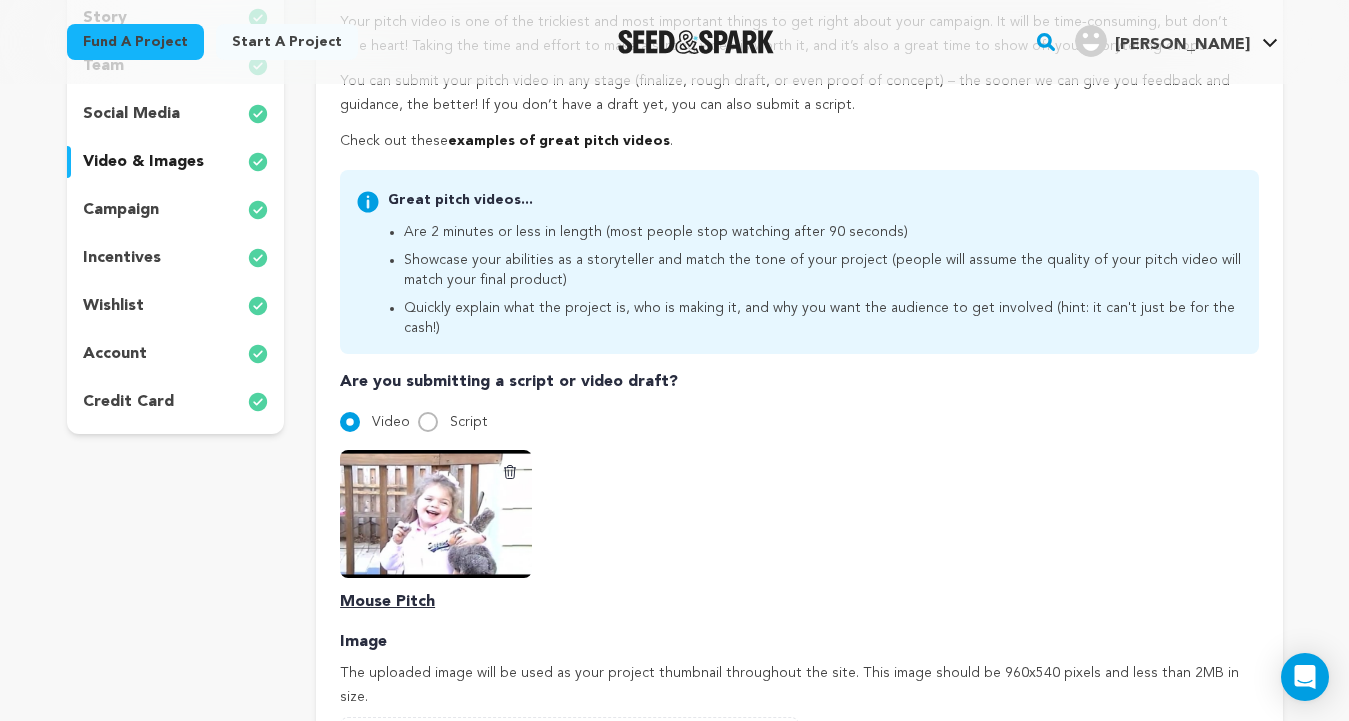 scroll, scrollTop: 387, scrollLeft: 0, axis: vertical 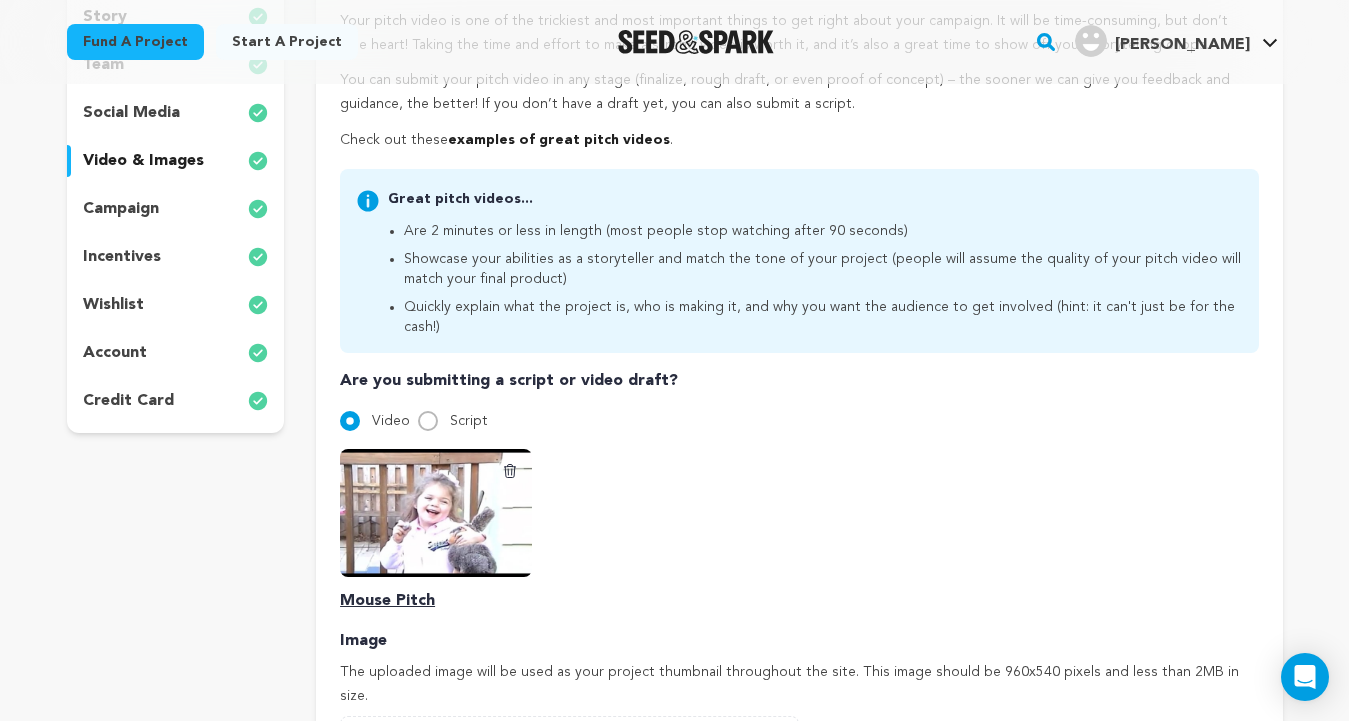 click on "campaign" at bounding box center [176, 209] 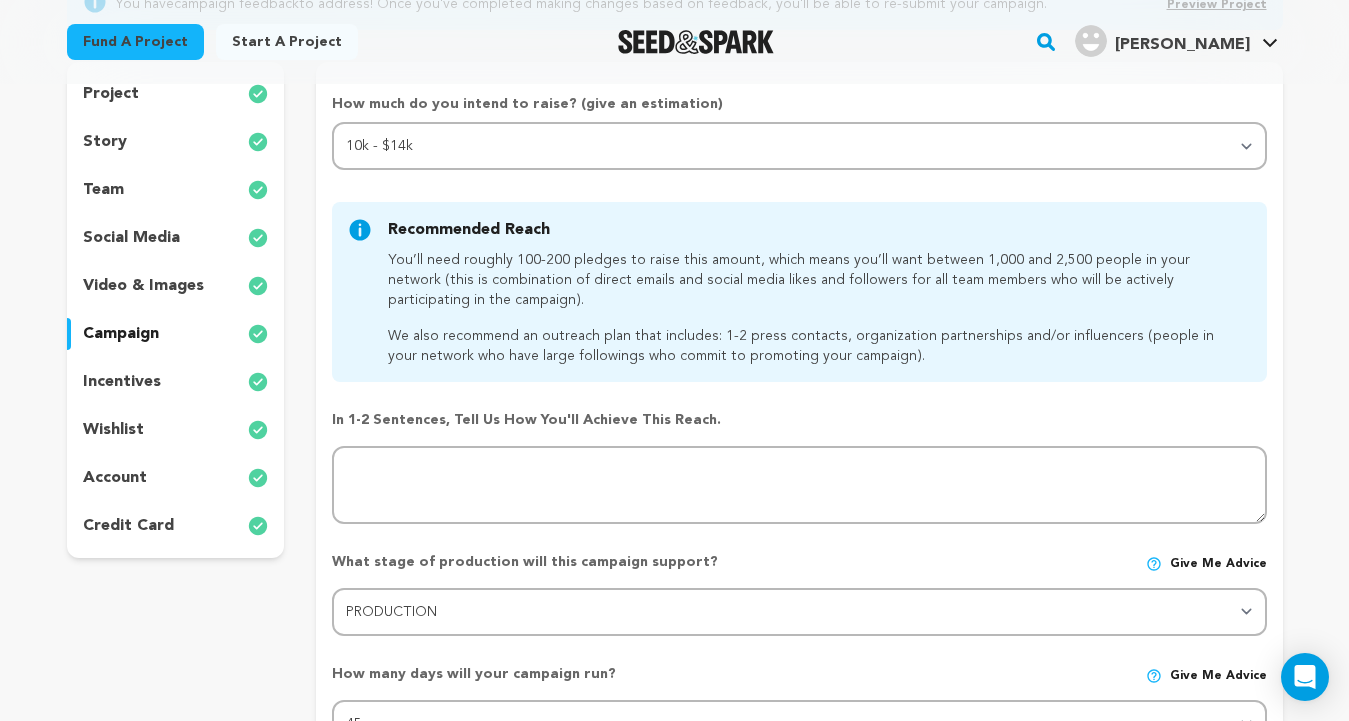 scroll, scrollTop: 244, scrollLeft: 0, axis: vertical 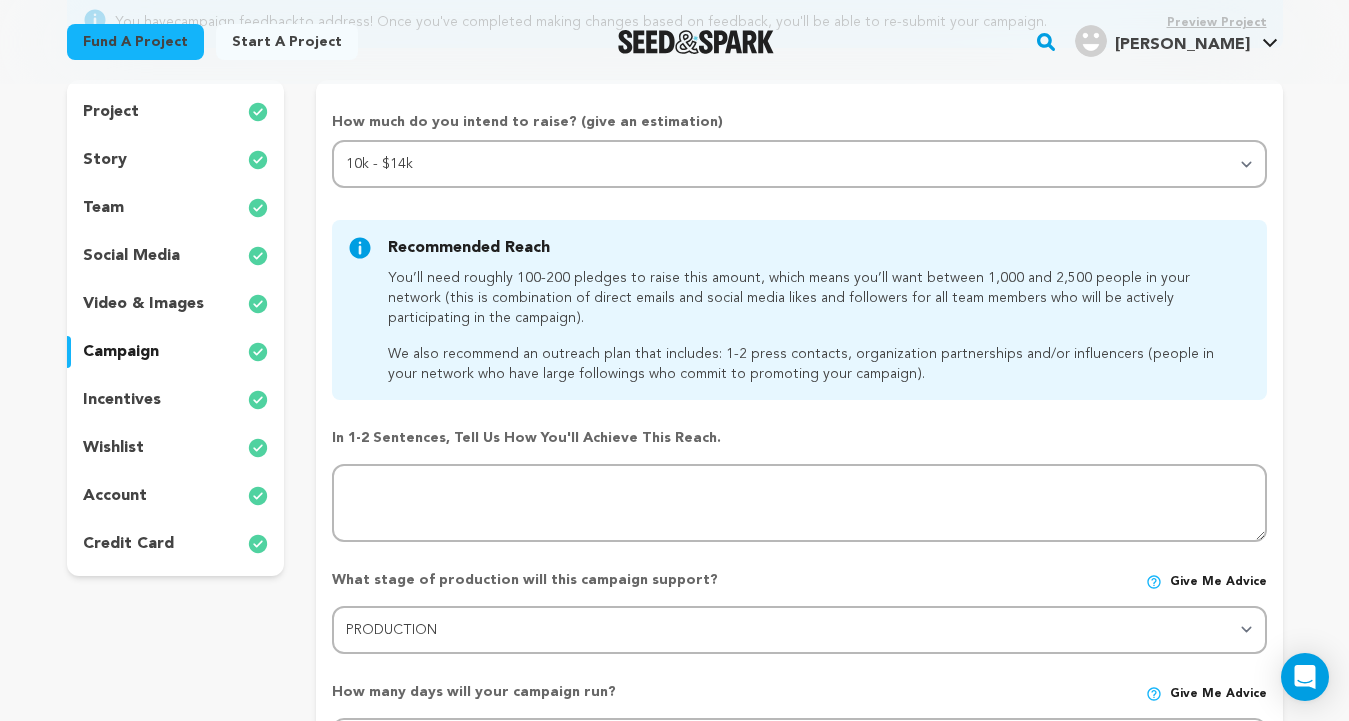 click on "incentives" at bounding box center (122, 400) 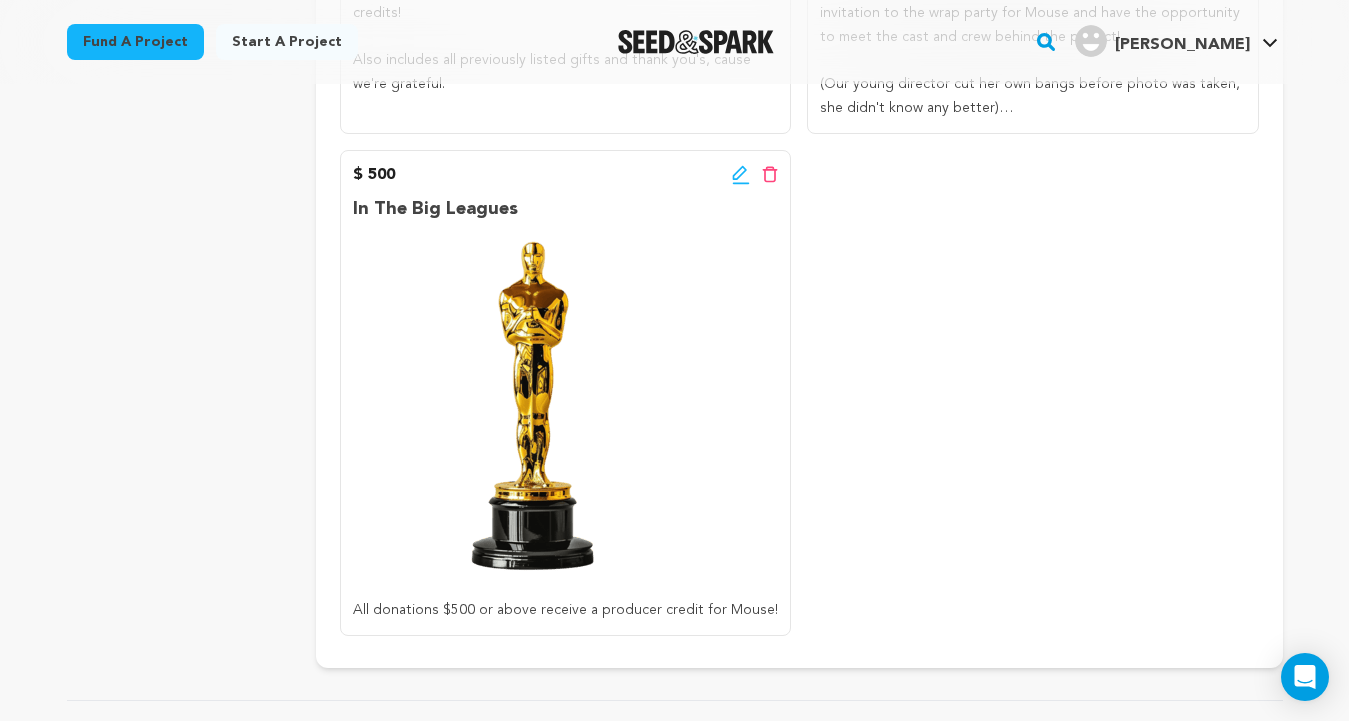 scroll, scrollTop: 2102, scrollLeft: 0, axis: vertical 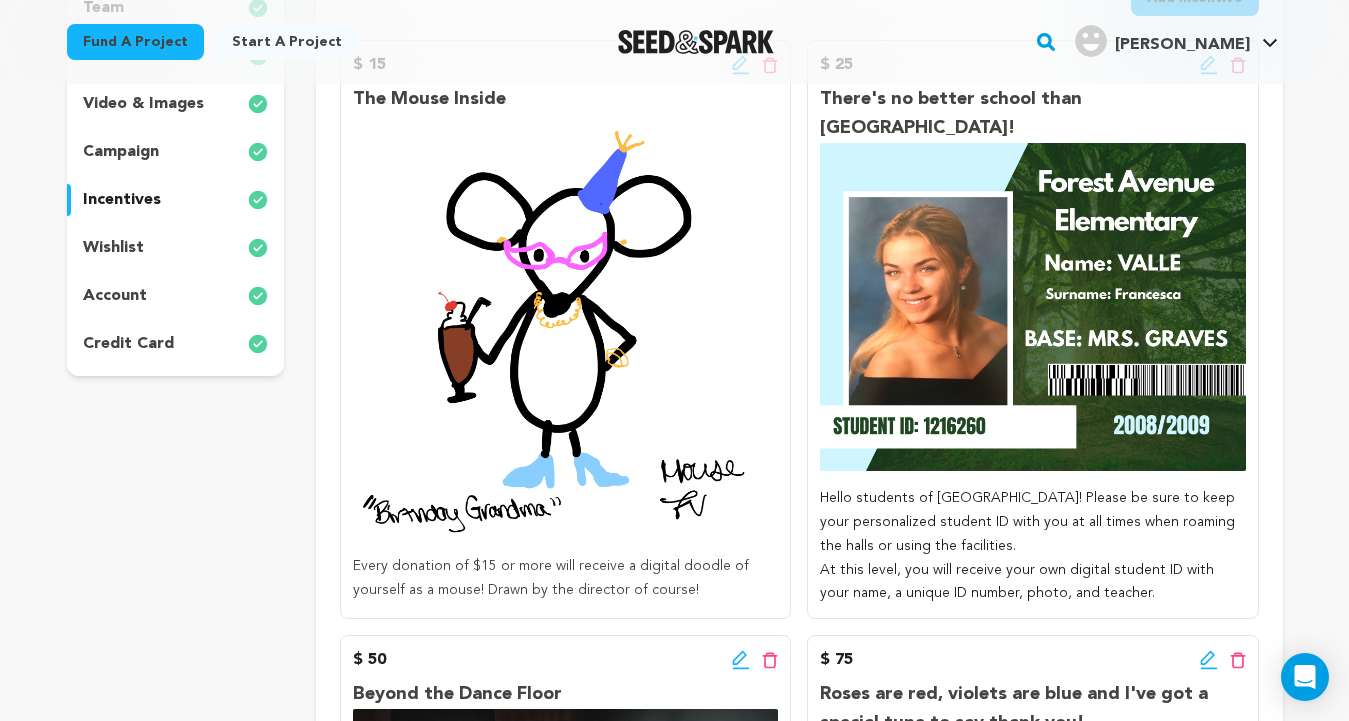 click on "wishlist" at bounding box center [113, 248] 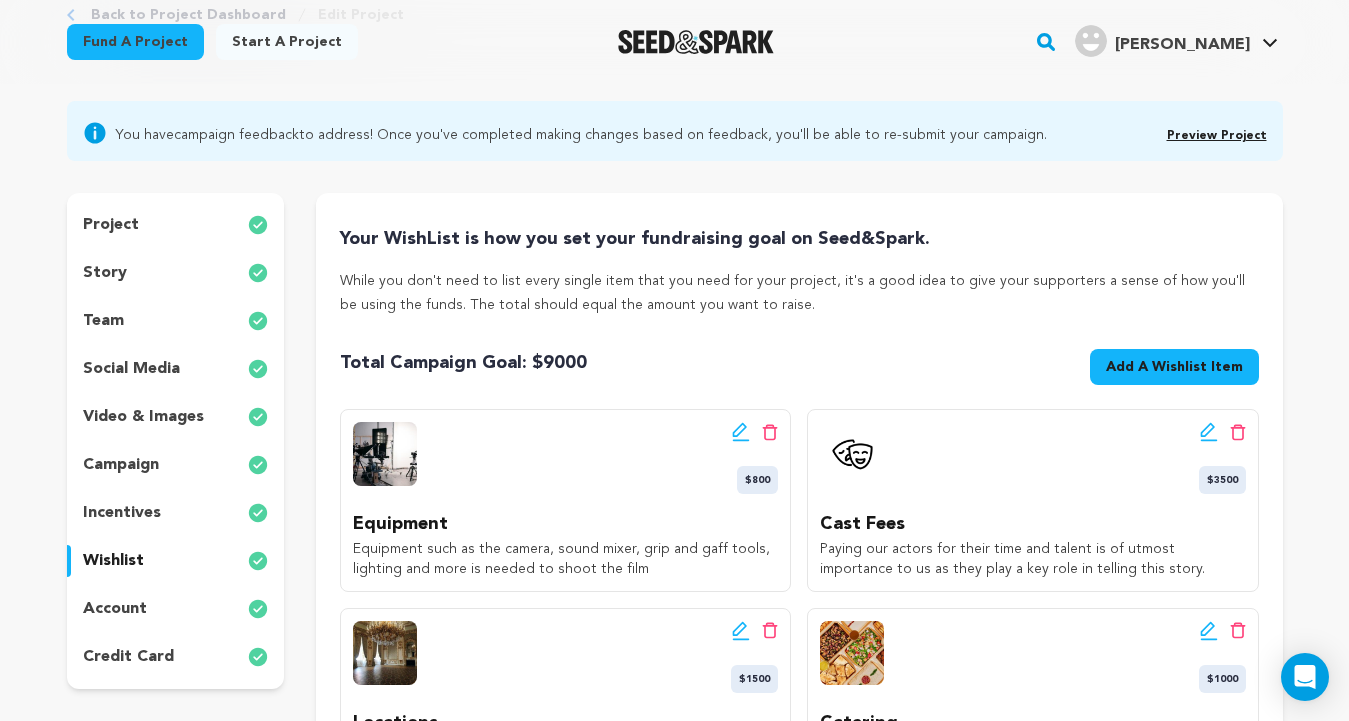 scroll, scrollTop: 0, scrollLeft: 0, axis: both 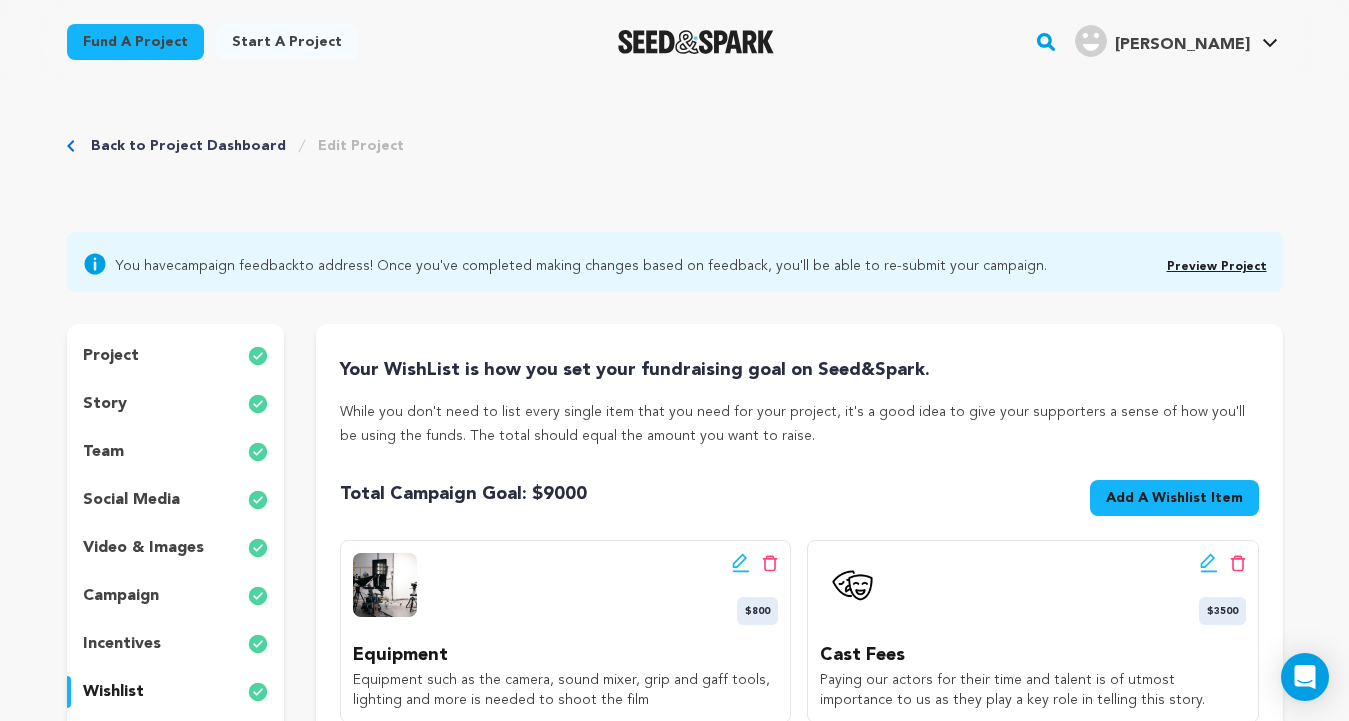 click on "Add A Wishlist Item" at bounding box center [1174, 498] 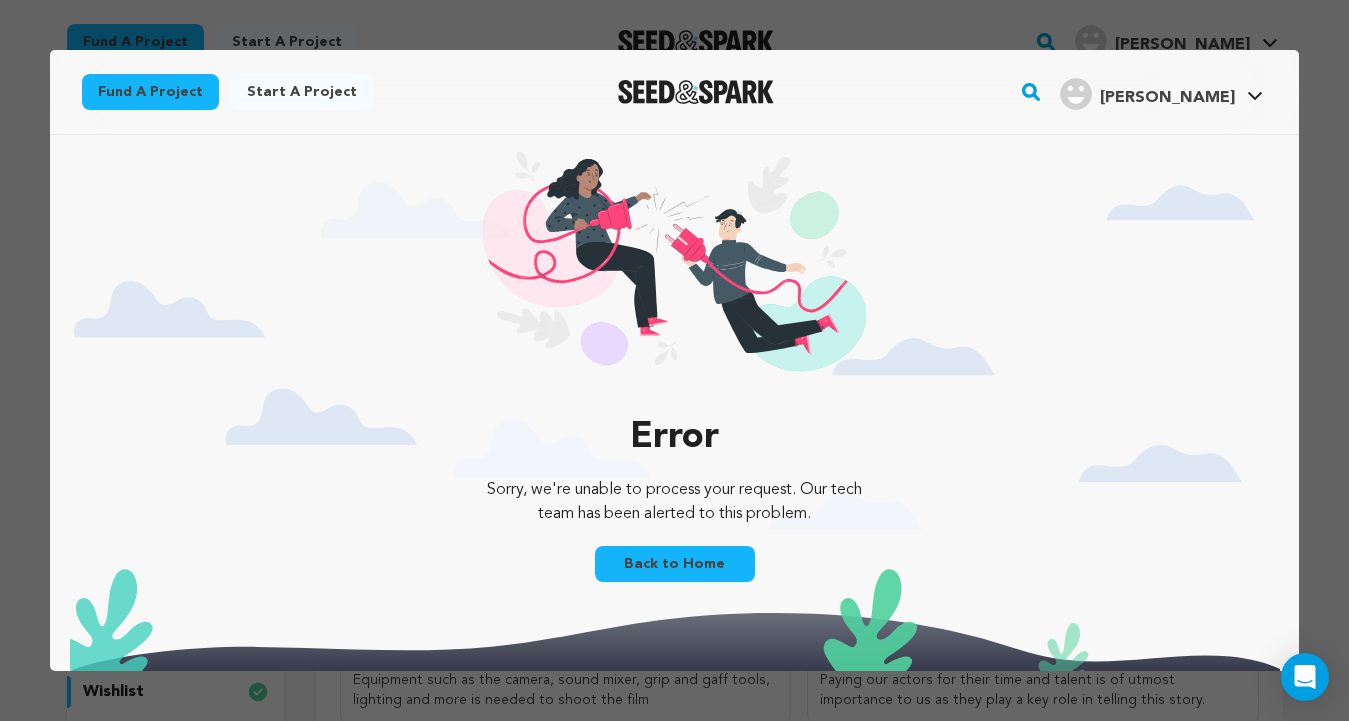 scroll, scrollTop: 0, scrollLeft: 0, axis: both 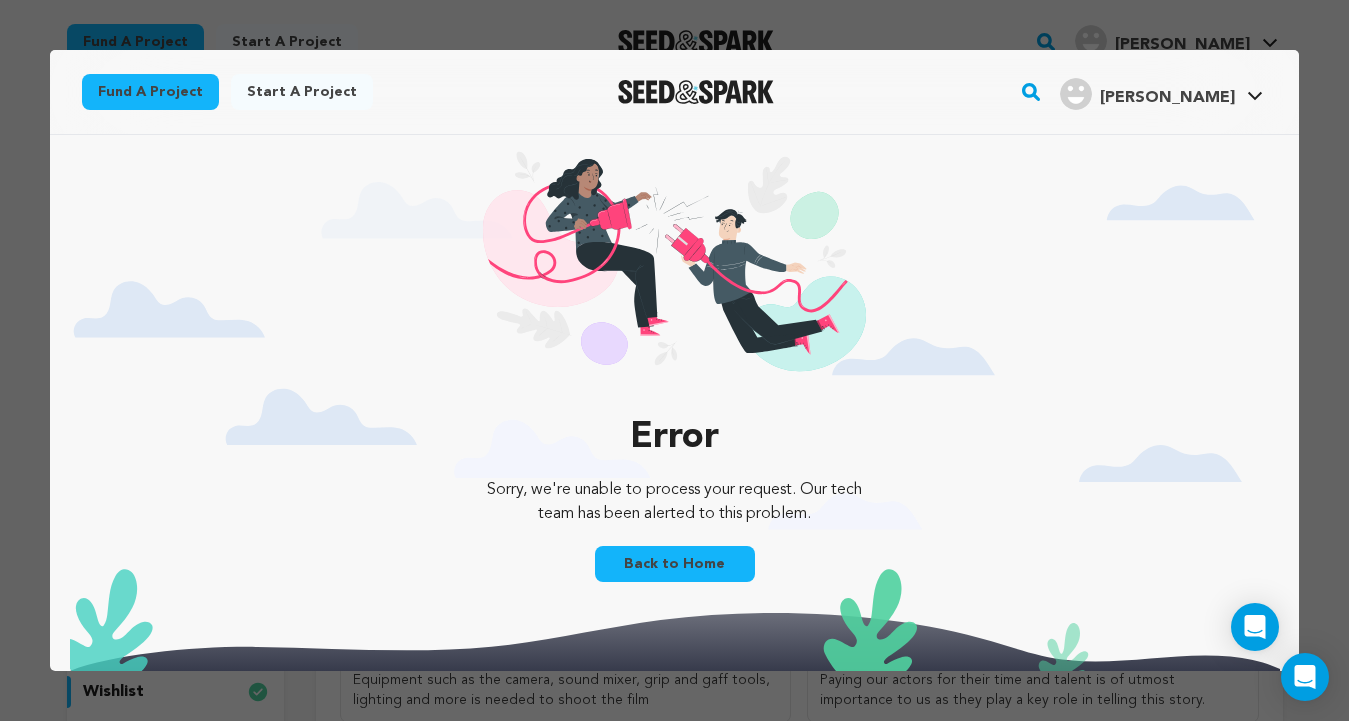 click on "Back to Home" at bounding box center [675, 564] 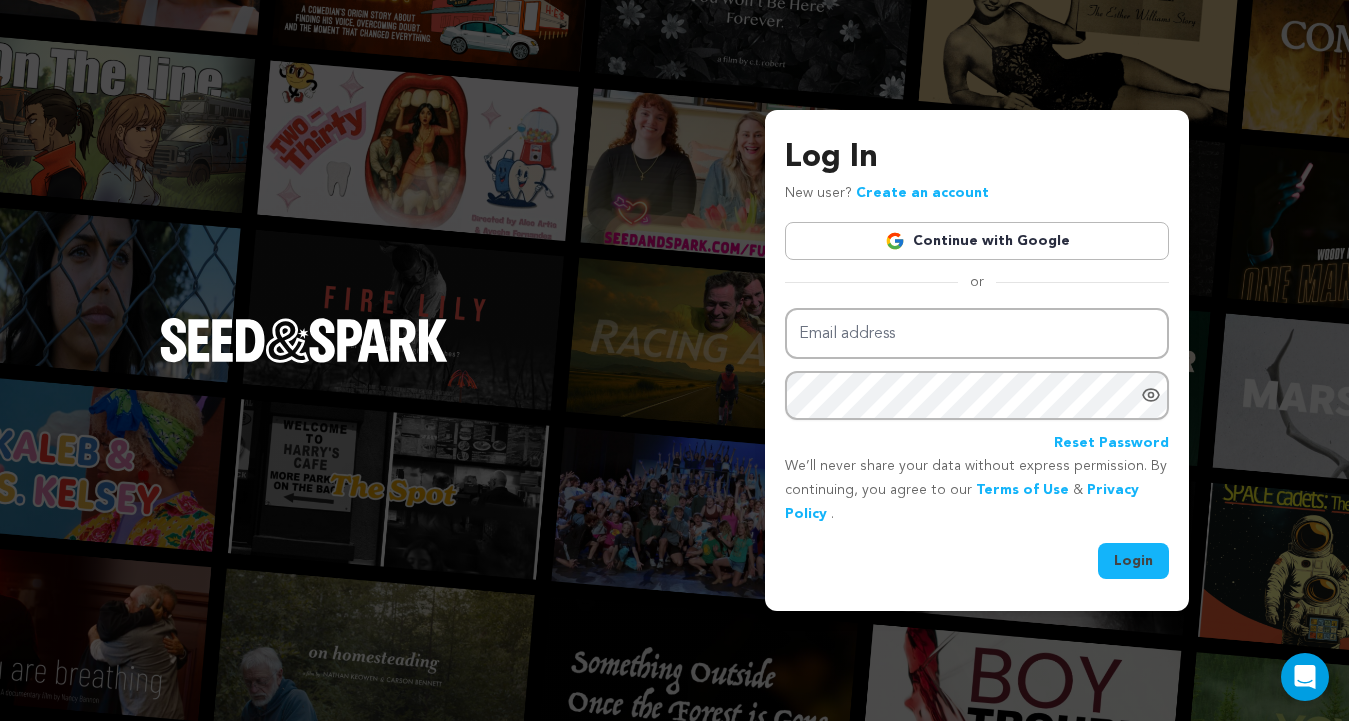 scroll, scrollTop: 0, scrollLeft: 0, axis: both 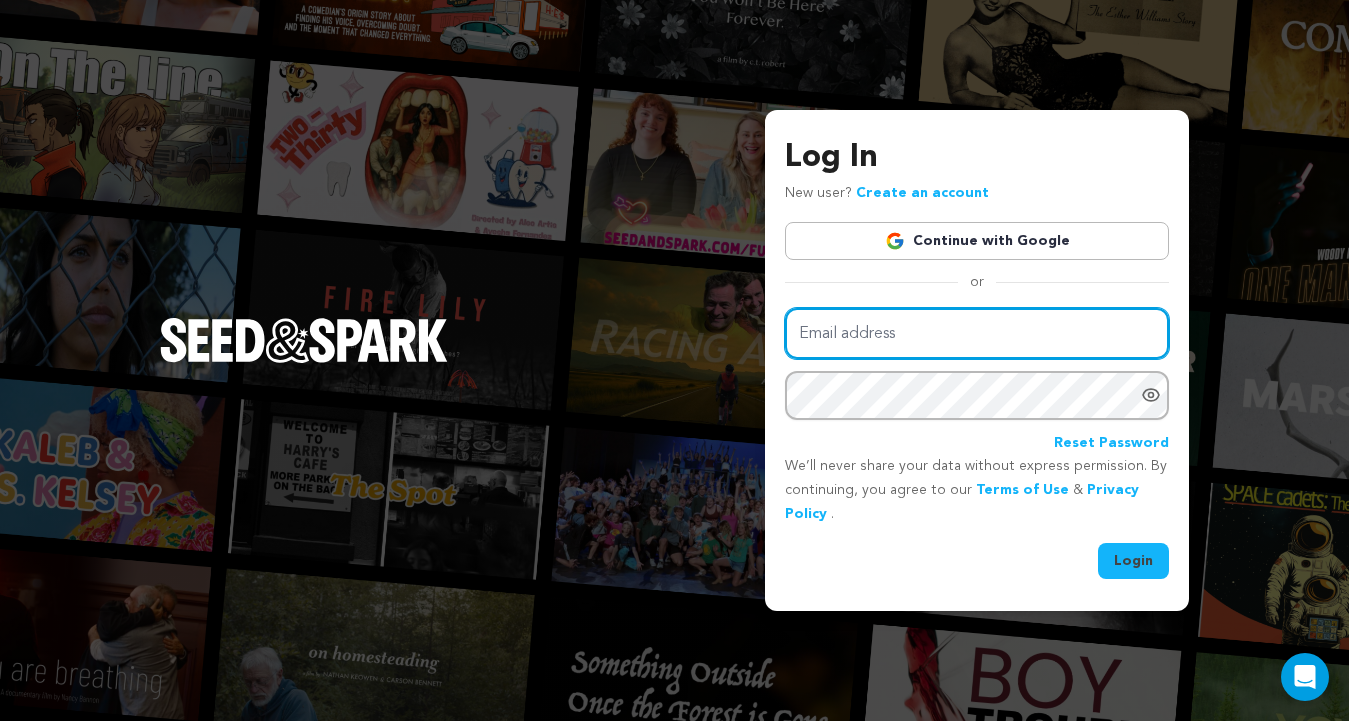type on "[EMAIL_ADDRESS][DOMAIN_NAME]" 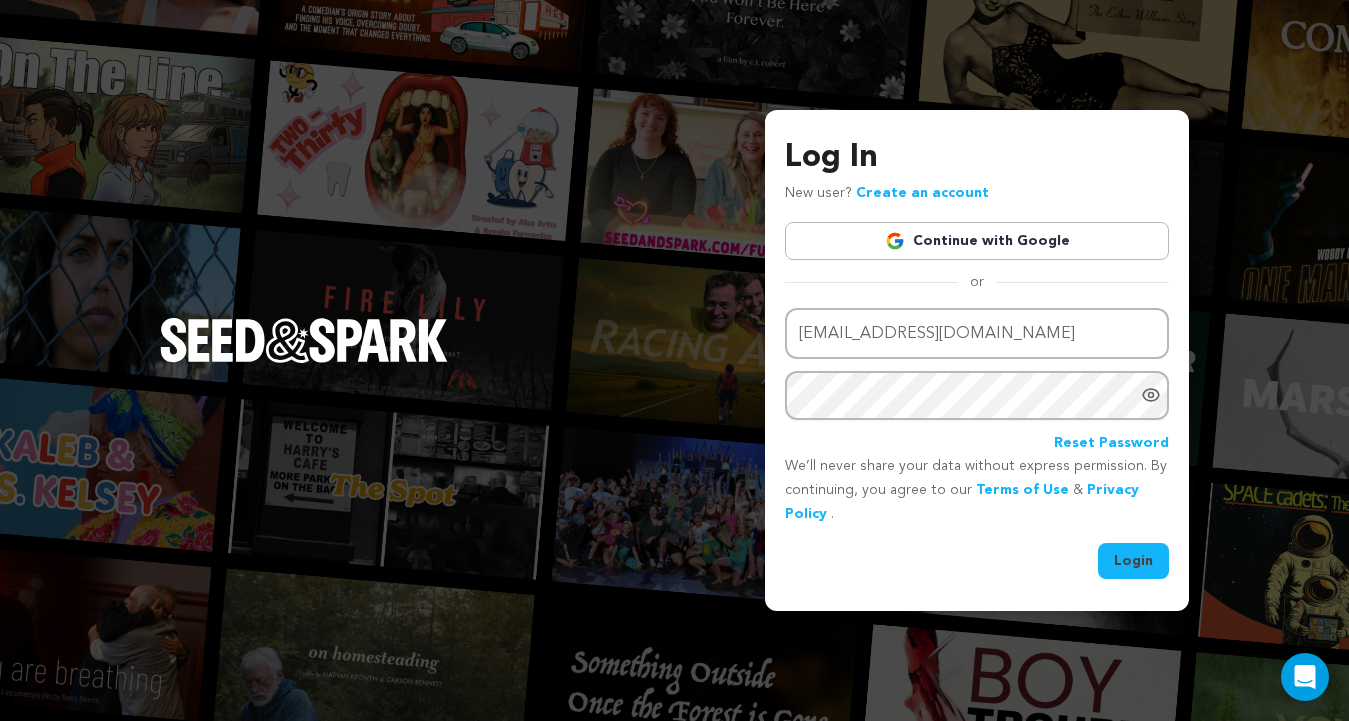 click on "Login" at bounding box center (1133, 561) 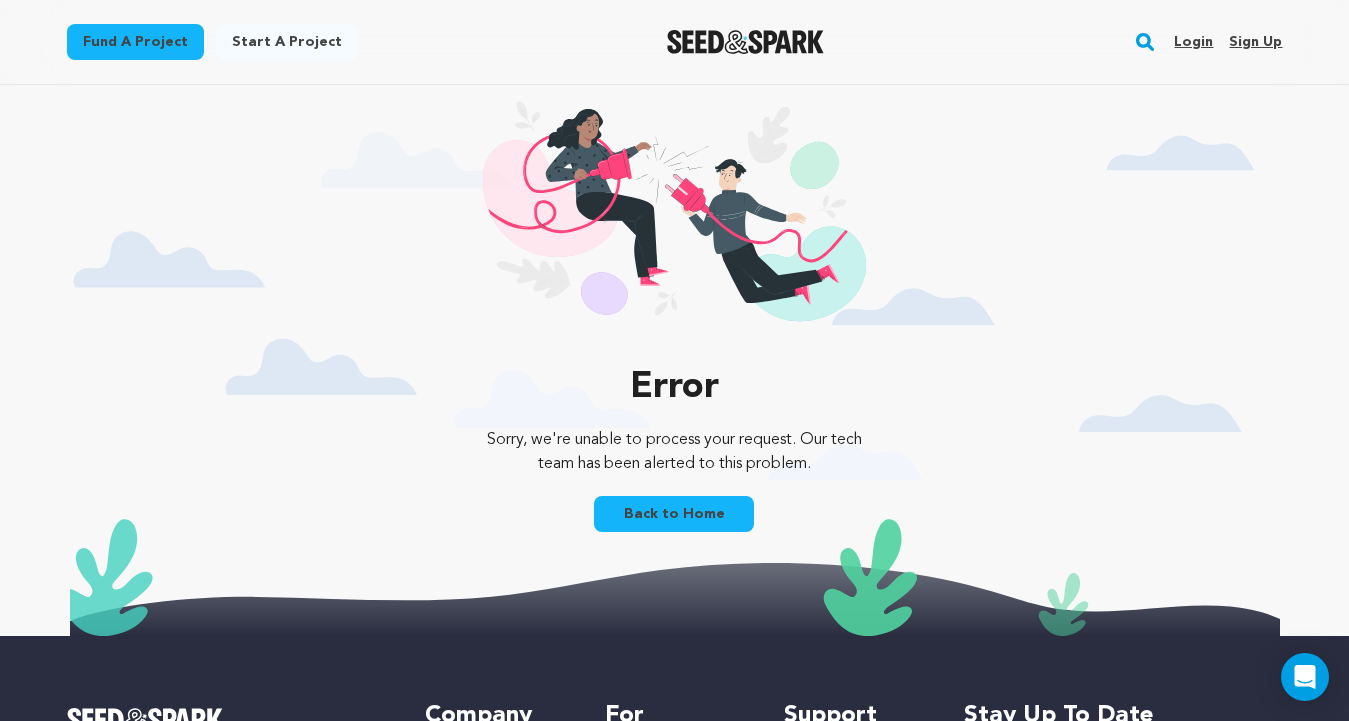 scroll, scrollTop: 0, scrollLeft: 0, axis: both 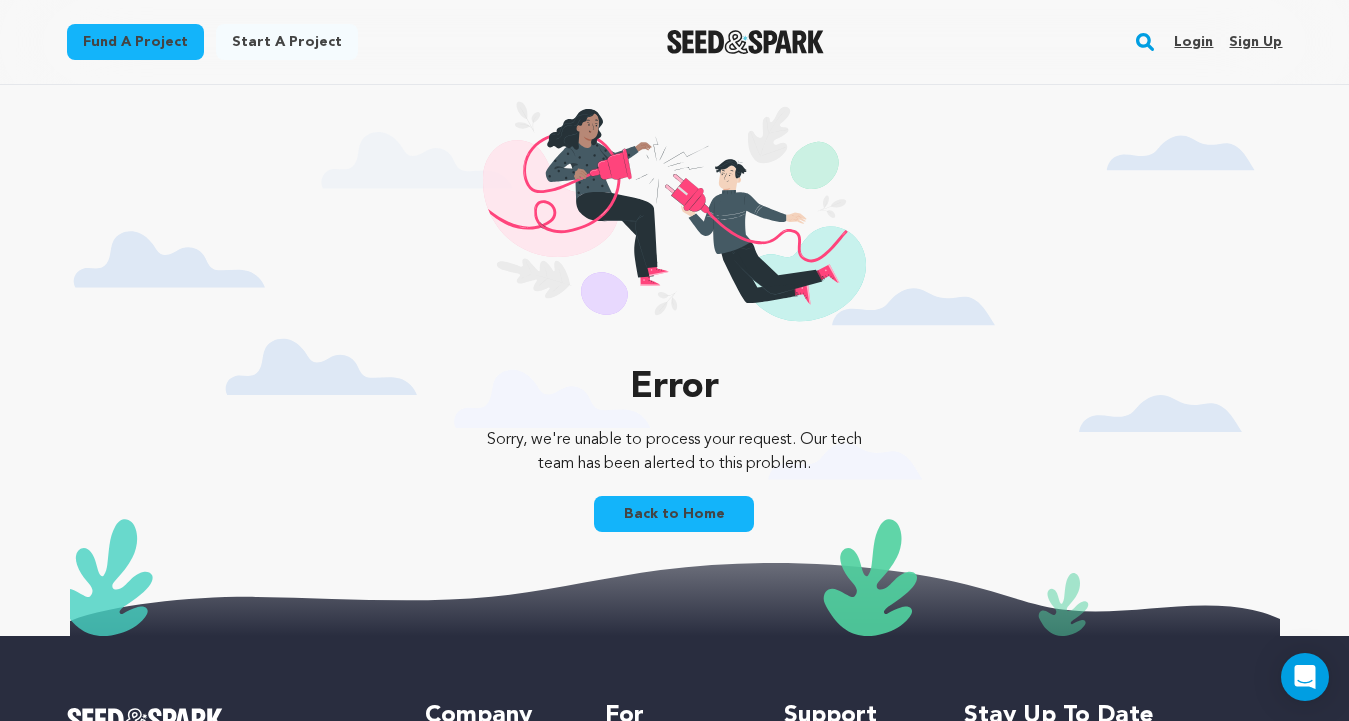 click on "Login" at bounding box center (1193, 42) 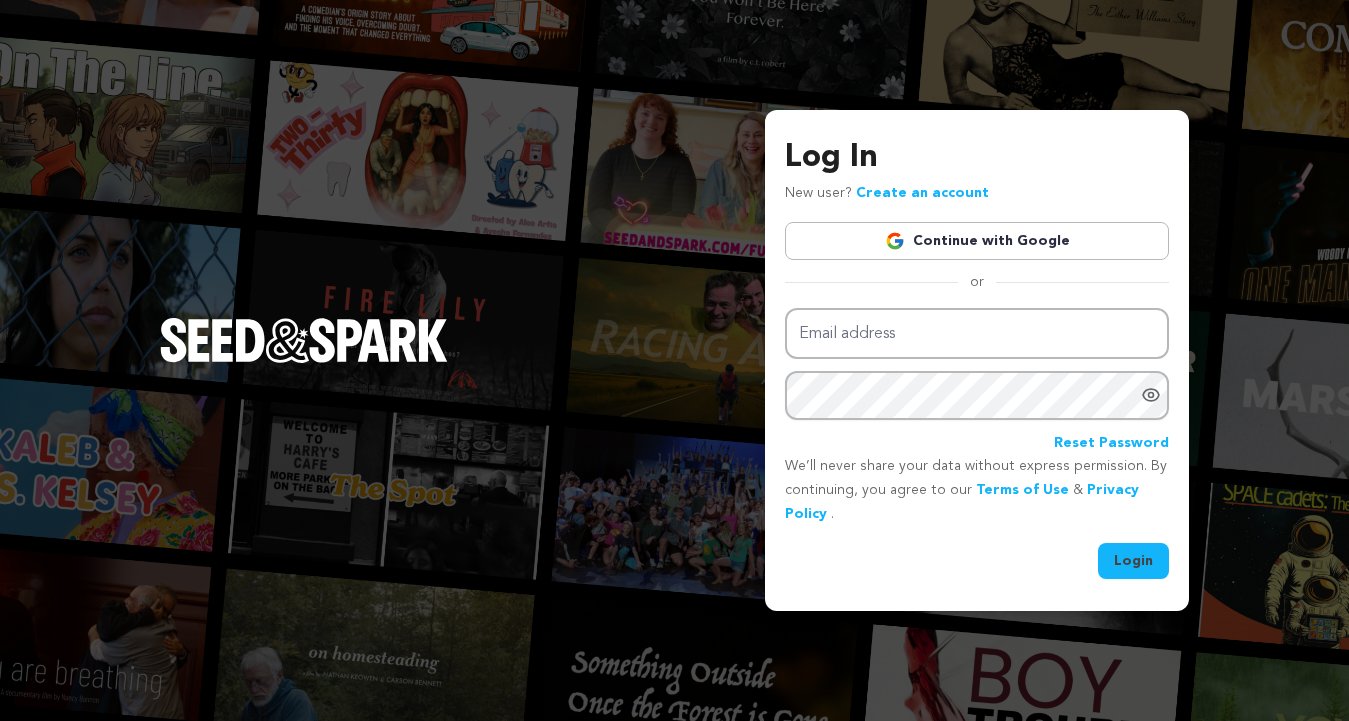 scroll, scrollTop: 0, scrollLeft: 0, axis: both 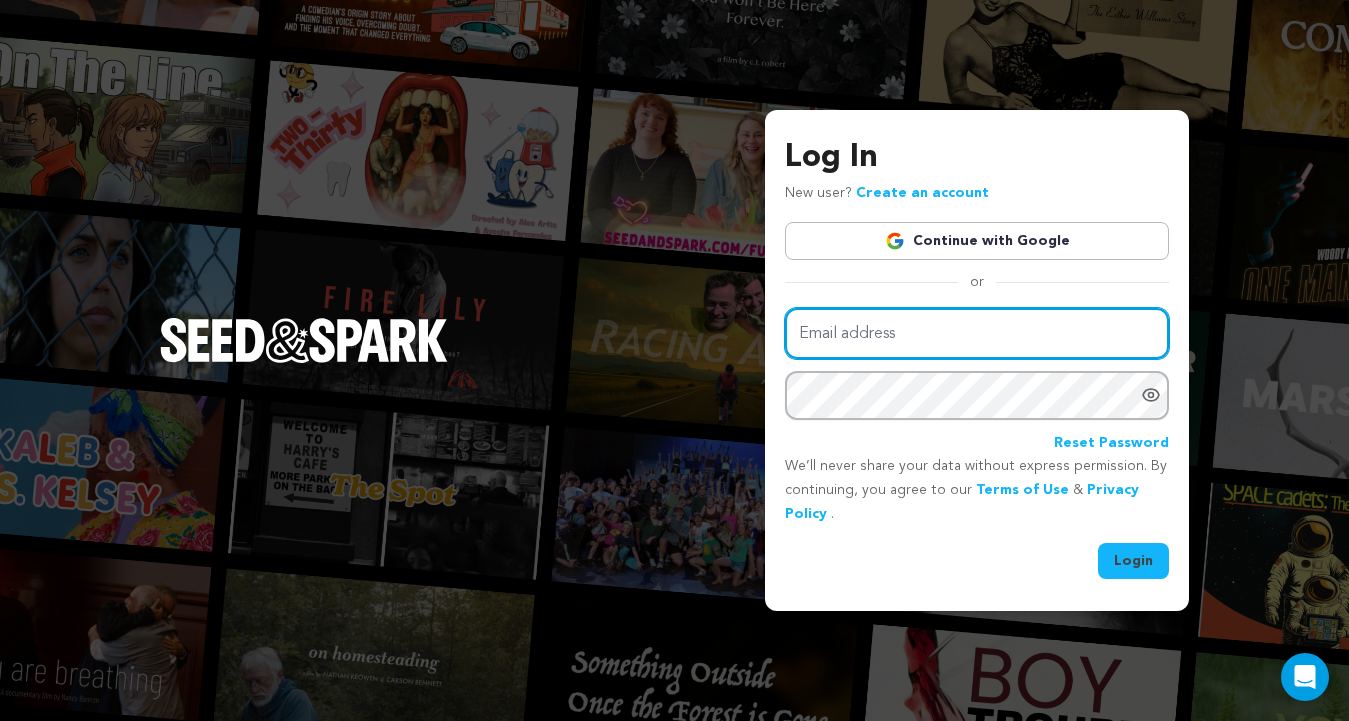type on "francescavalle0212@gmail.com" 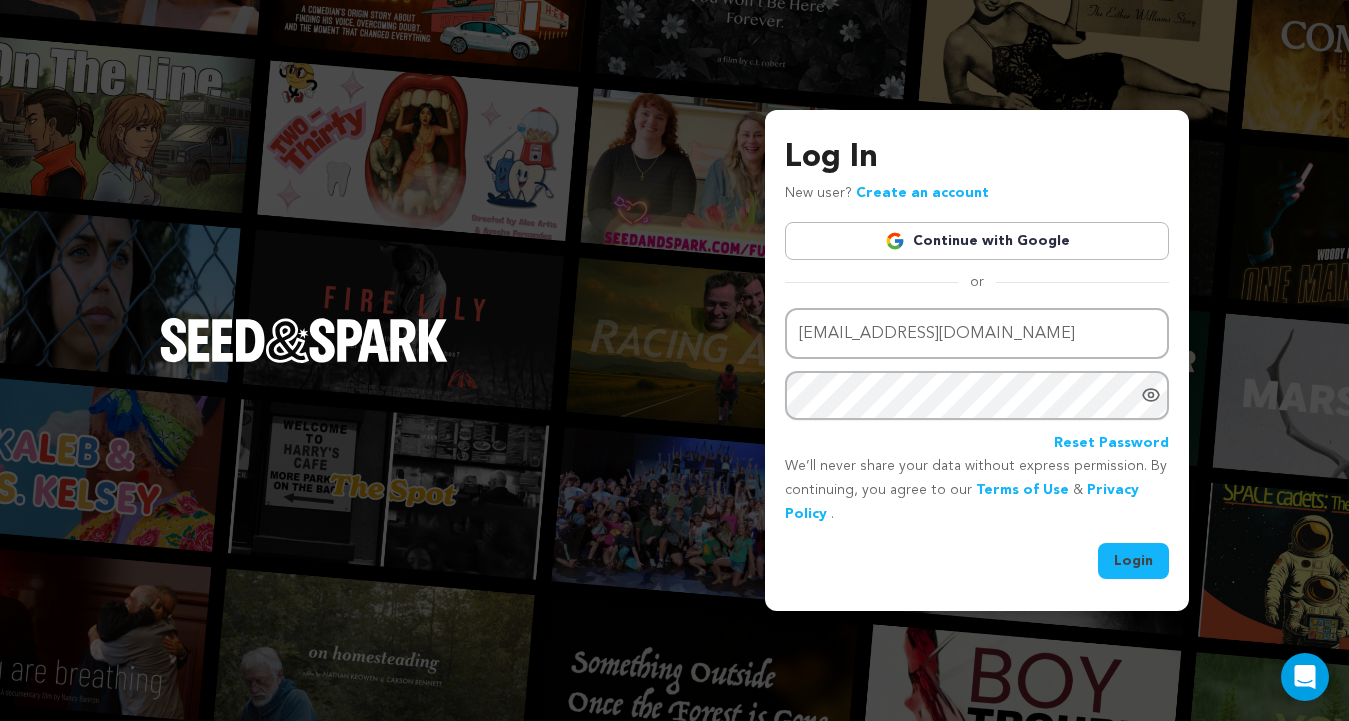 click on "Login" at bounding box center [1133, 561] 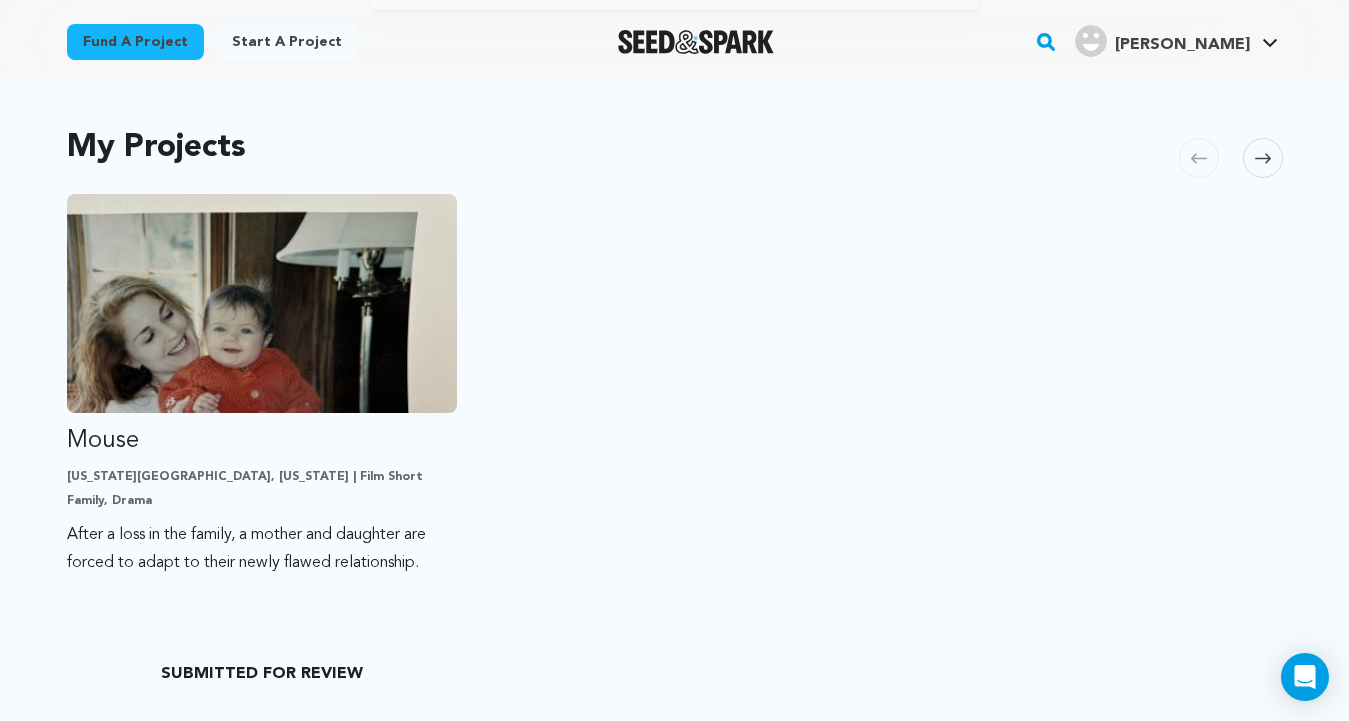 scroll, scrollTop: 402, scrollLeft: 0, axis: vertical 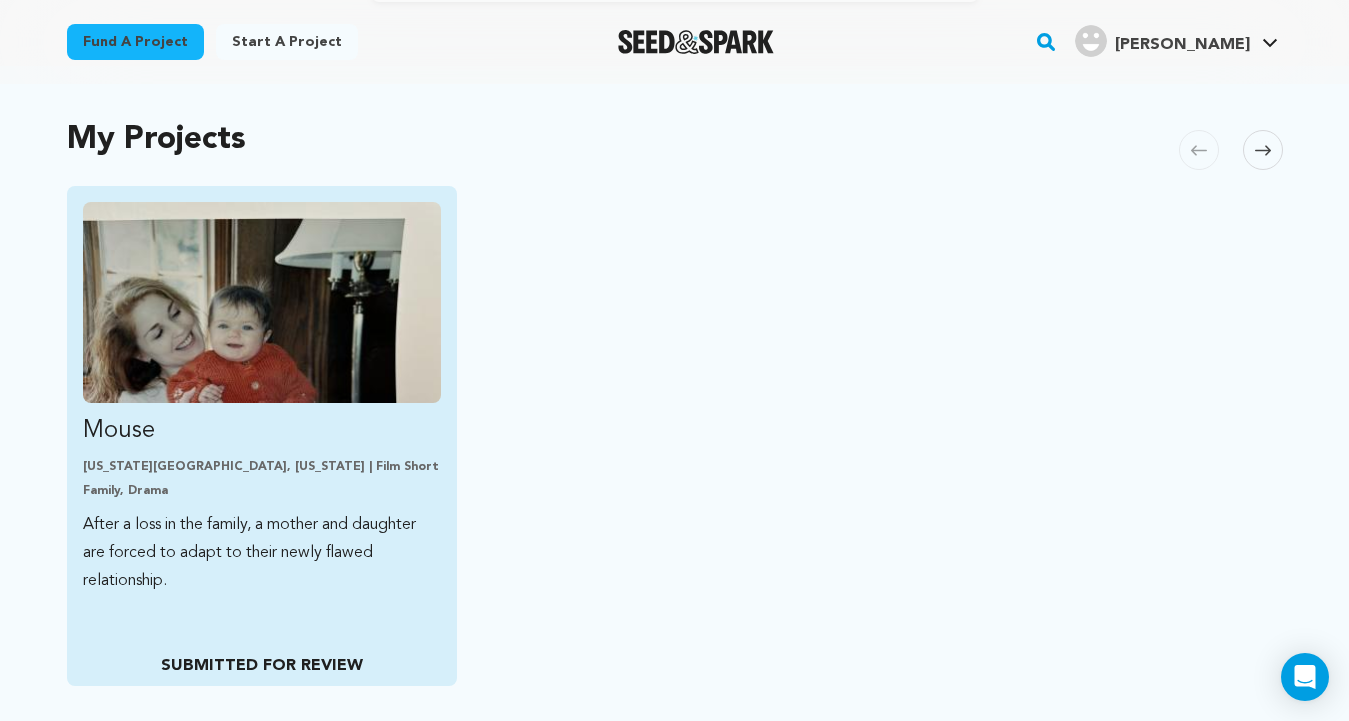 click on "[US_STATE][GEOGRAPHIC_DATA], [US_STATE] | Film Short" at bounding box center (262, 467) 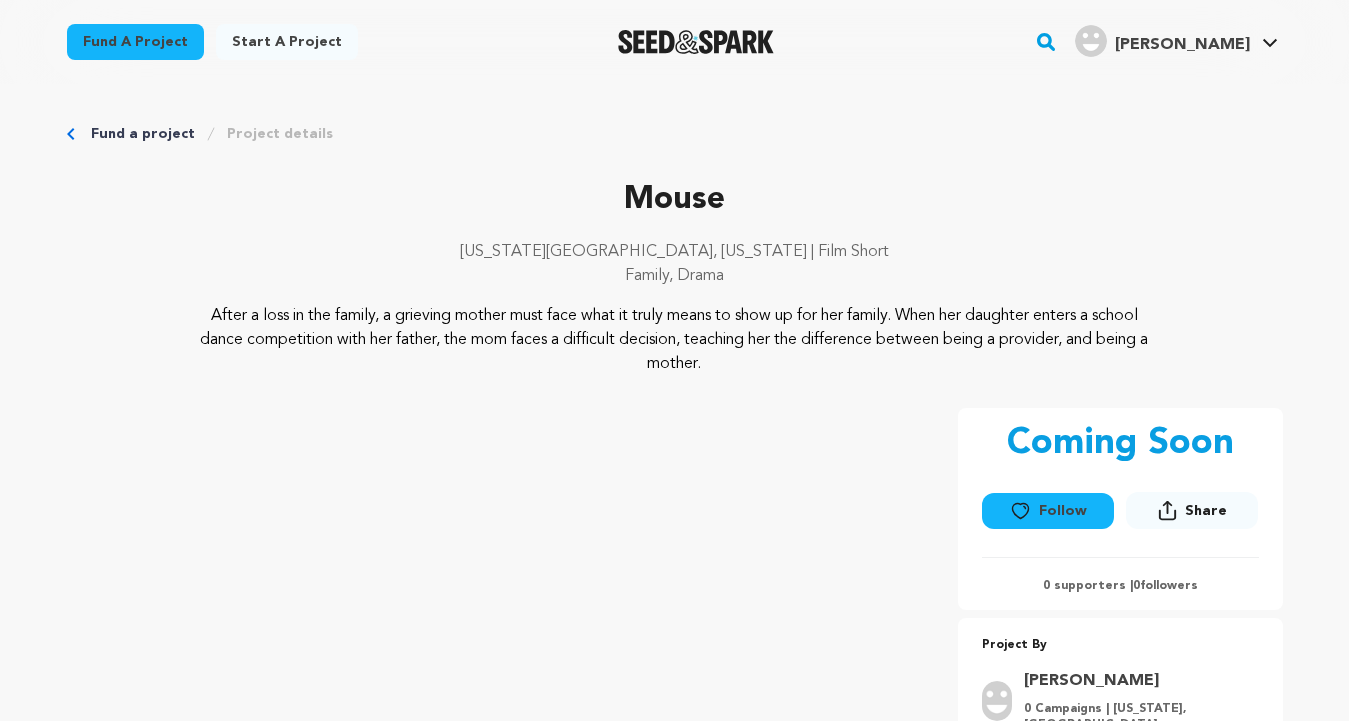 scroll, scrollTop: 0, scrollLeft: 0, axis: both 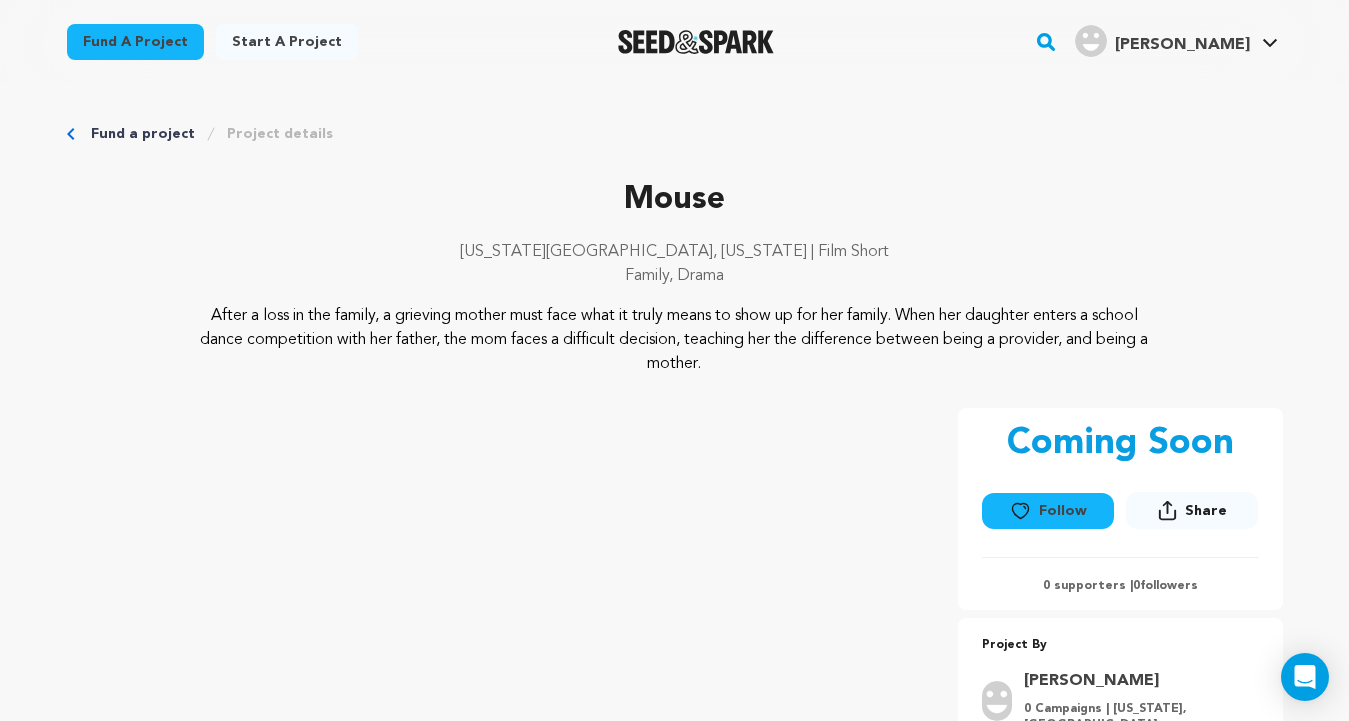 click on "Fund a project" at bounding box center (143, 134) 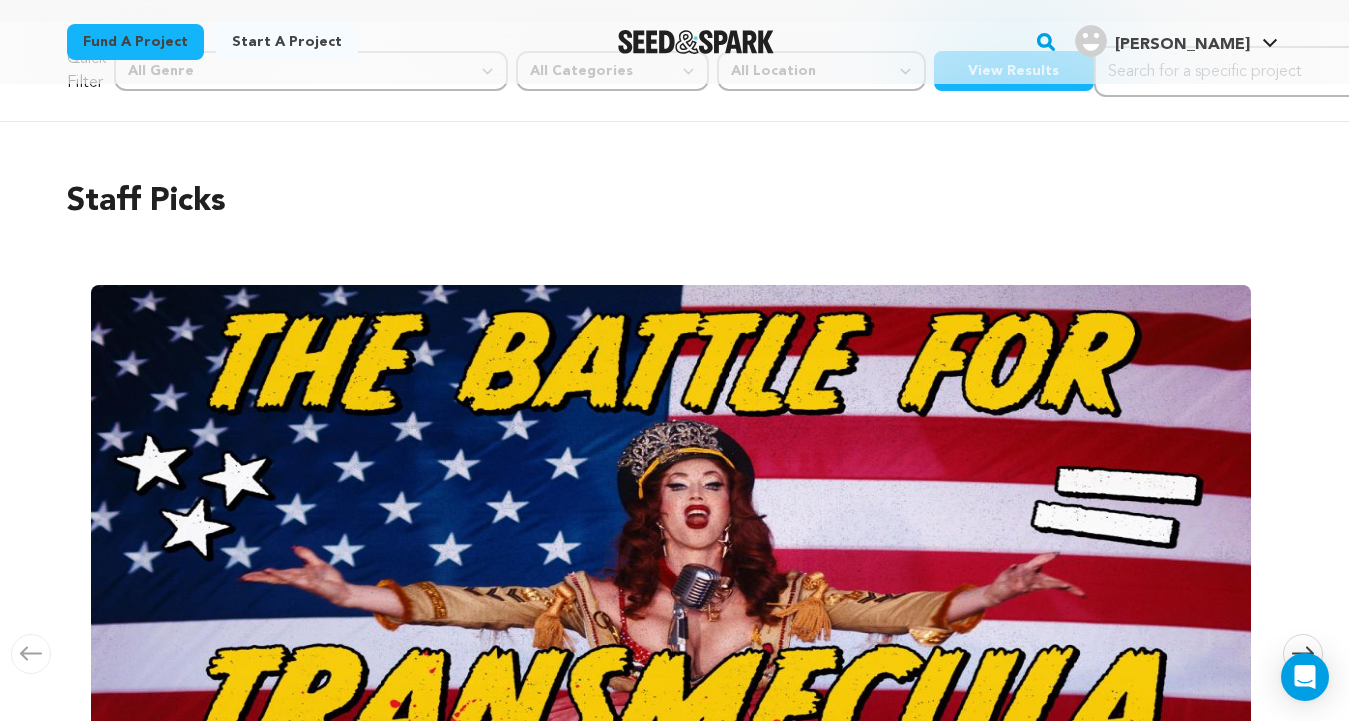 scroll, scrollTop: 0, scrollLeft: 0, axis: both 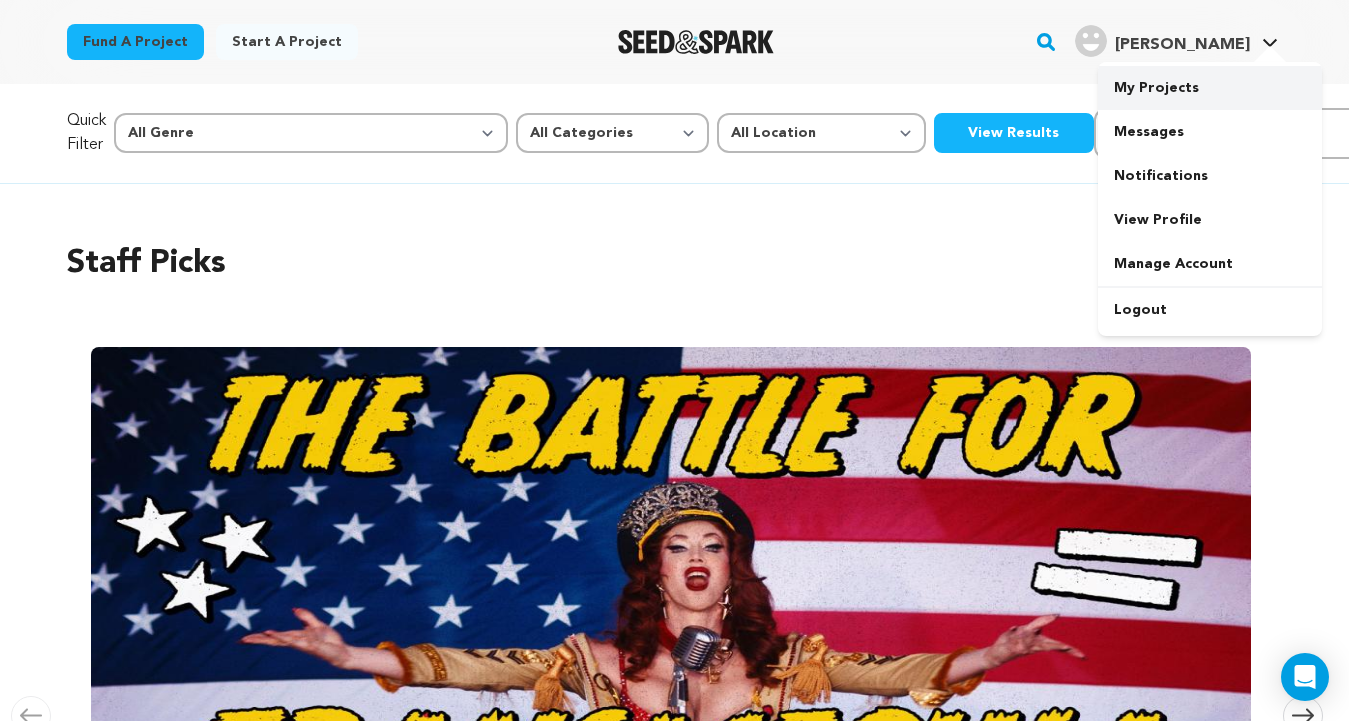 click on "My Projects" at bounding box center [1210, 88] 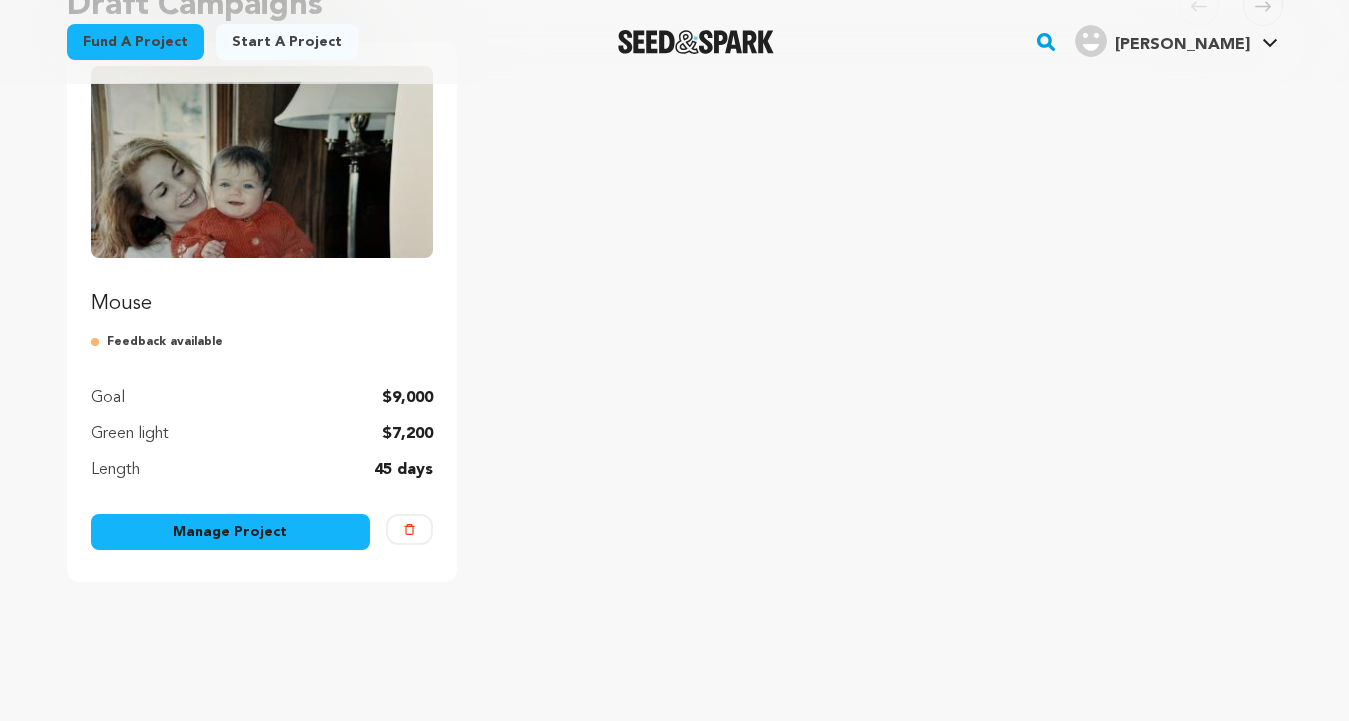 scroll, scrollTop: 251, scrollLeft: 0, axis: vertical 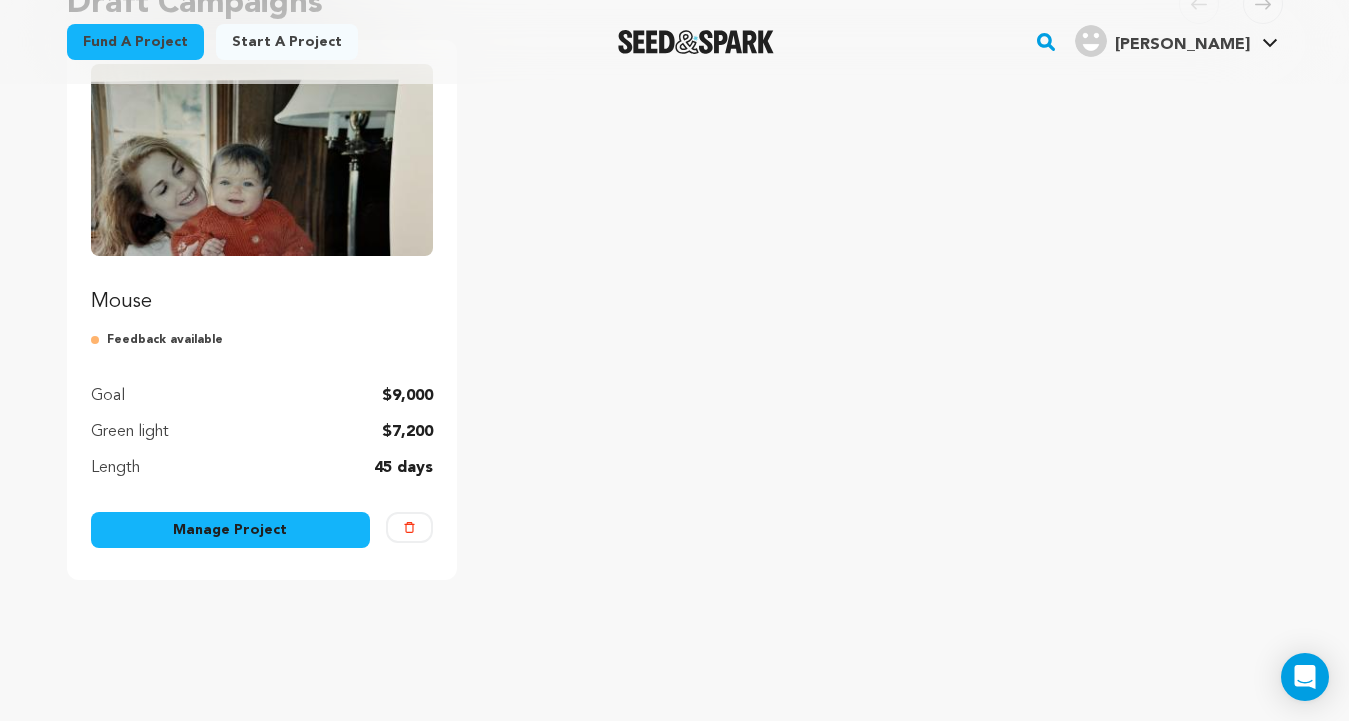 click on "Manage Project" at bounding box center [231, 530] 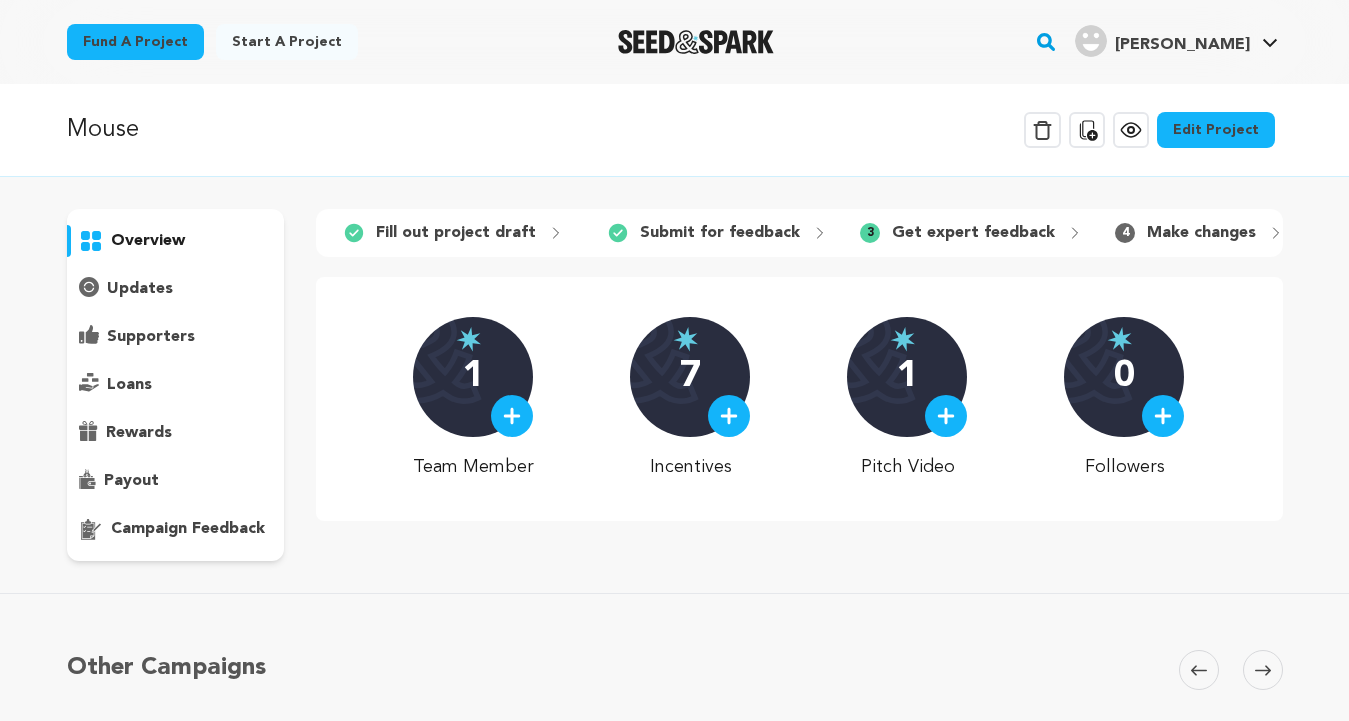 scroll, scrollTop: 0, scrollLeft: 0, axis: both 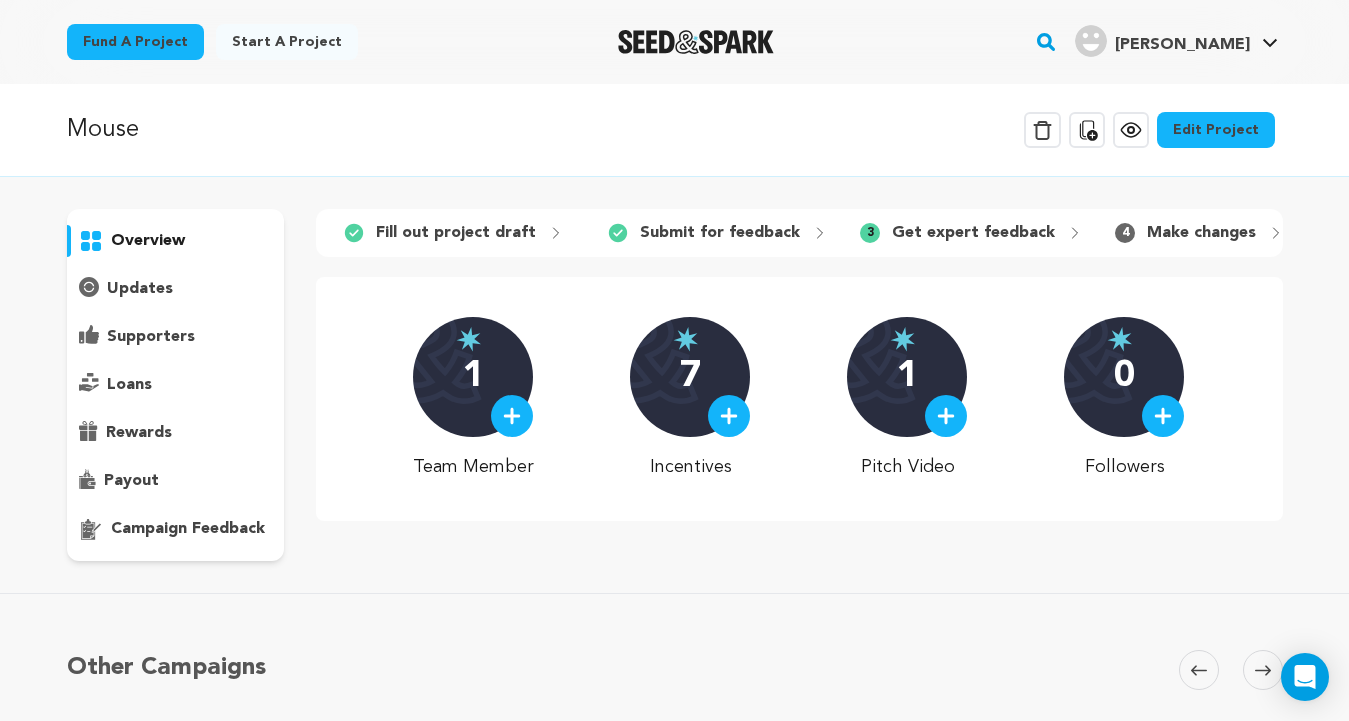 click on "campaign feedback" at bounding box center [188, 529] 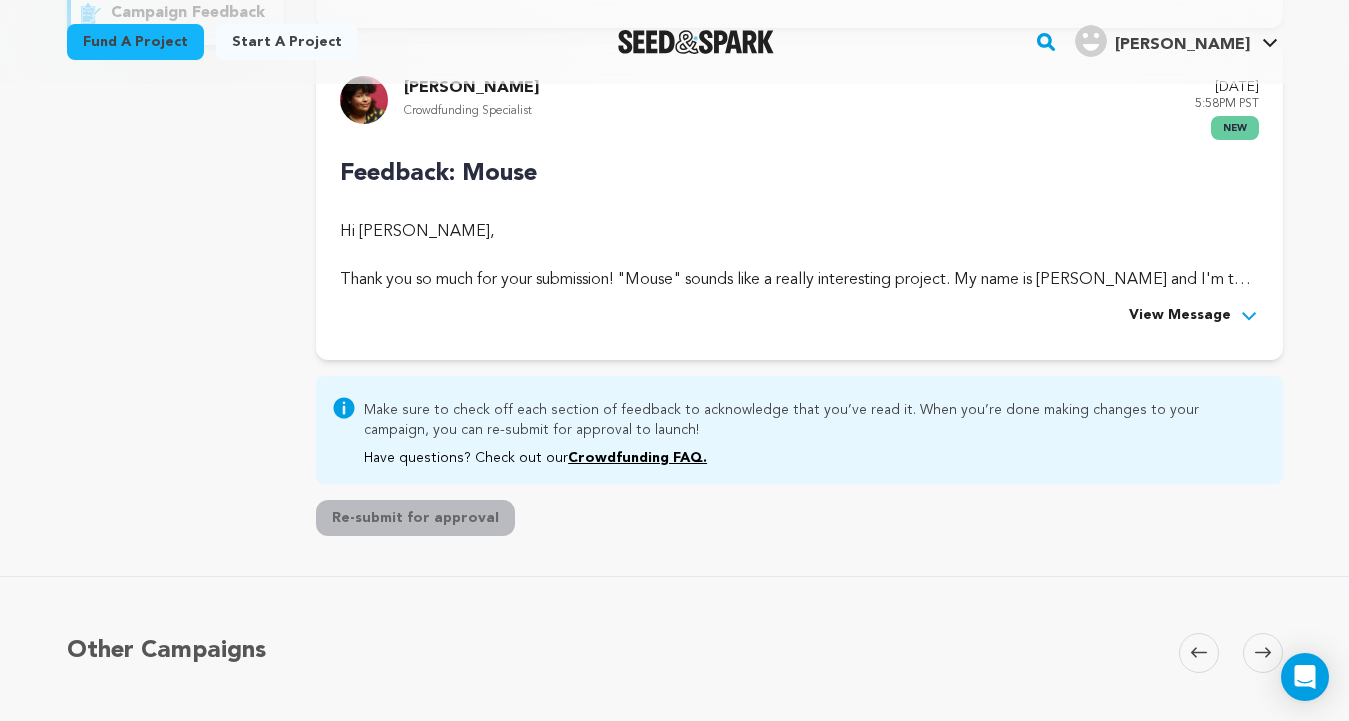 scroll, scrollTop: 554, scrollLeft: 0, axis: vertical 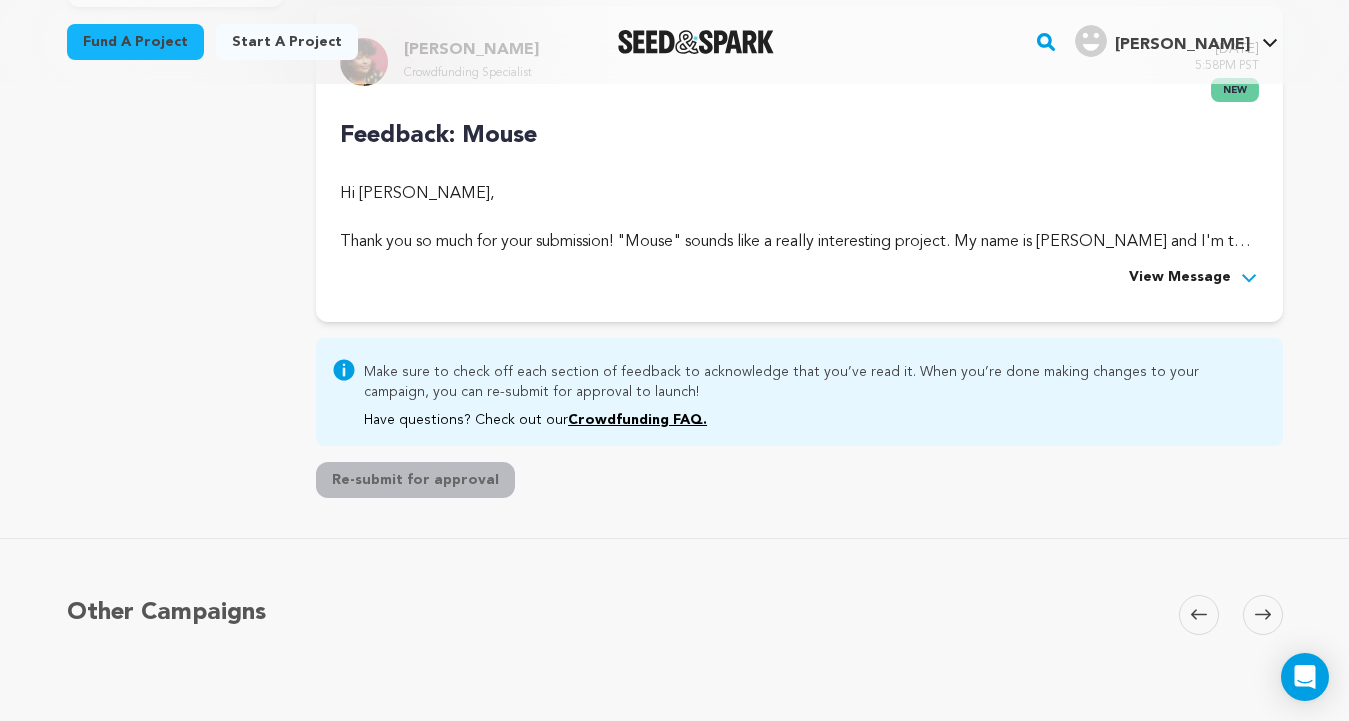 click on "View Message" at bounding box center (1180, 278) 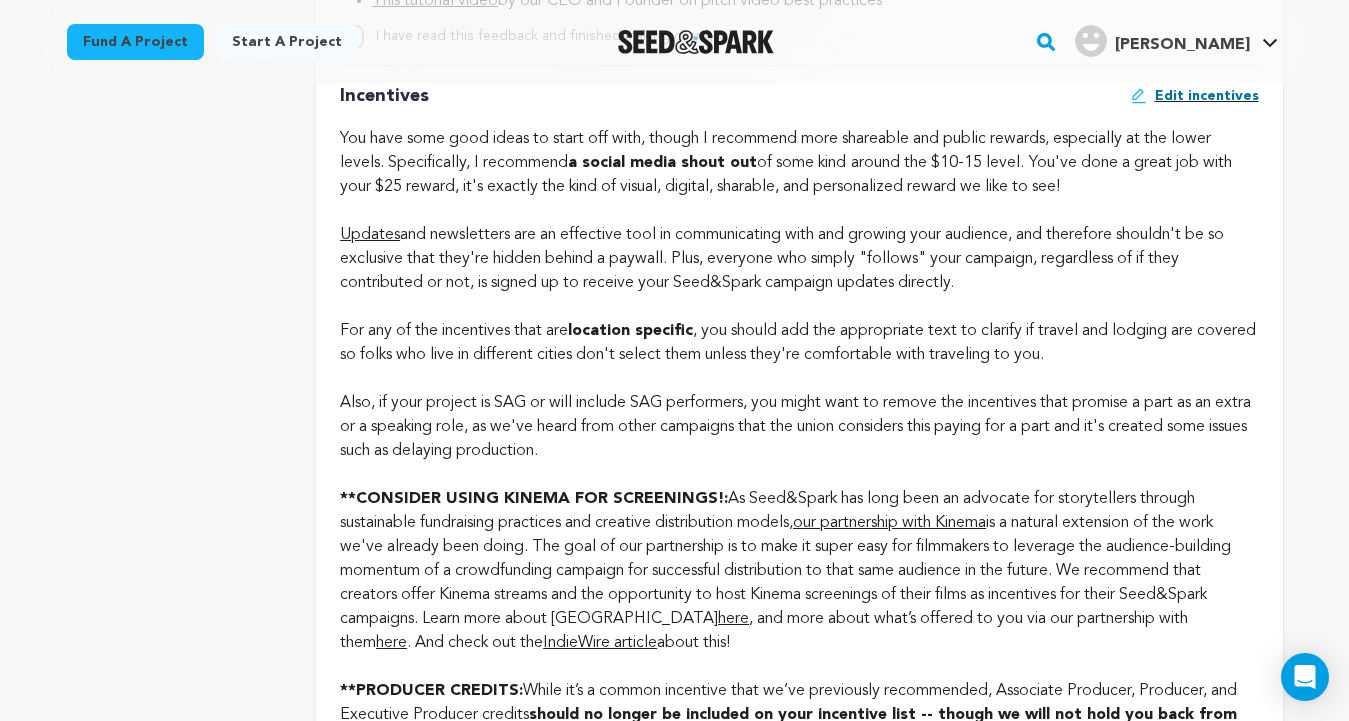 scroll, scrollTop: 1938, scrollLeft: 0, axis: vertical 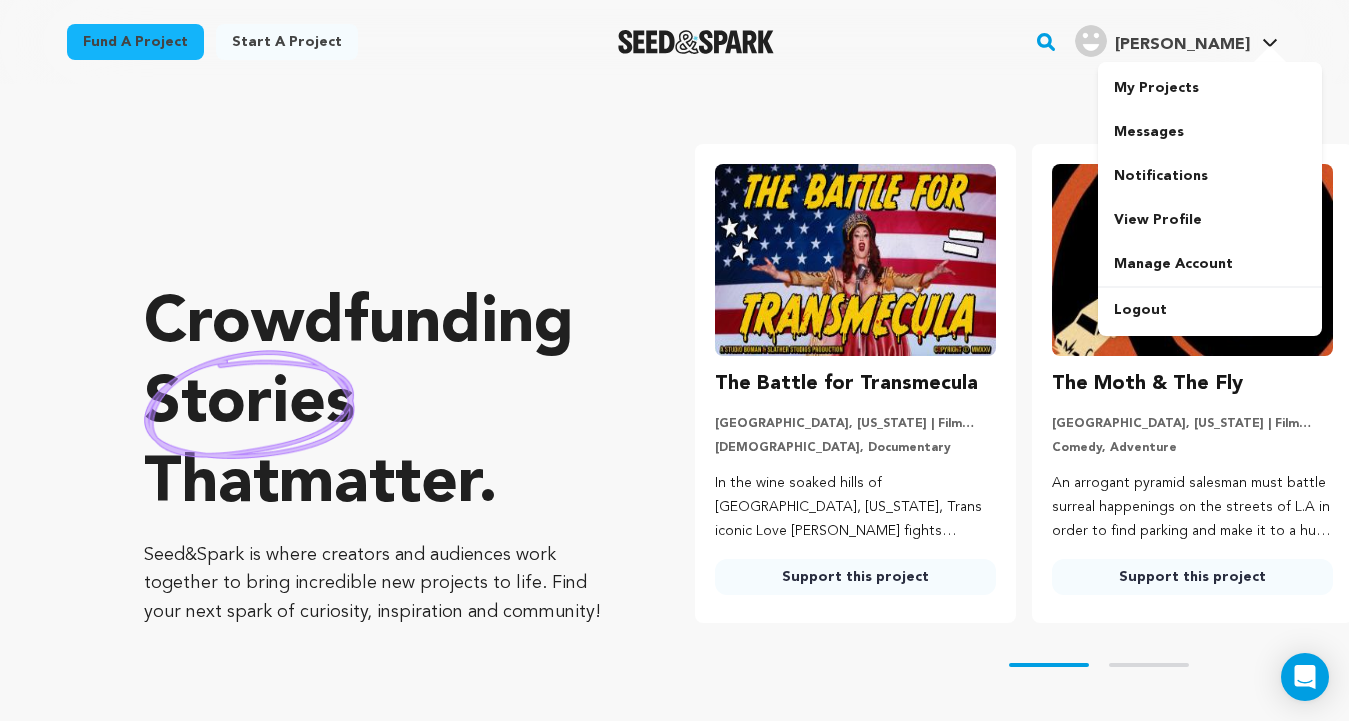 type on "[EMAIL_ADDRESS][DOMAIN_NAME]" 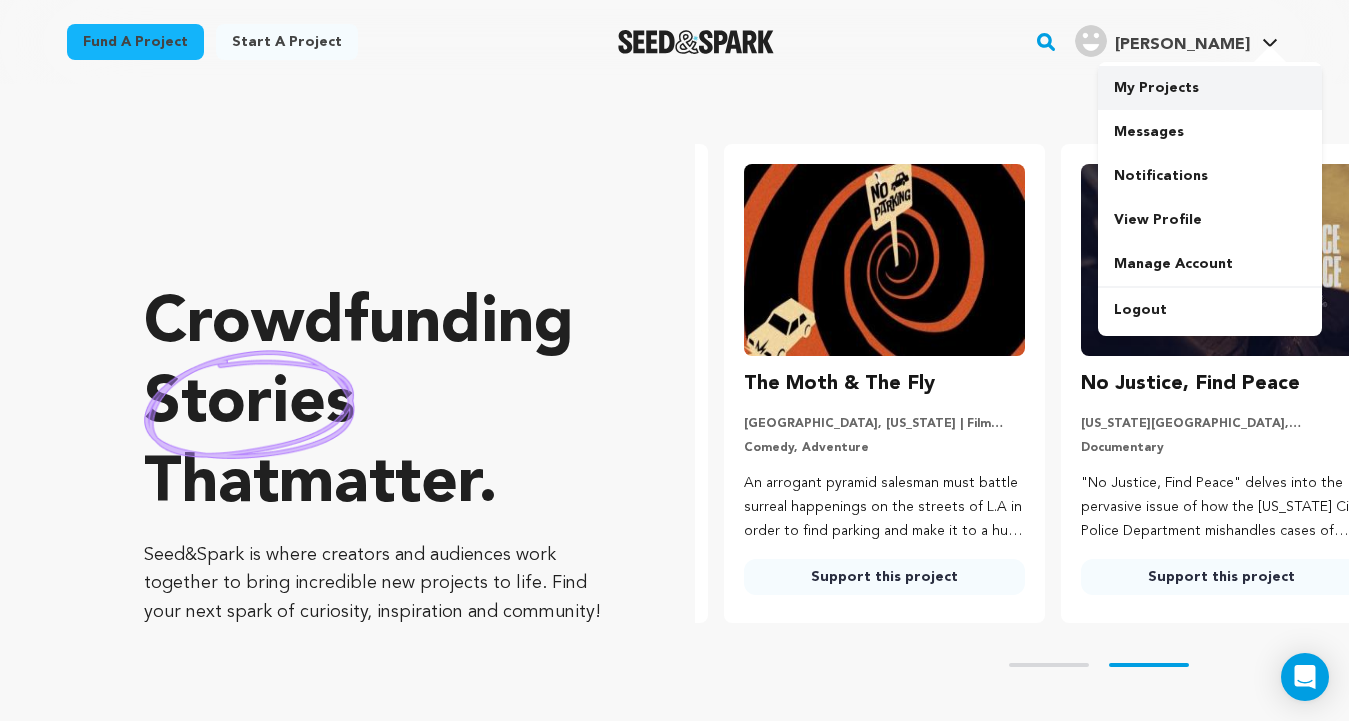 scroll, scrollTop: 0, scrollLeft: 353, axis: horizontal 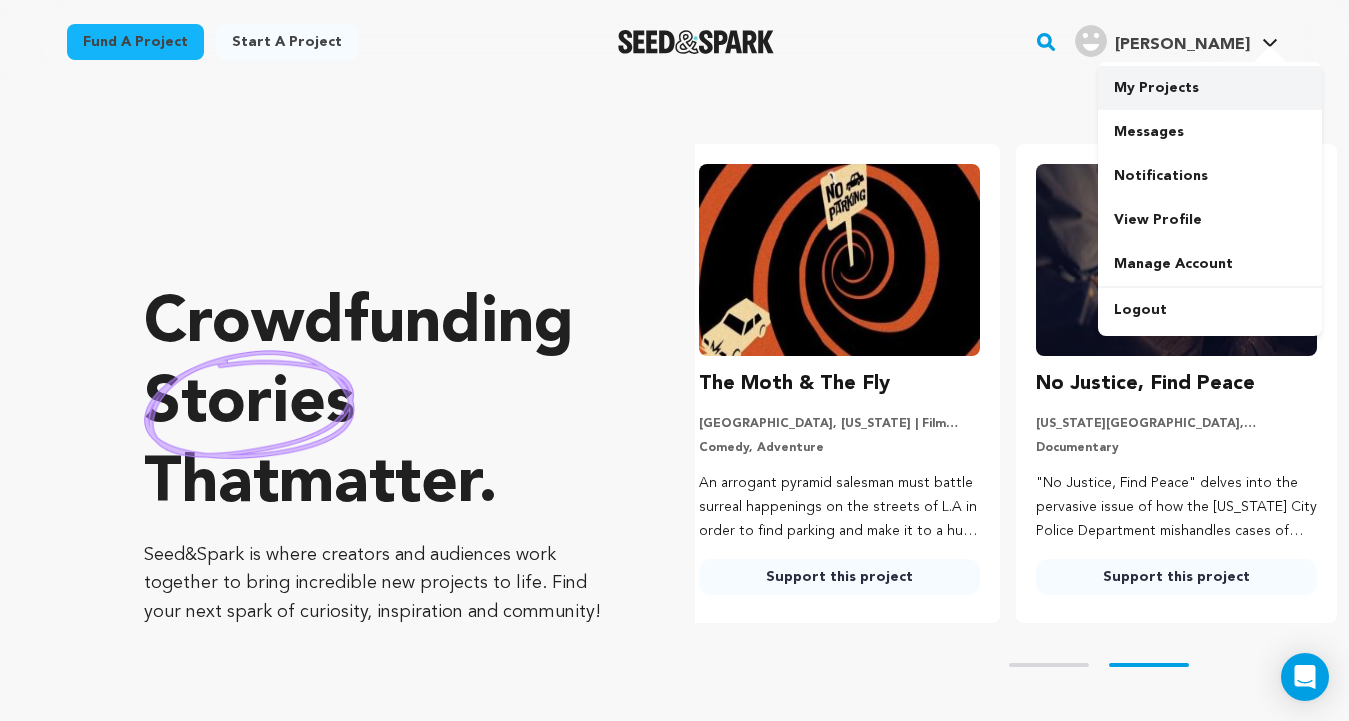 click on "My Projects" at bounding box center [1210, 88] 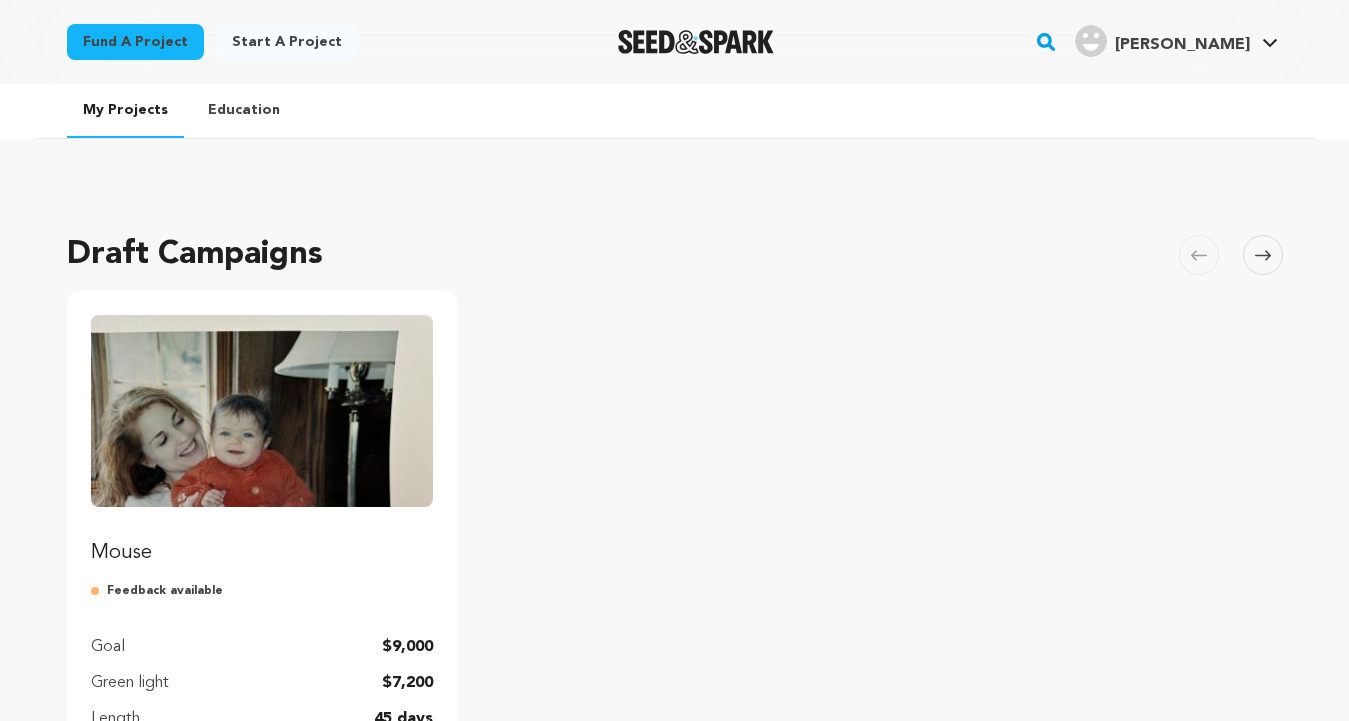 scroll, scrollTop: 0, scrollLeft: 0, axis: both 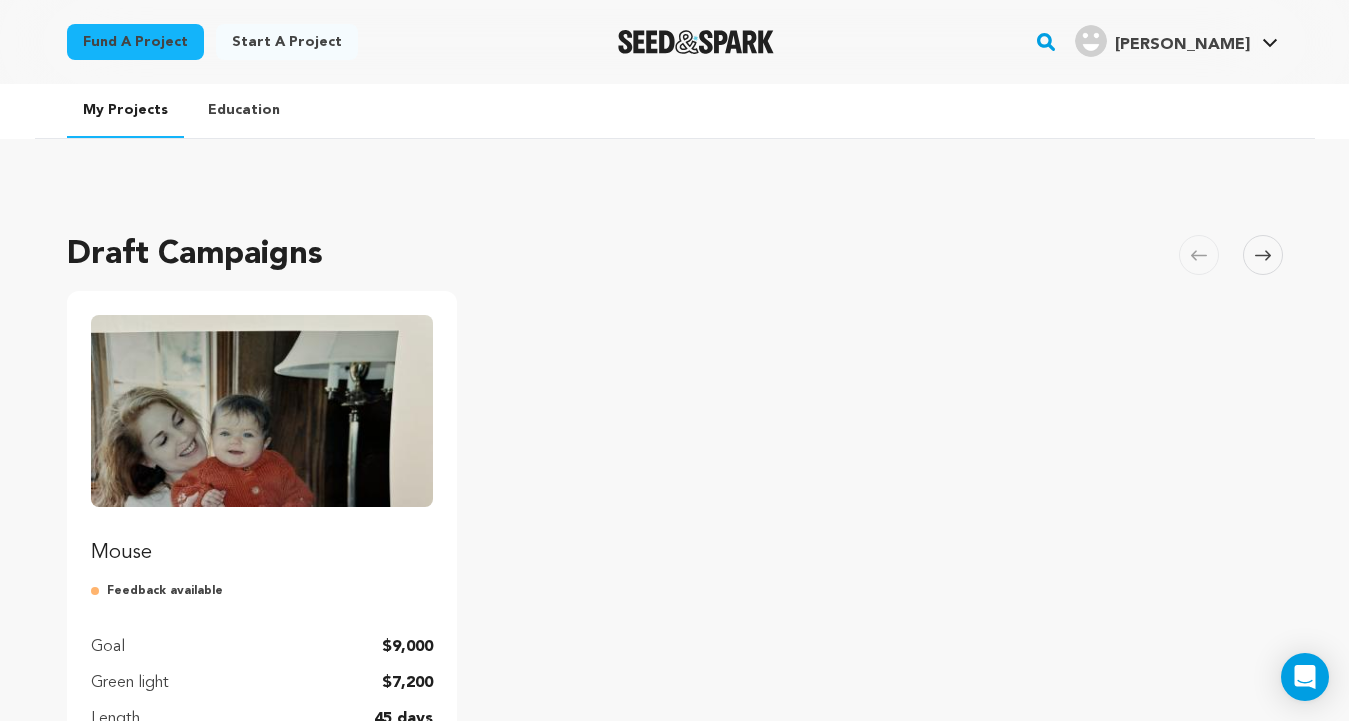 click at bounding box center (262, 411) 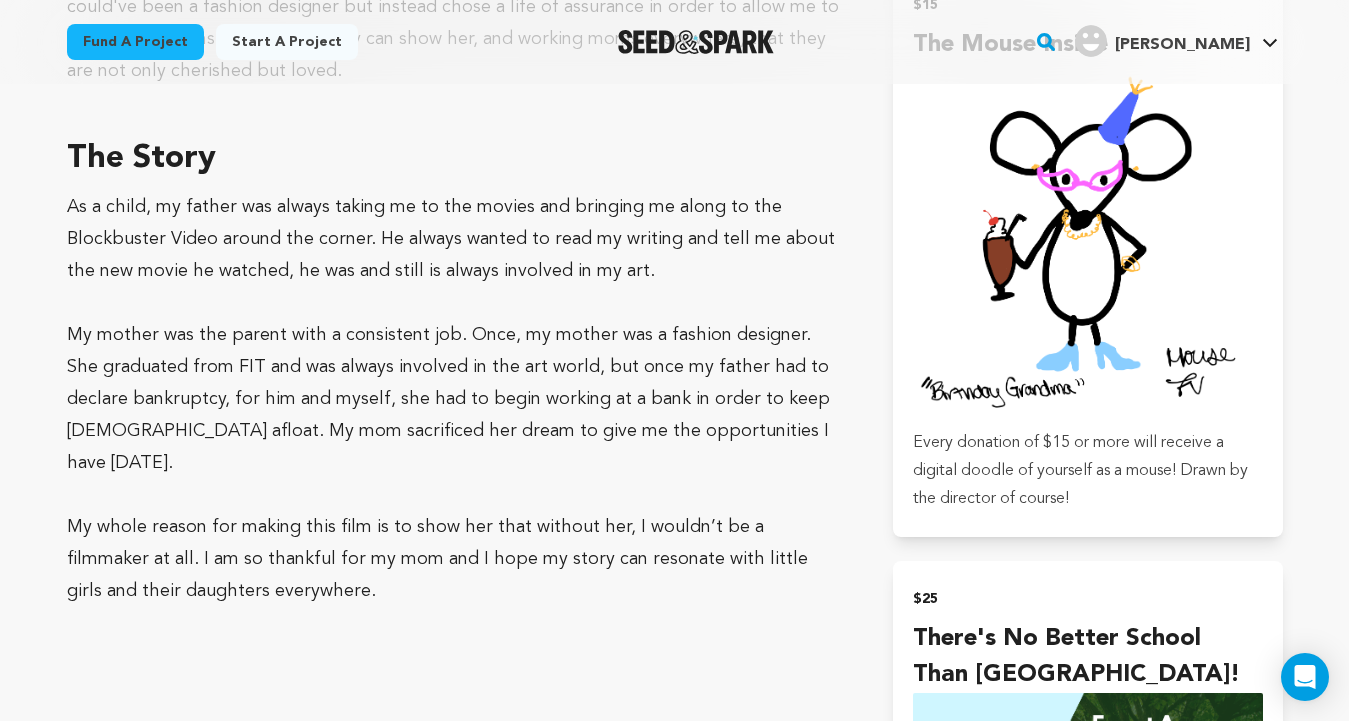 scroll, scrollTop: 1254, scrollLeft: 0, axis: vertical 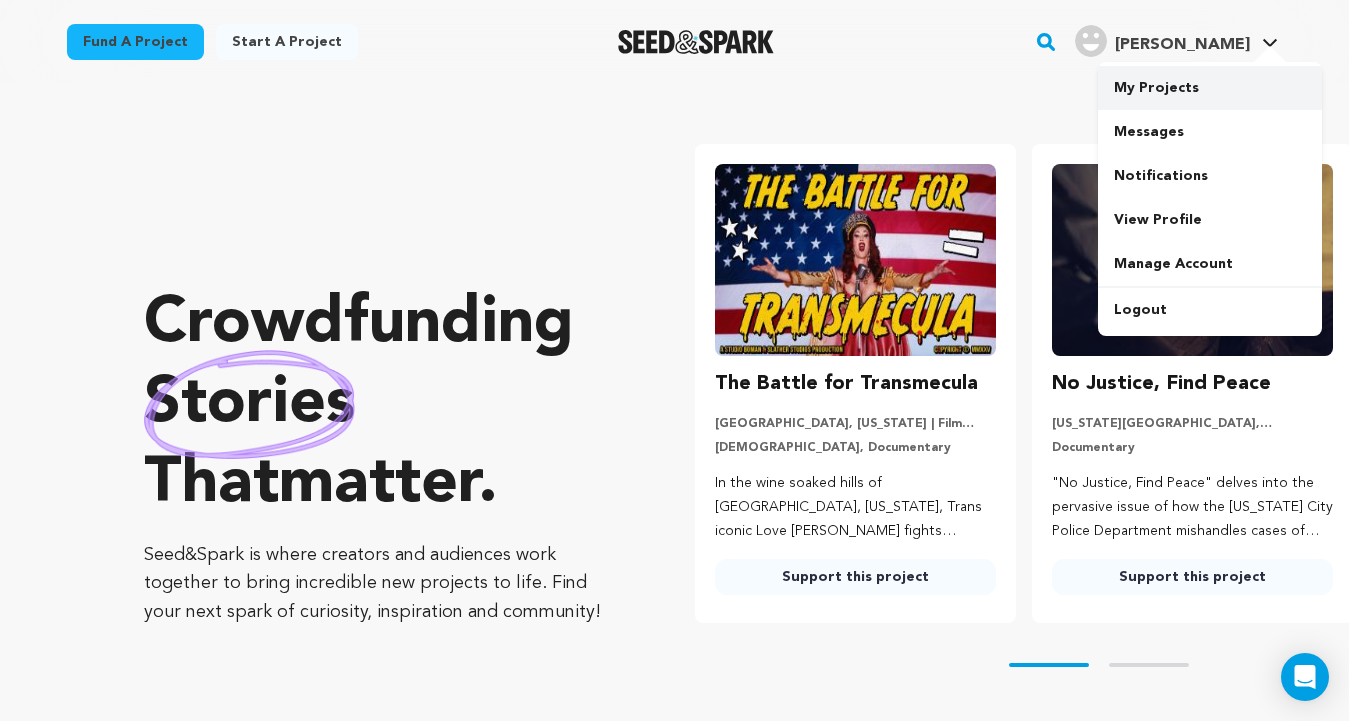 type on "francescavalle0212@gmail.com" 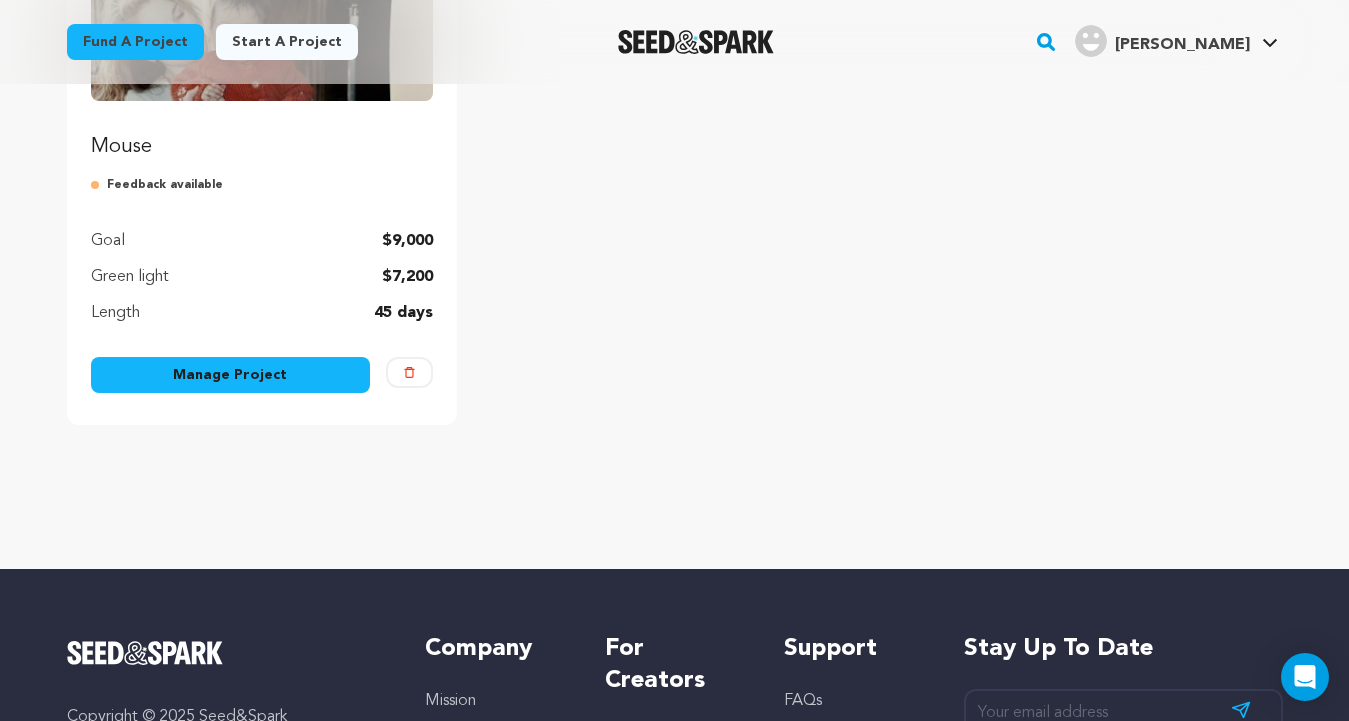 scroll, scrollTop: 407, scrollLeft: 0, axis: vertical 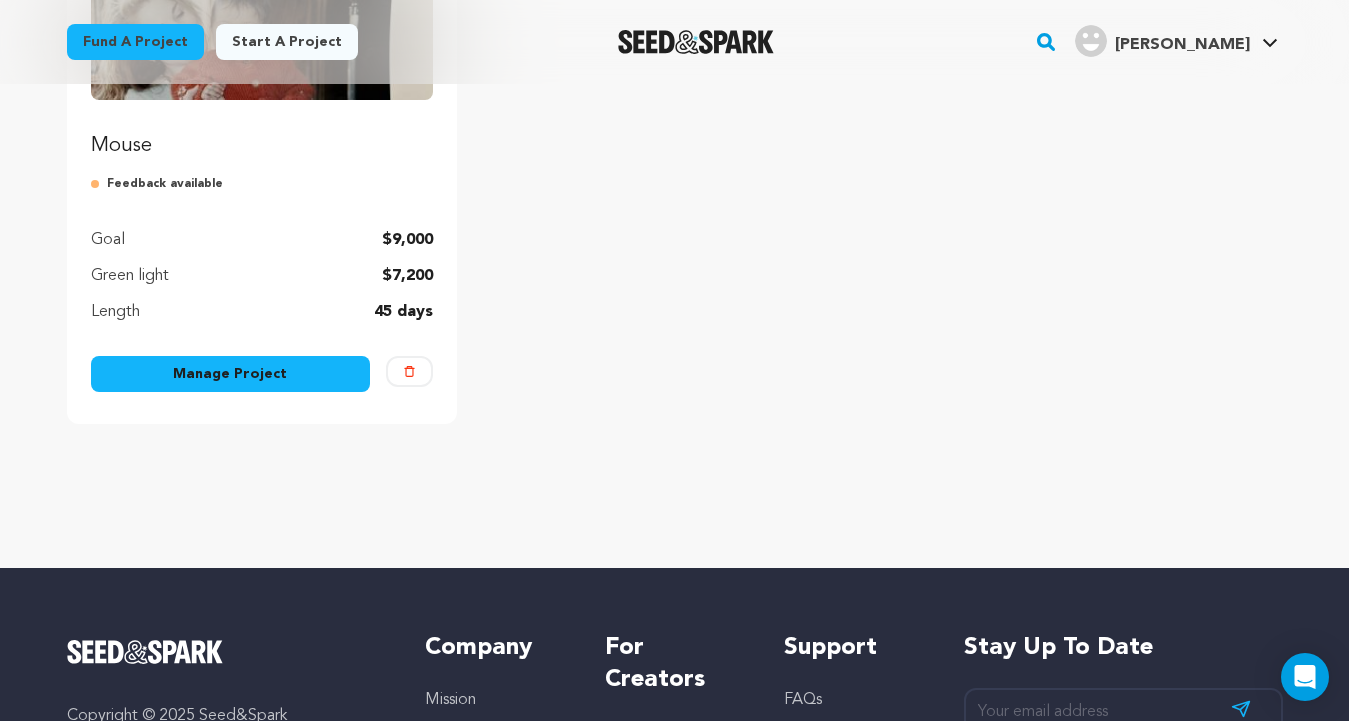click on "Manage Project" at bounding box center (231, 374) 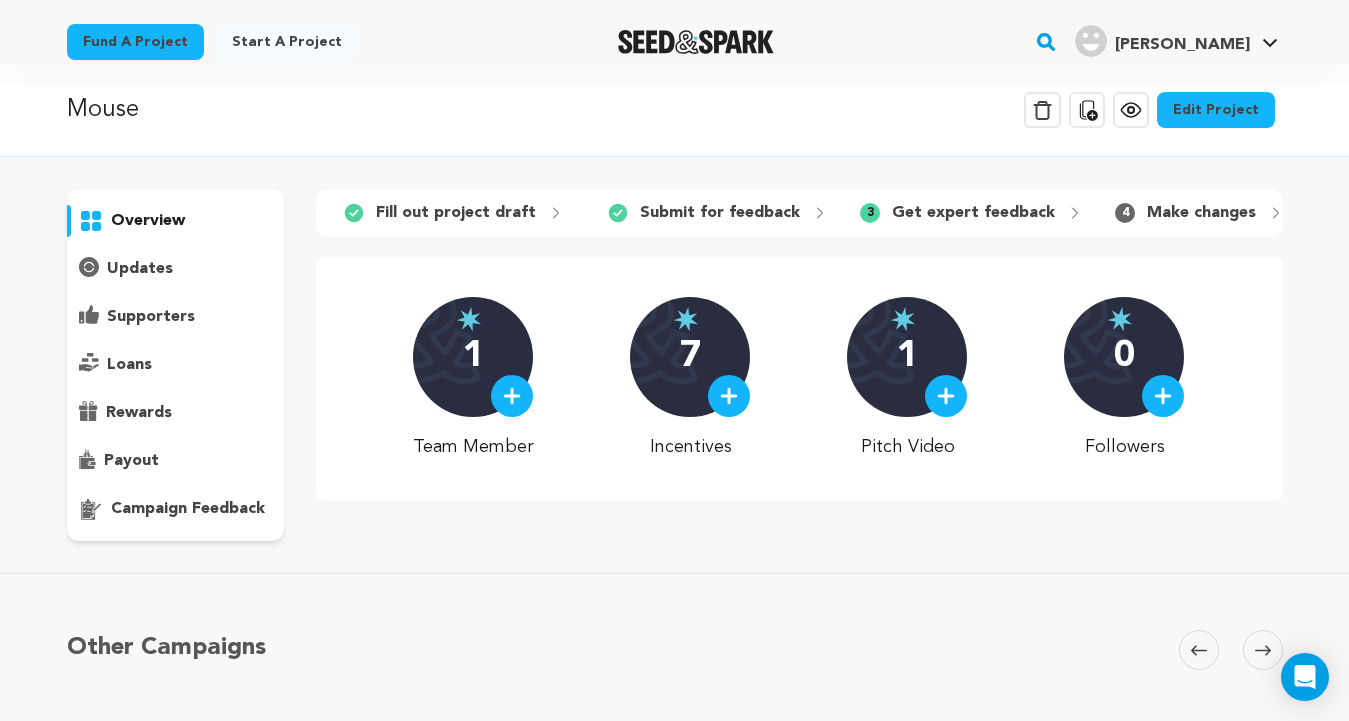 scroll, scrollTop: 24, scrollLeft: 0, axis: vertical 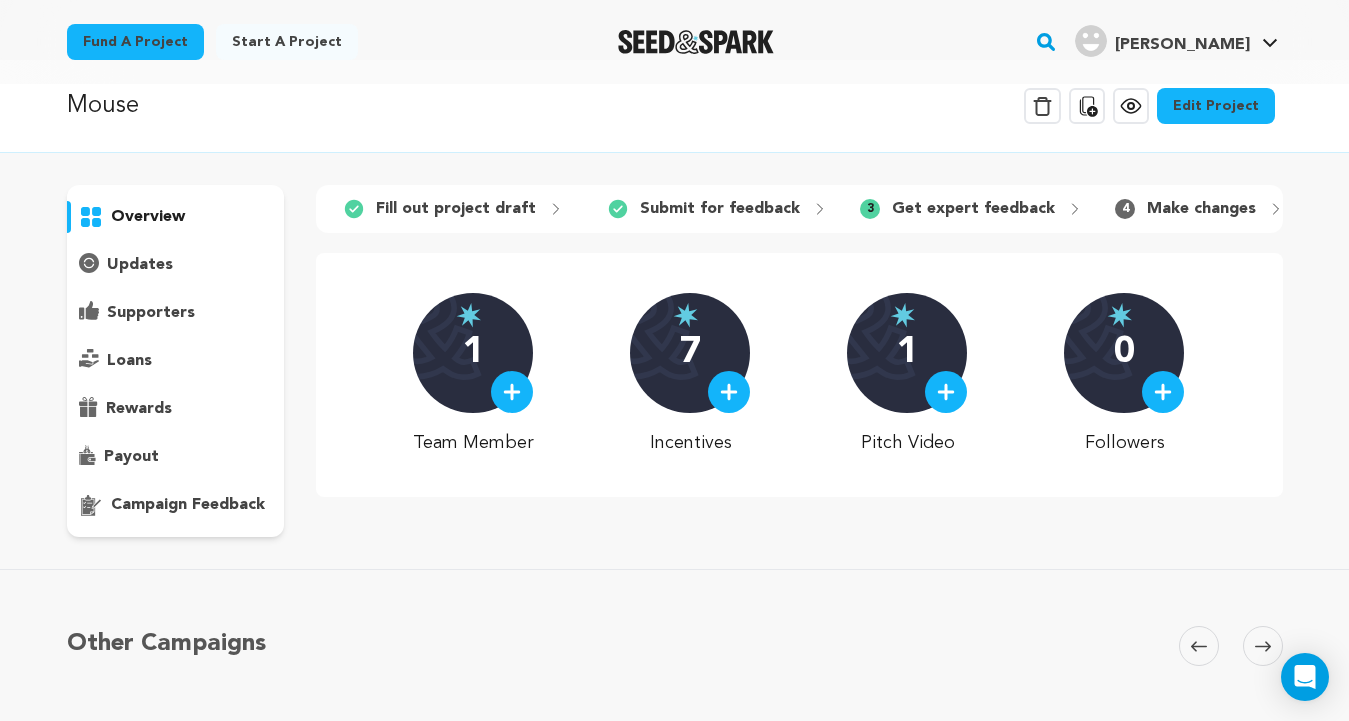 click on "Edit Project" at bounding box center [1216, 106] 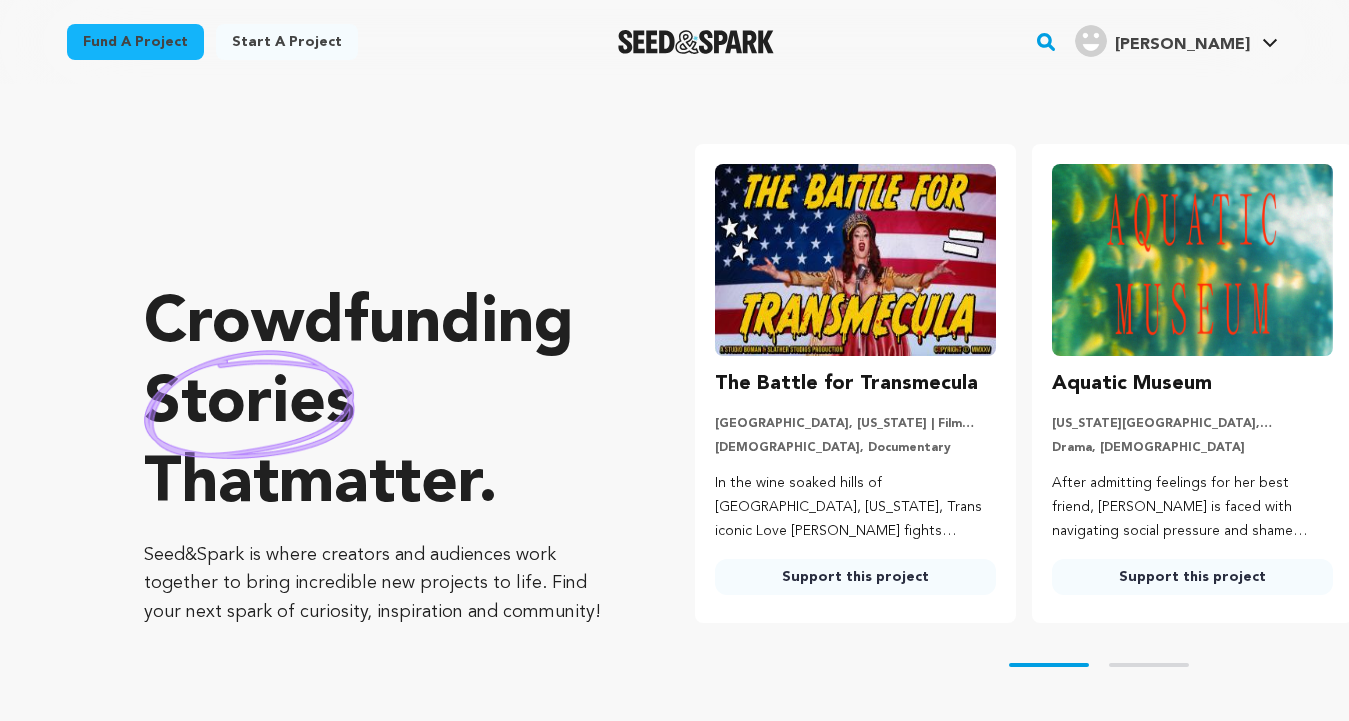 scroll, scrollTop: 0, scrollLeft: 0, axis: both 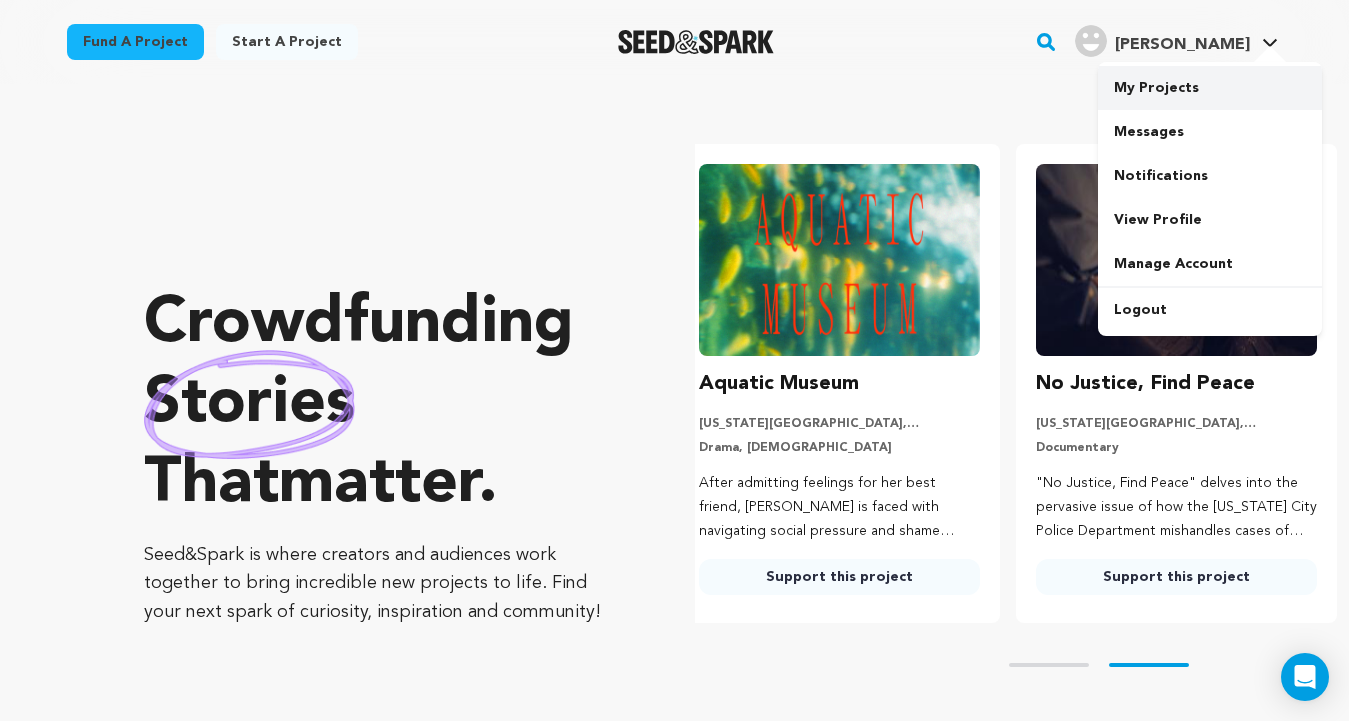 type on "francescavalle0212@gmail.com" 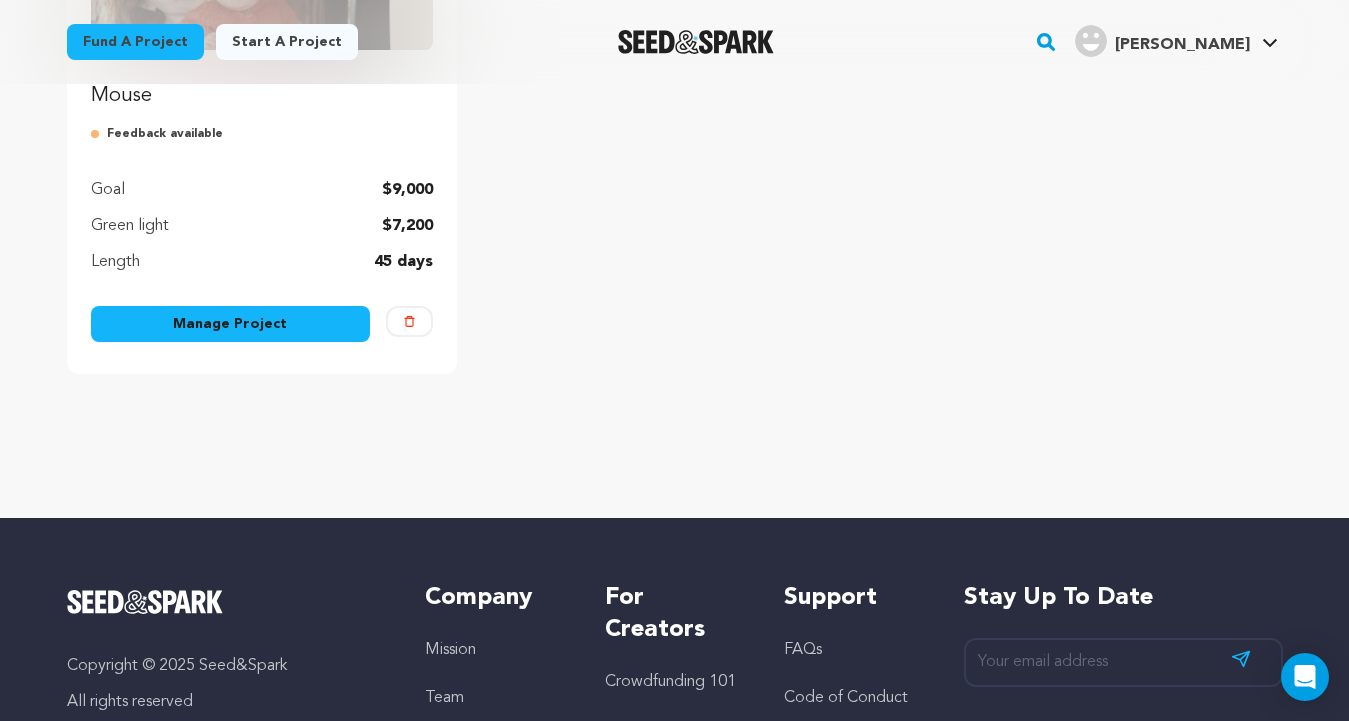 scroll, scrollTop: 480, scrollLeft: 0, axis: vertical 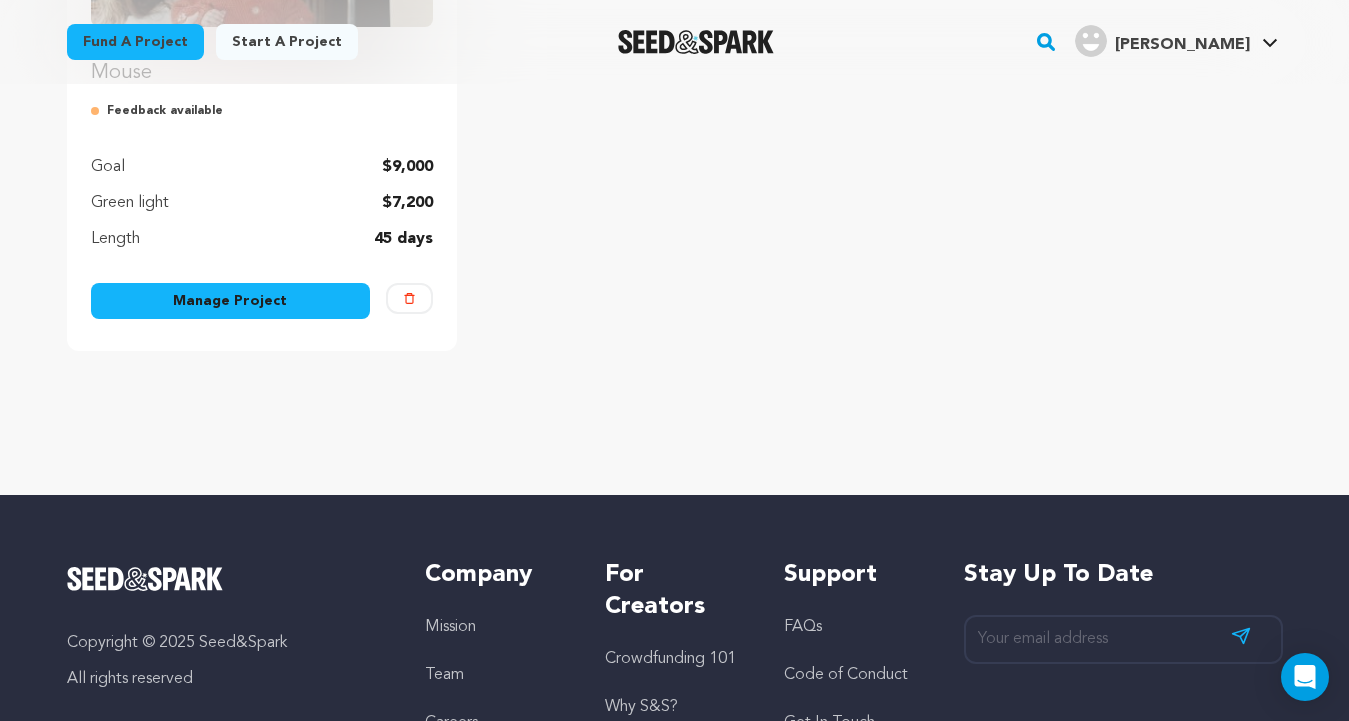click on "Manage Project" at bounding box center [231, 301] 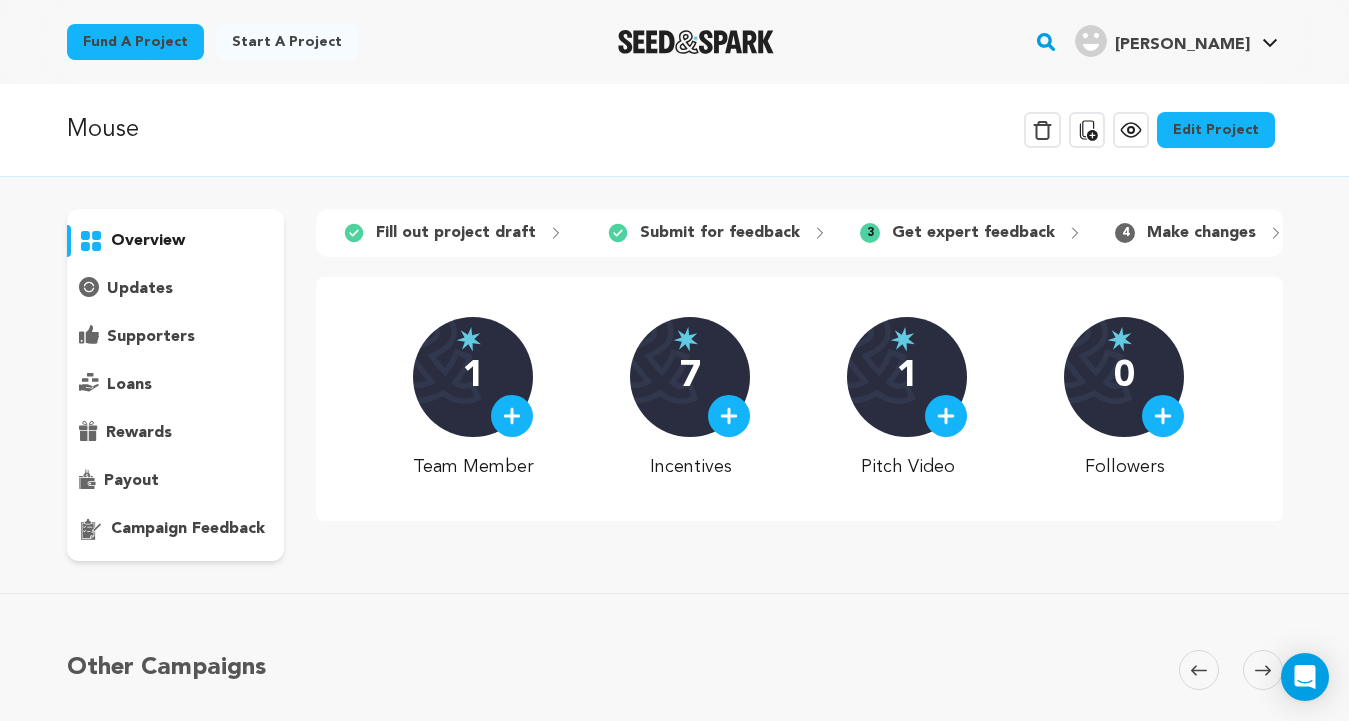 scroll, scrollTop: 0, scrollLeft: 0, axis: both 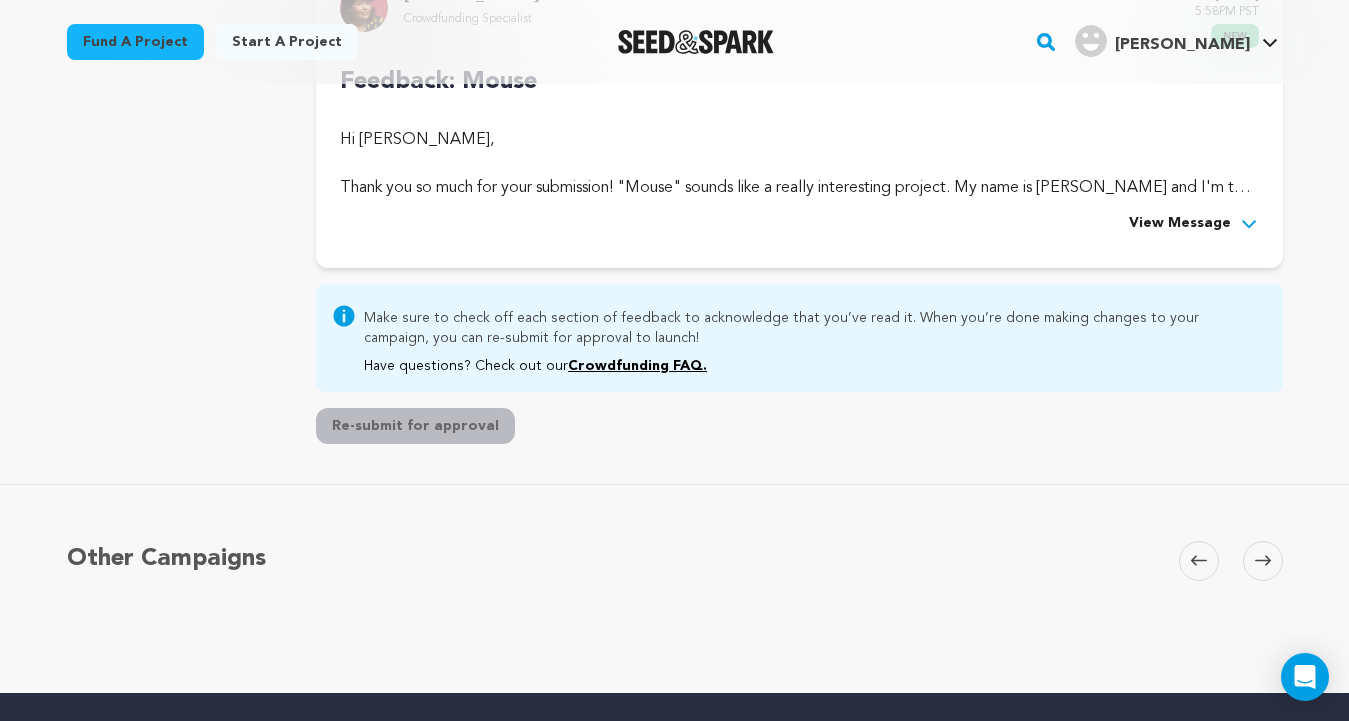 click on "View Message" at bounding box center [1180, 224] 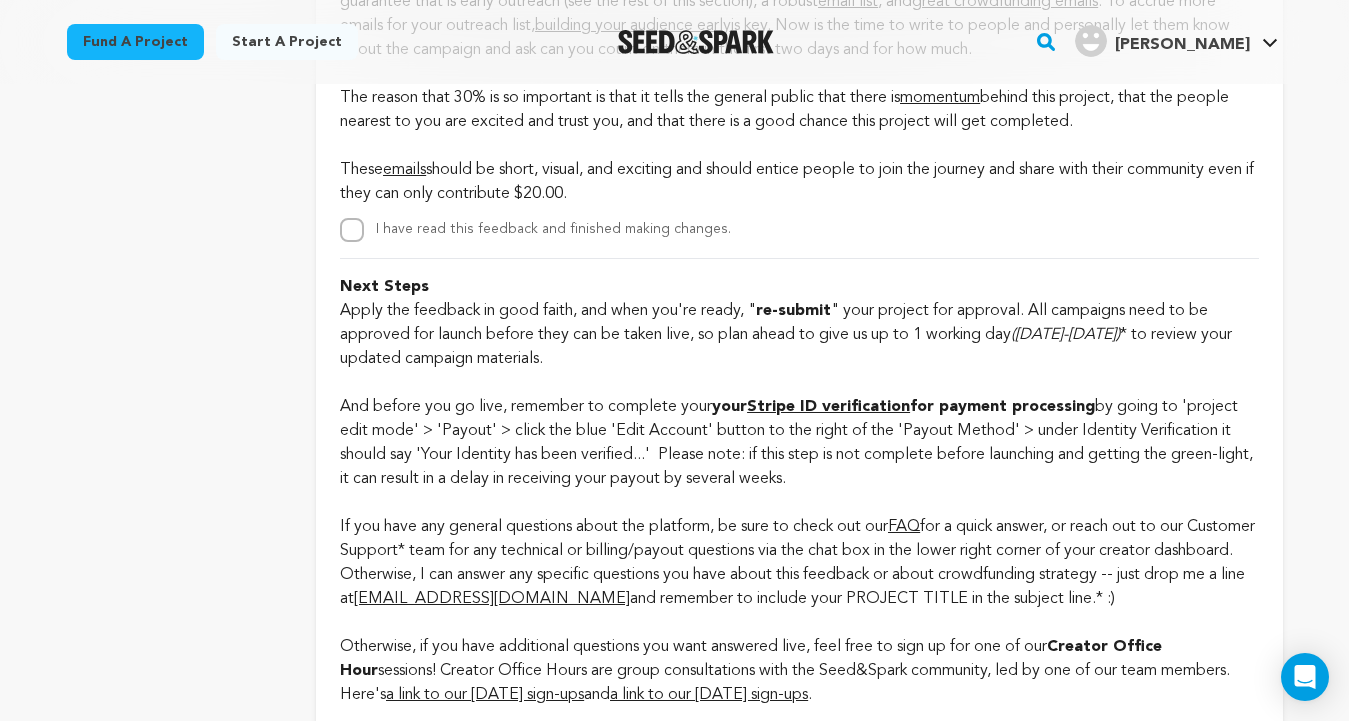 scroll, scrollTop: 5324, scrollLeft: 0, axis: vertical 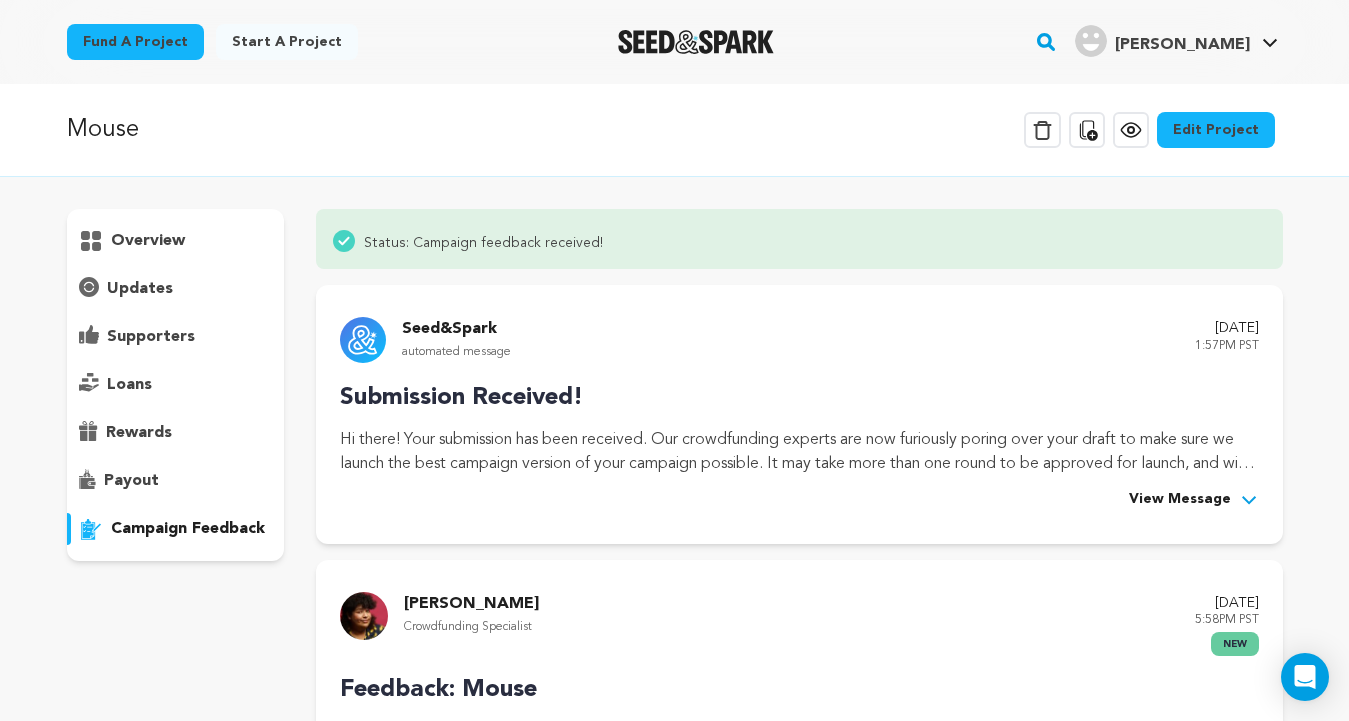 type 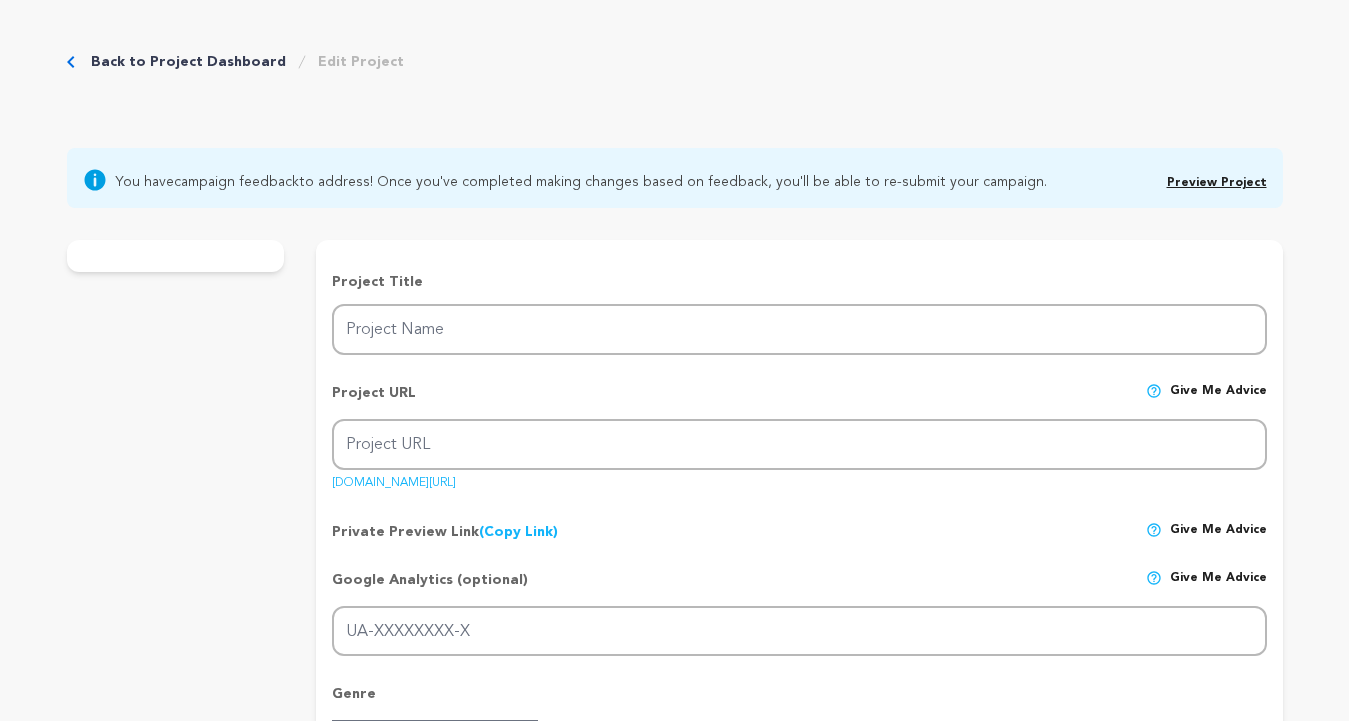 scroll, scrollTop: 0, scrollLeft: 0, axis: both 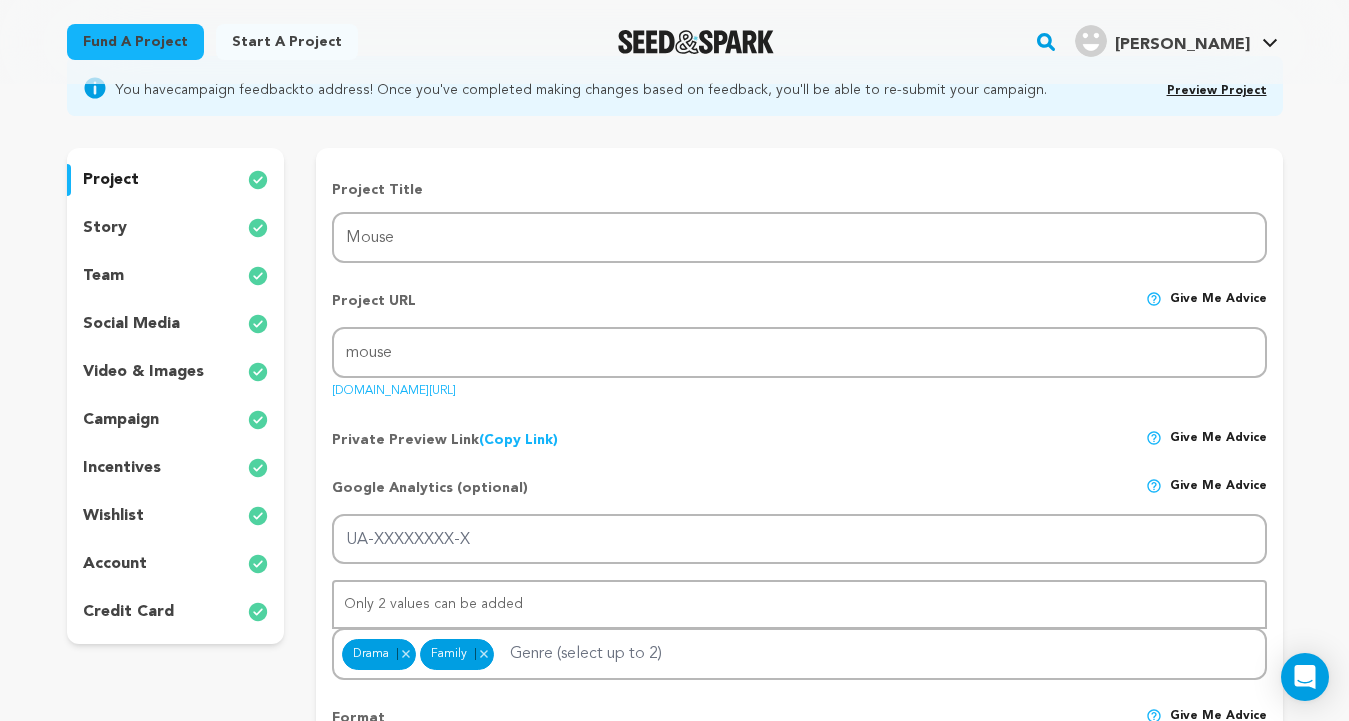 click on "incentives" at bounding box center [122, 468] 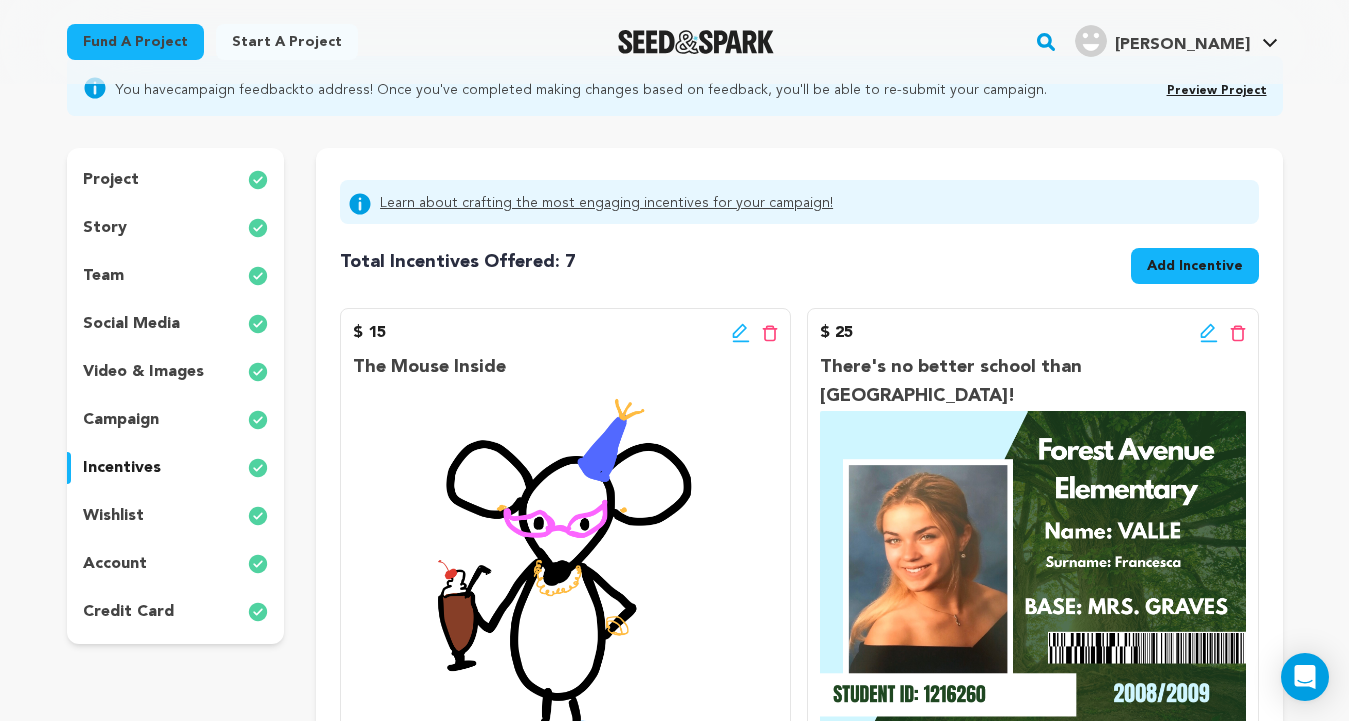click on "wishlist" at bounding box center [113, 516] 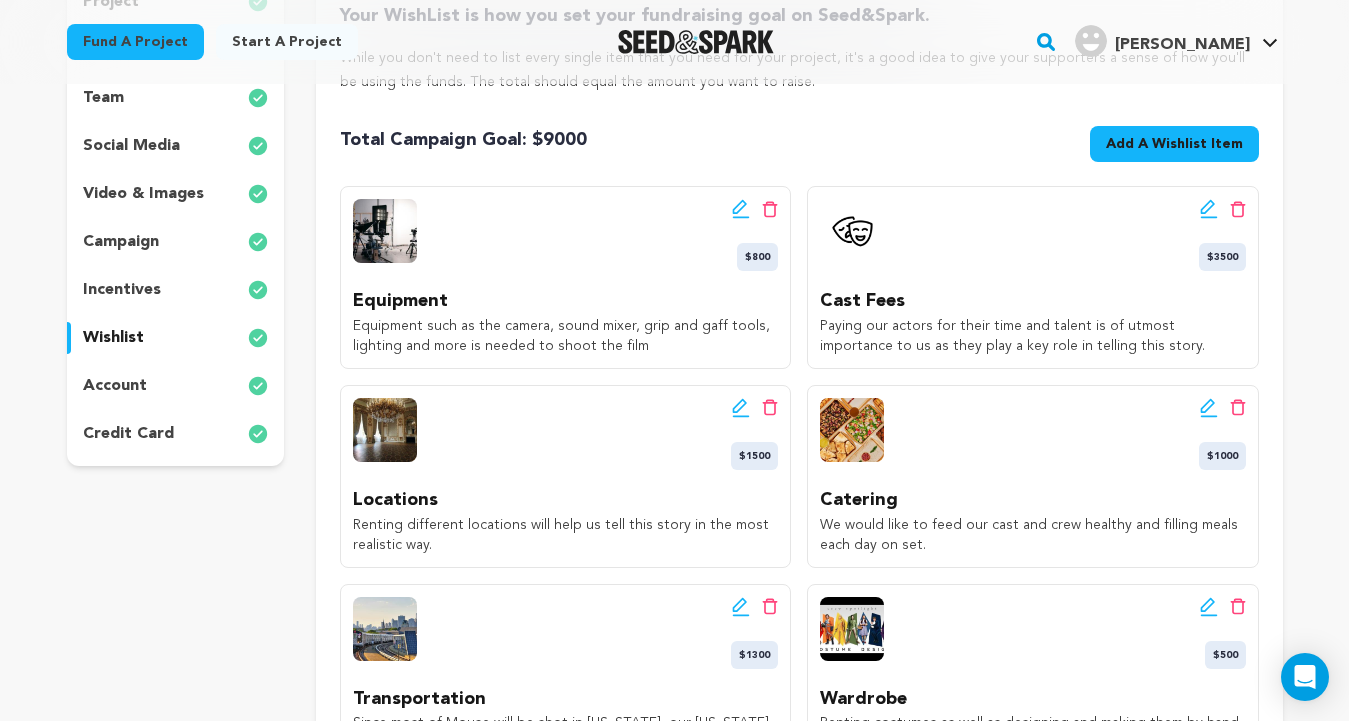 scroll, scrollTop: 340, scrollLeft: 0, axis: vertical 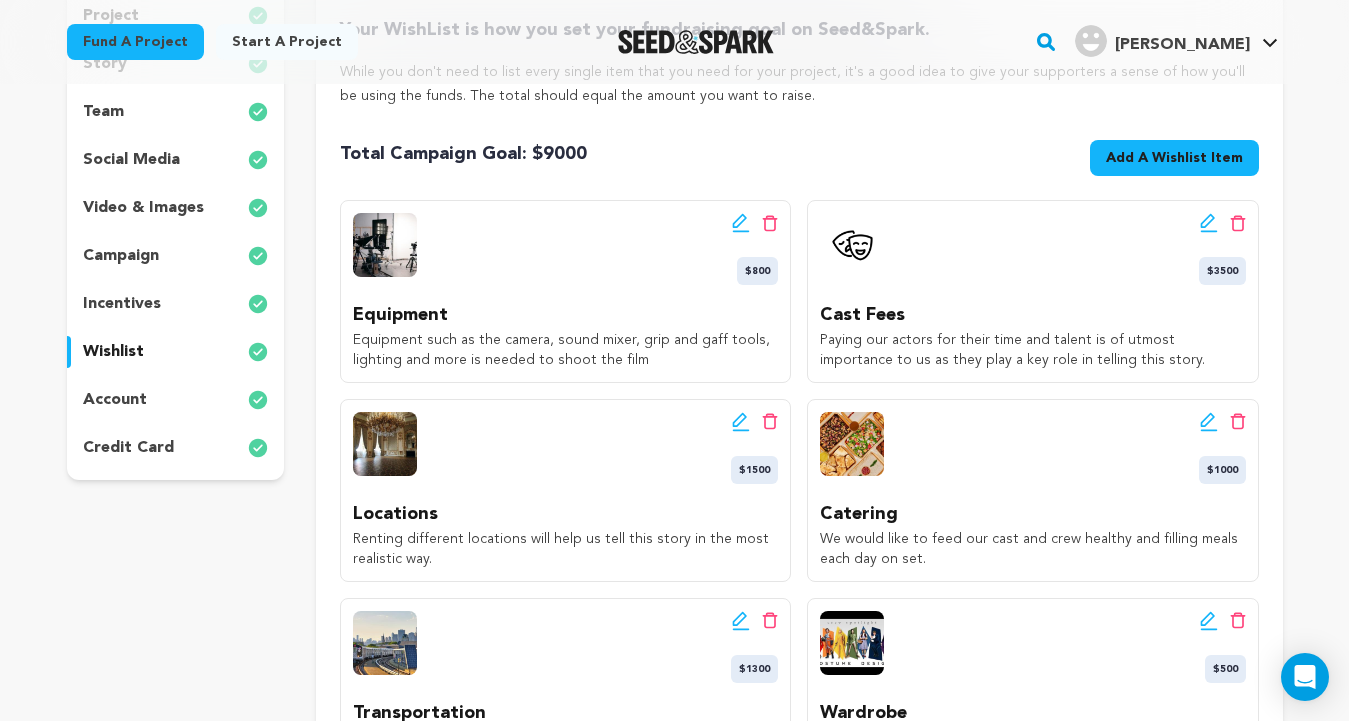 click on "incentives" at bounding box center [176, 304] 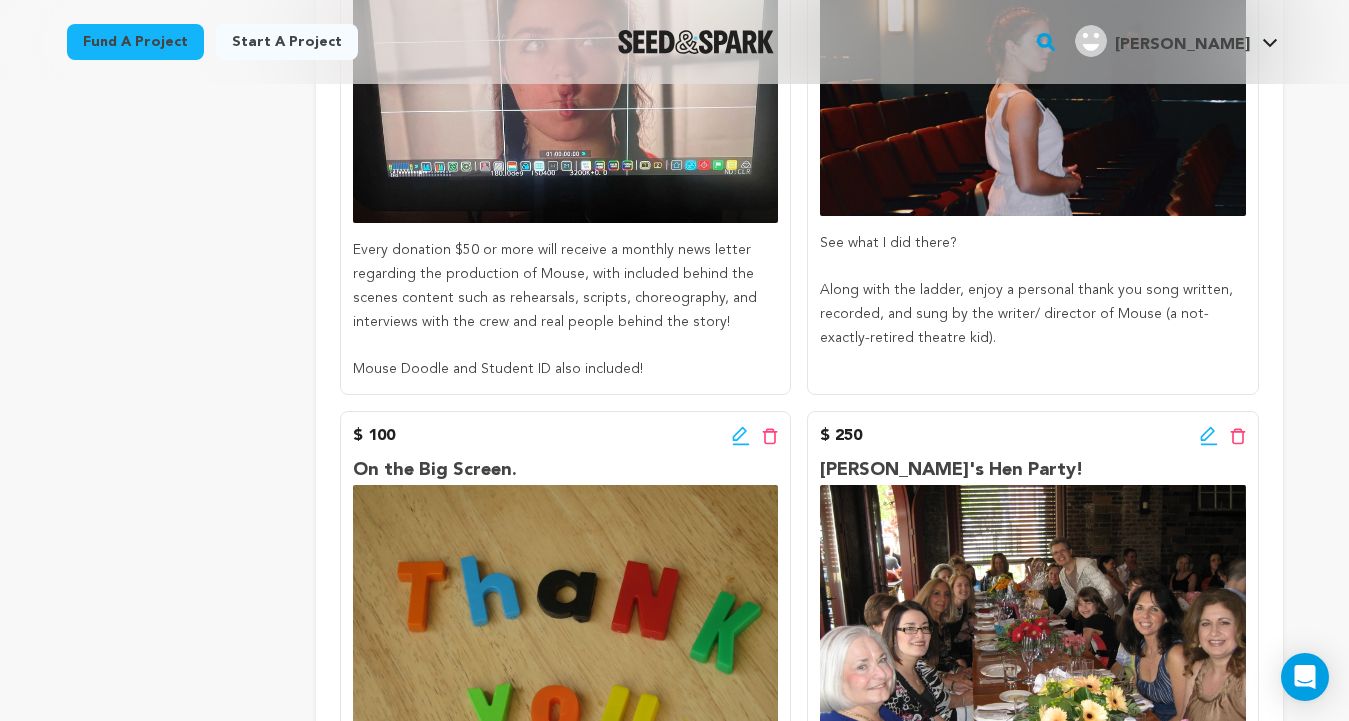 scroll, scrollTop: 1255, scrollLeft: 0, axis: vertical 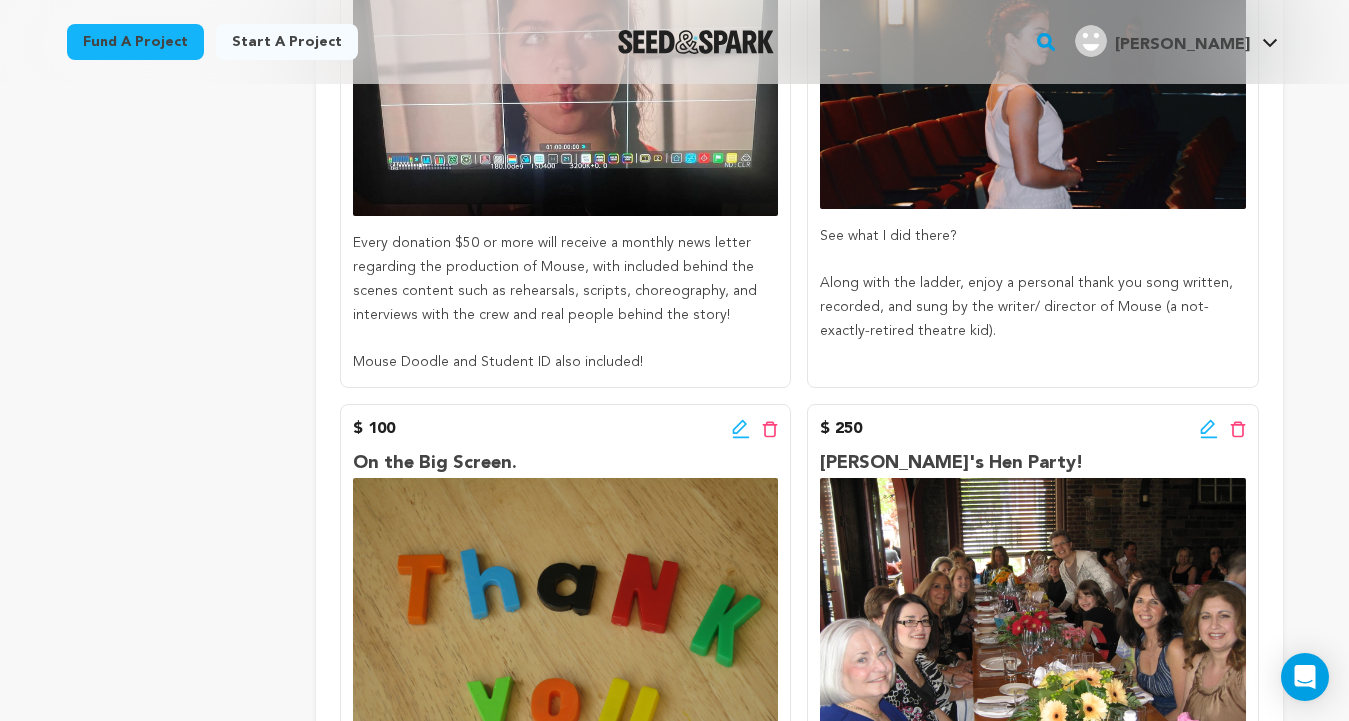 click on "$ 100
Edit incentive button
Delete incentive button" at bounding box center (565, 429) 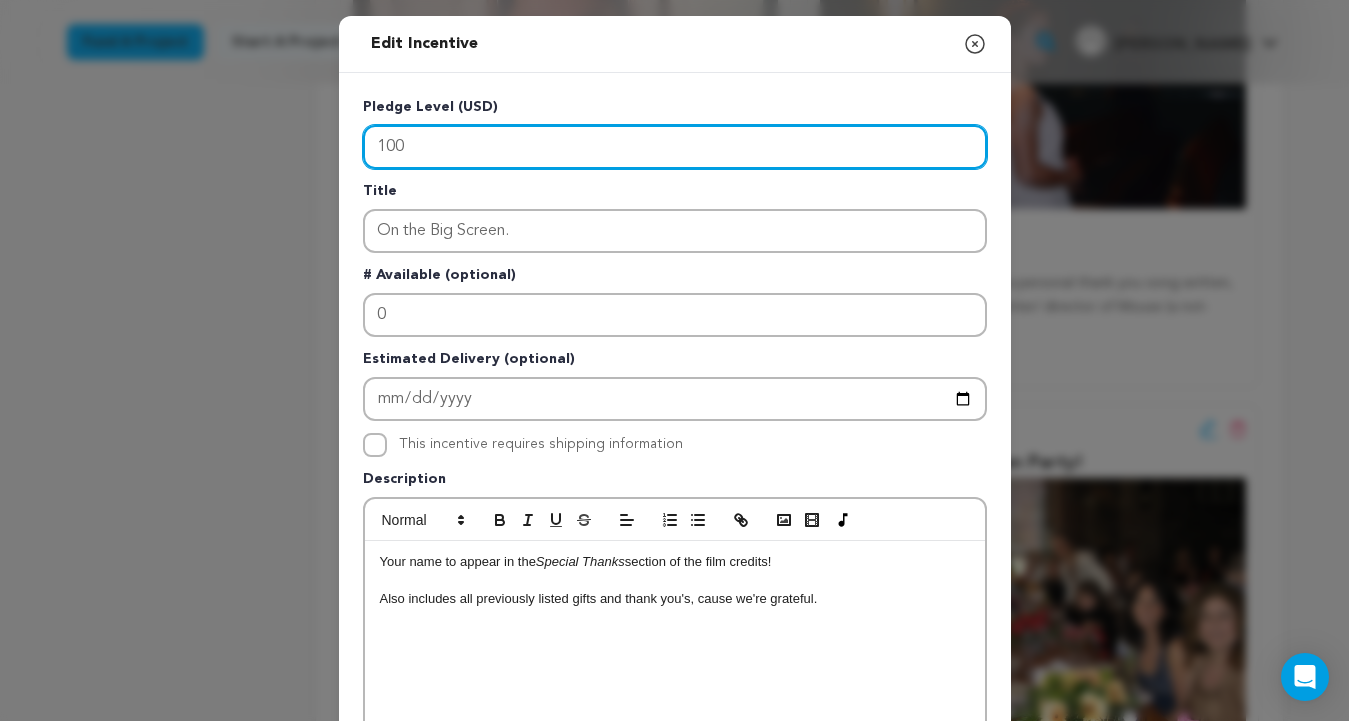 click on "100" at bounding box center (675, 147) 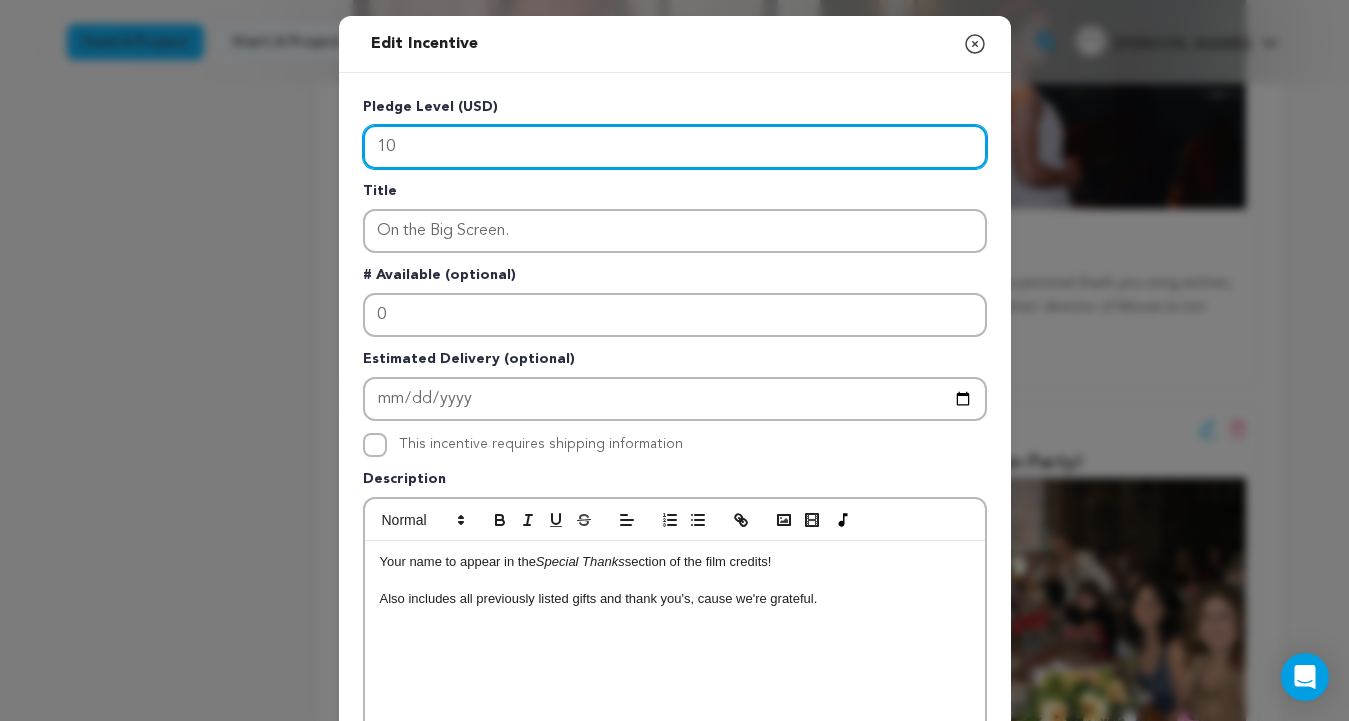 type on "1" 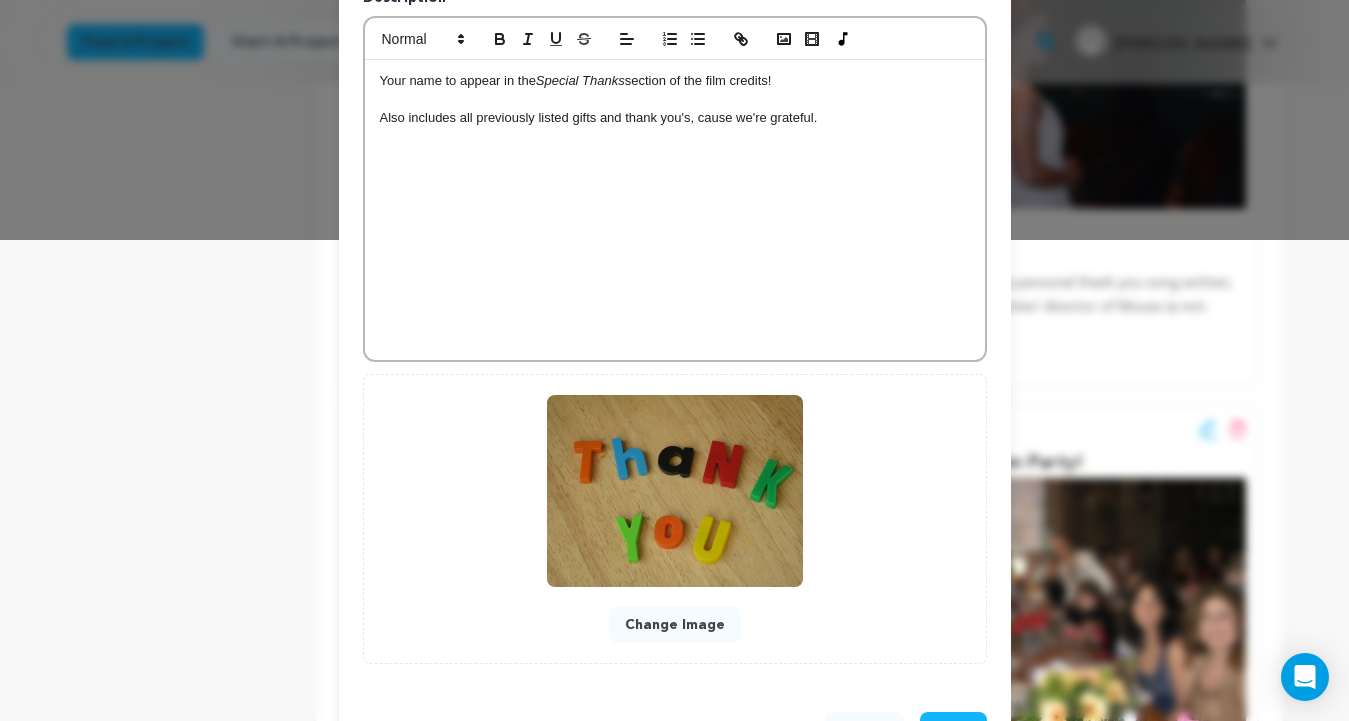 scroll, scrollTop: 556, scrollLeft: 0, axis: vertical 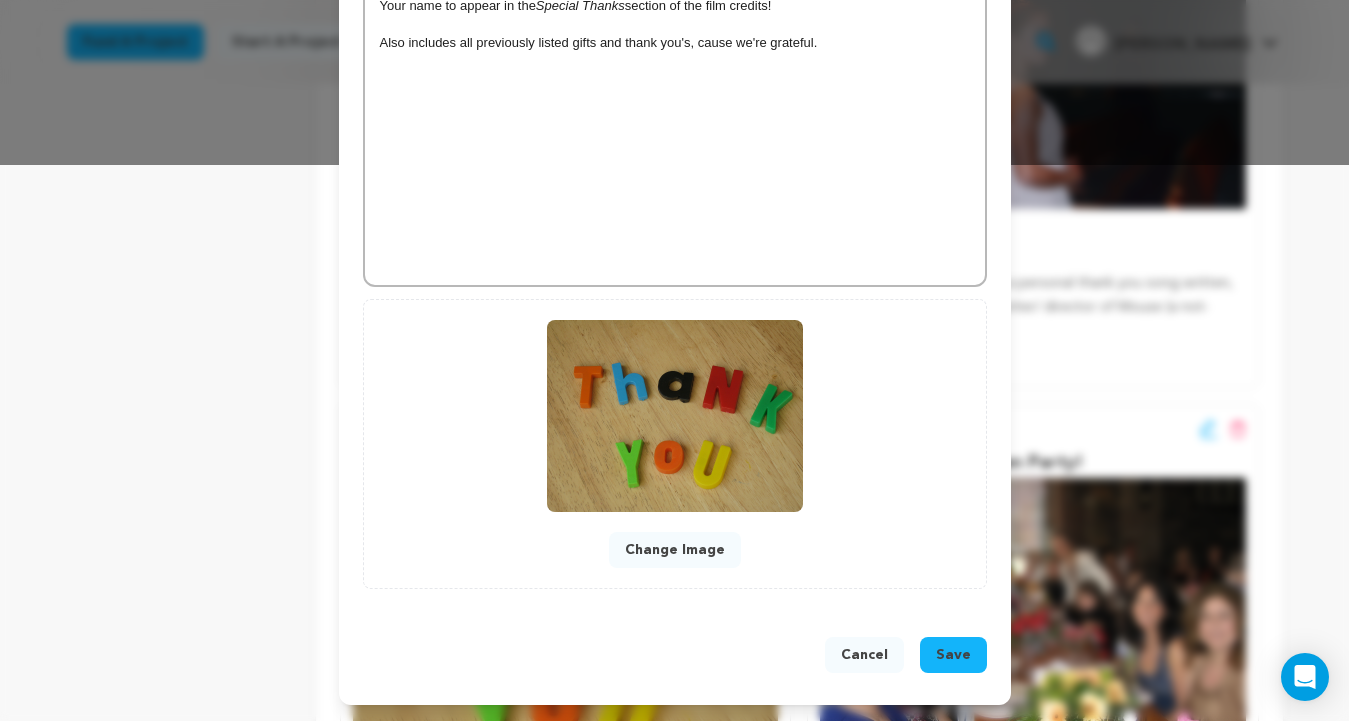 type on "75" 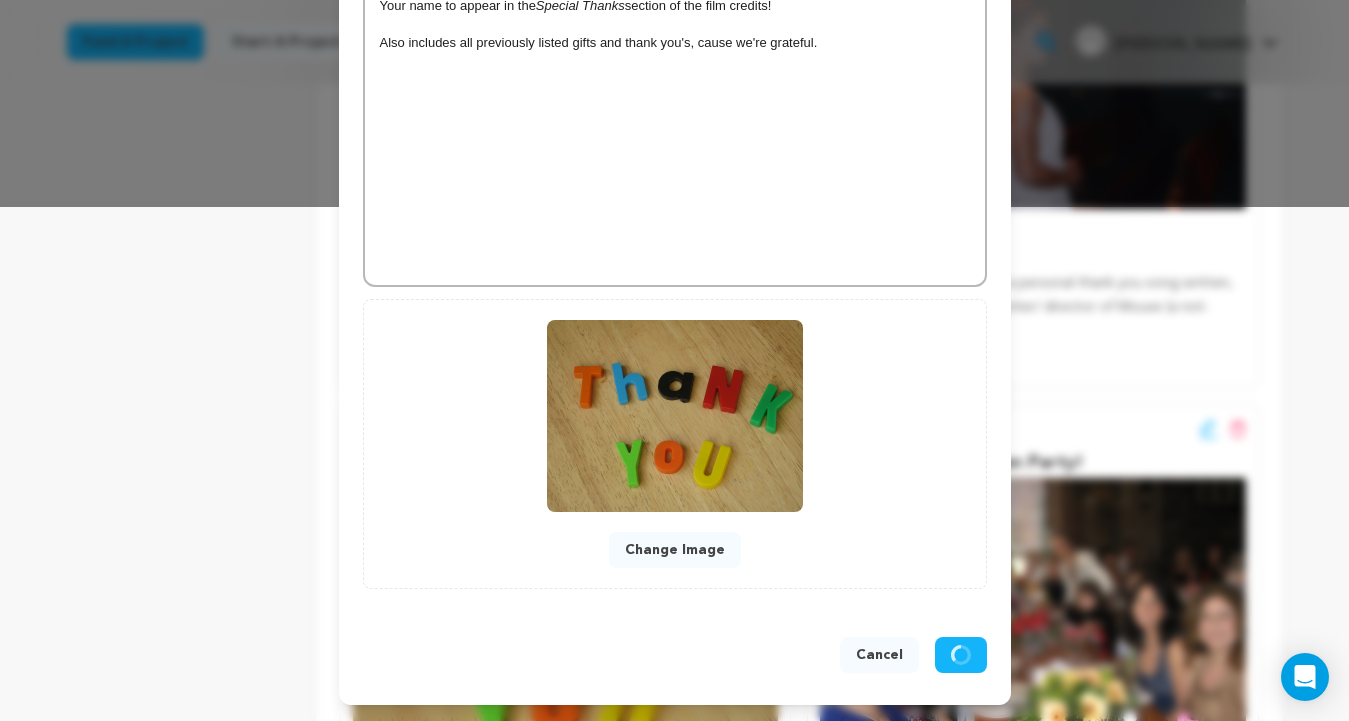 scroll, scrollTop: 514, scrollLeft: 0, axis: vertical 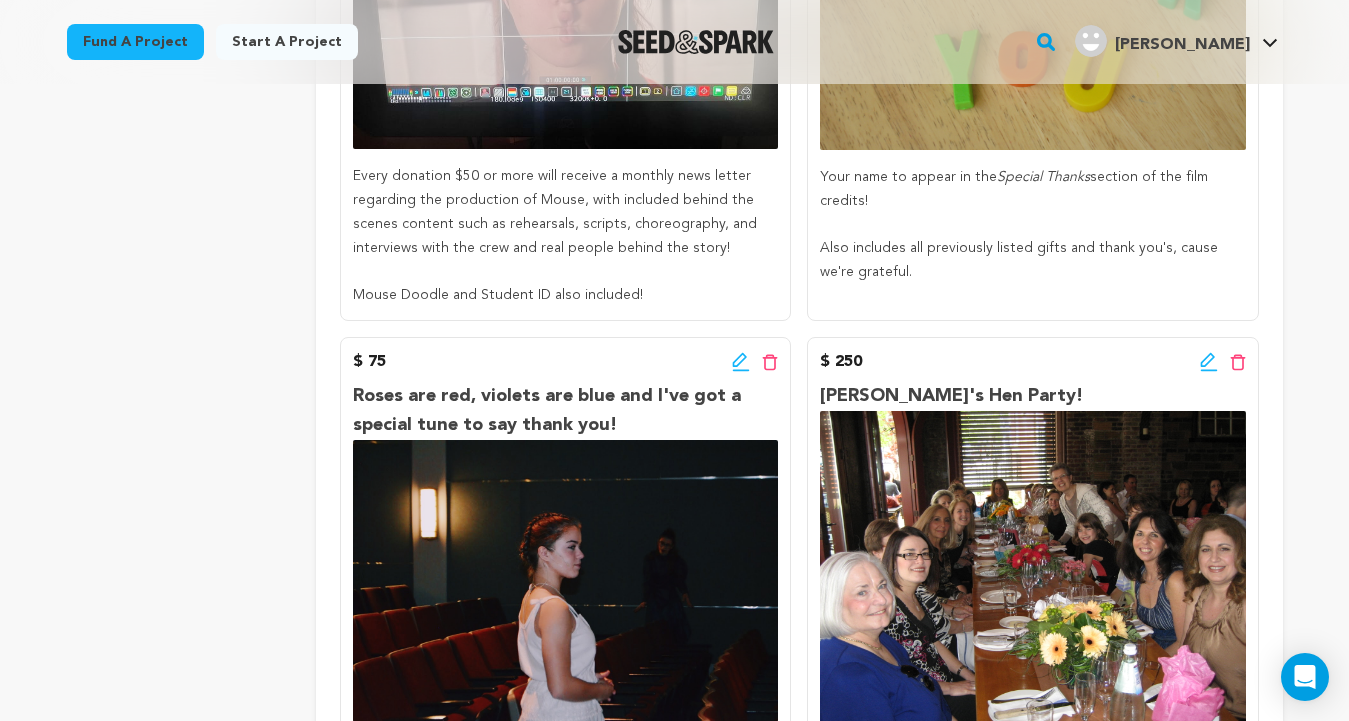 click 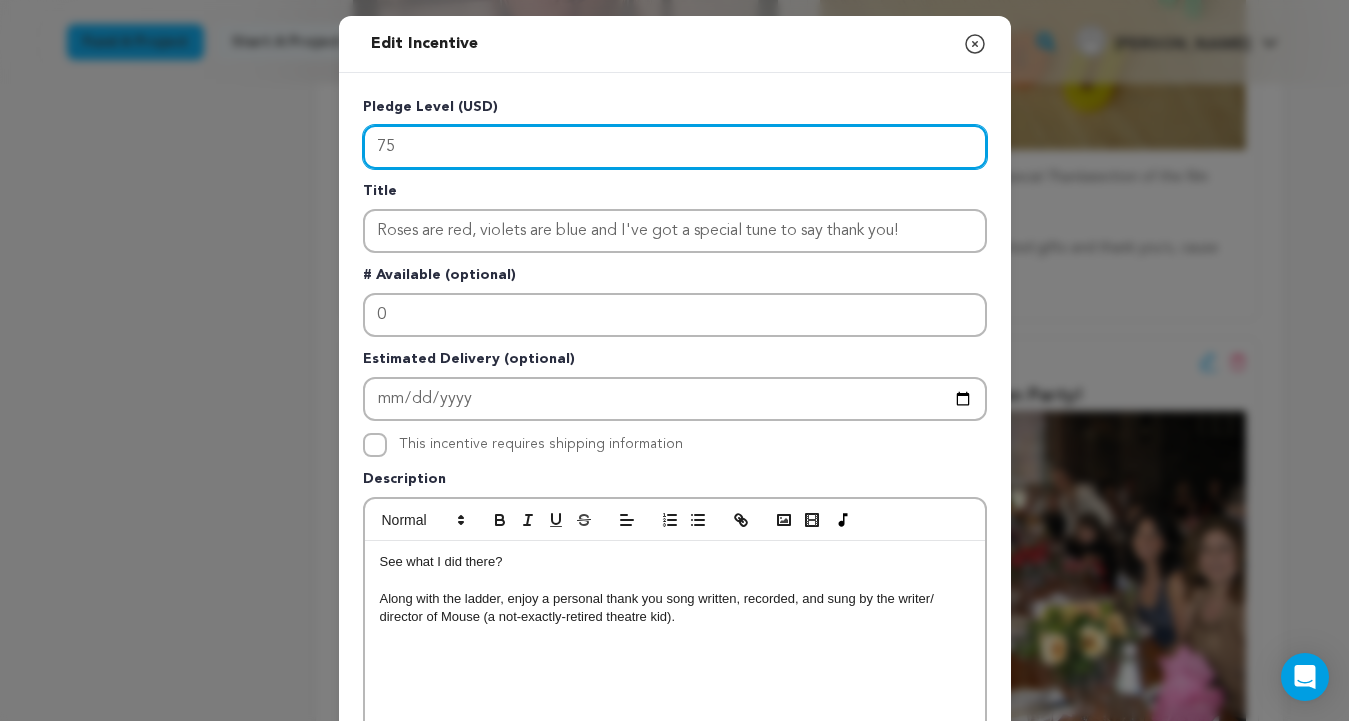 click on "75" at bounding box center [675, 147] 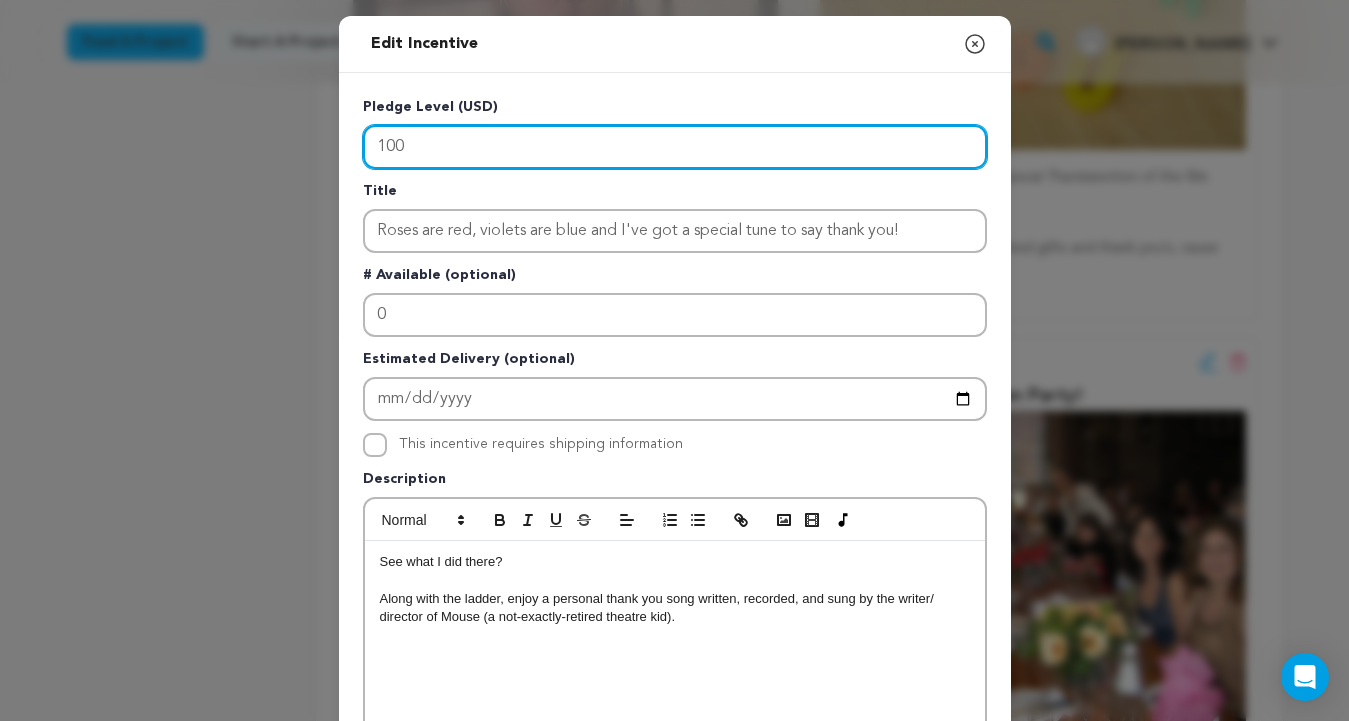 scroll, scrollTop: 556, scrollLeft: 0, axis: vertical 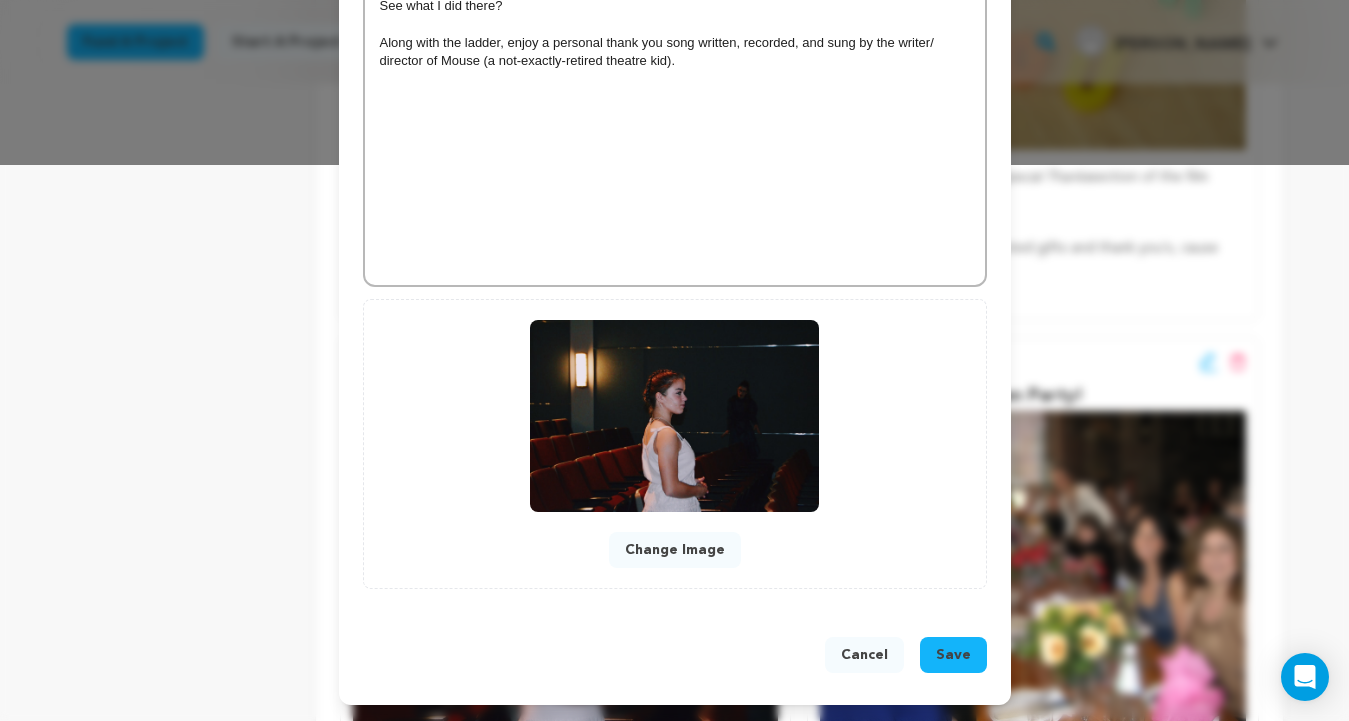 type on "100" 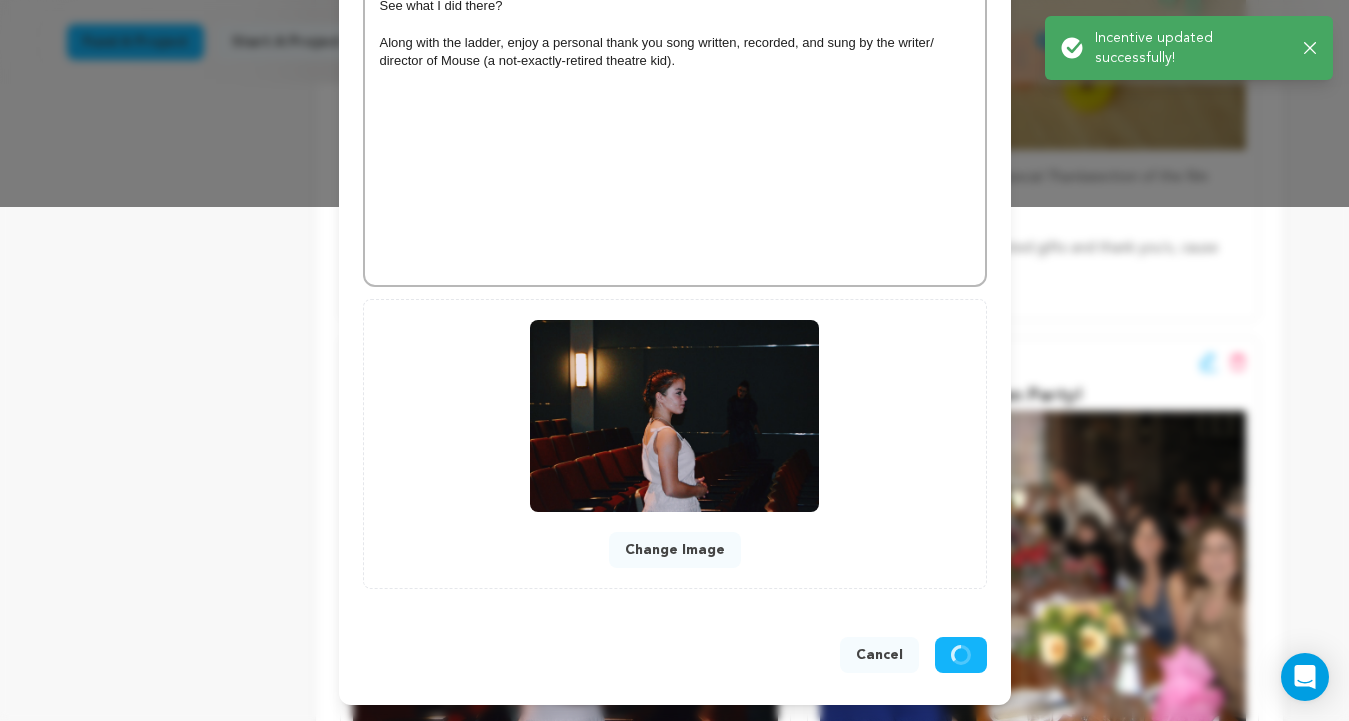 scroll, scrollTop: 514, scrollLeft: 0, axis: vertical 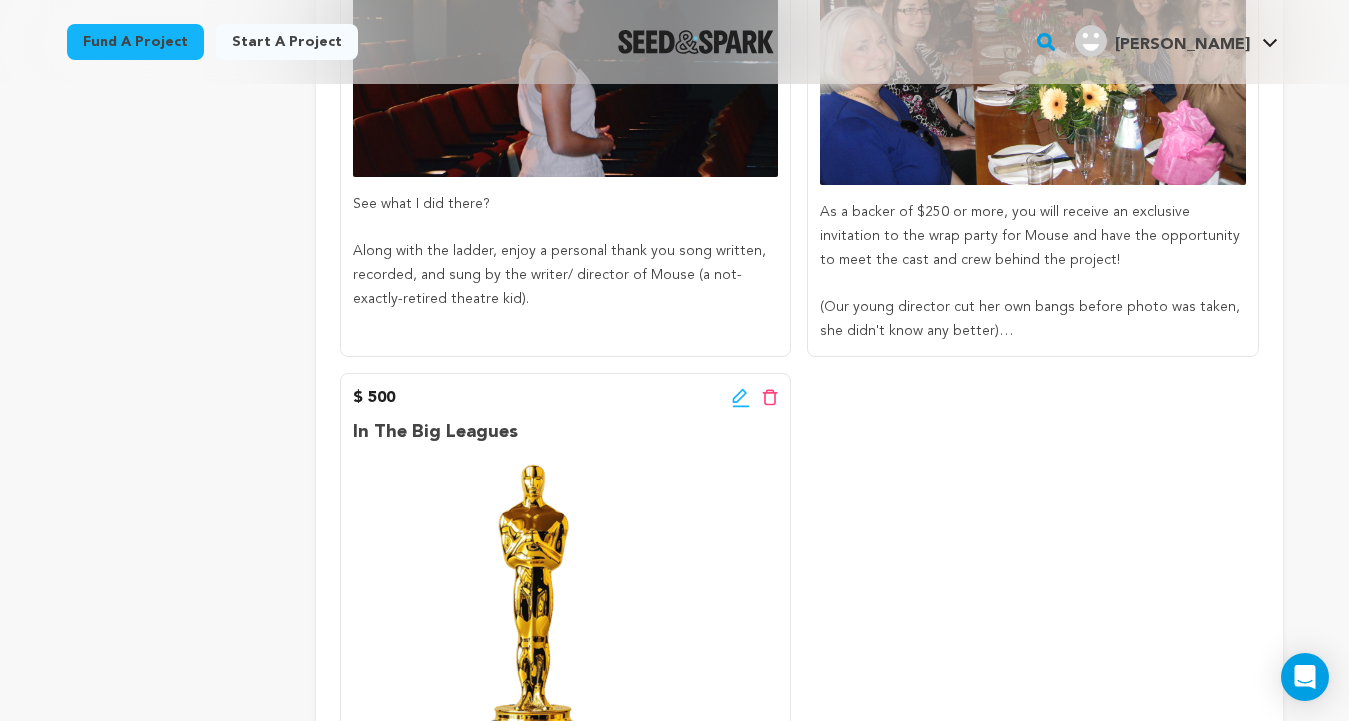 click 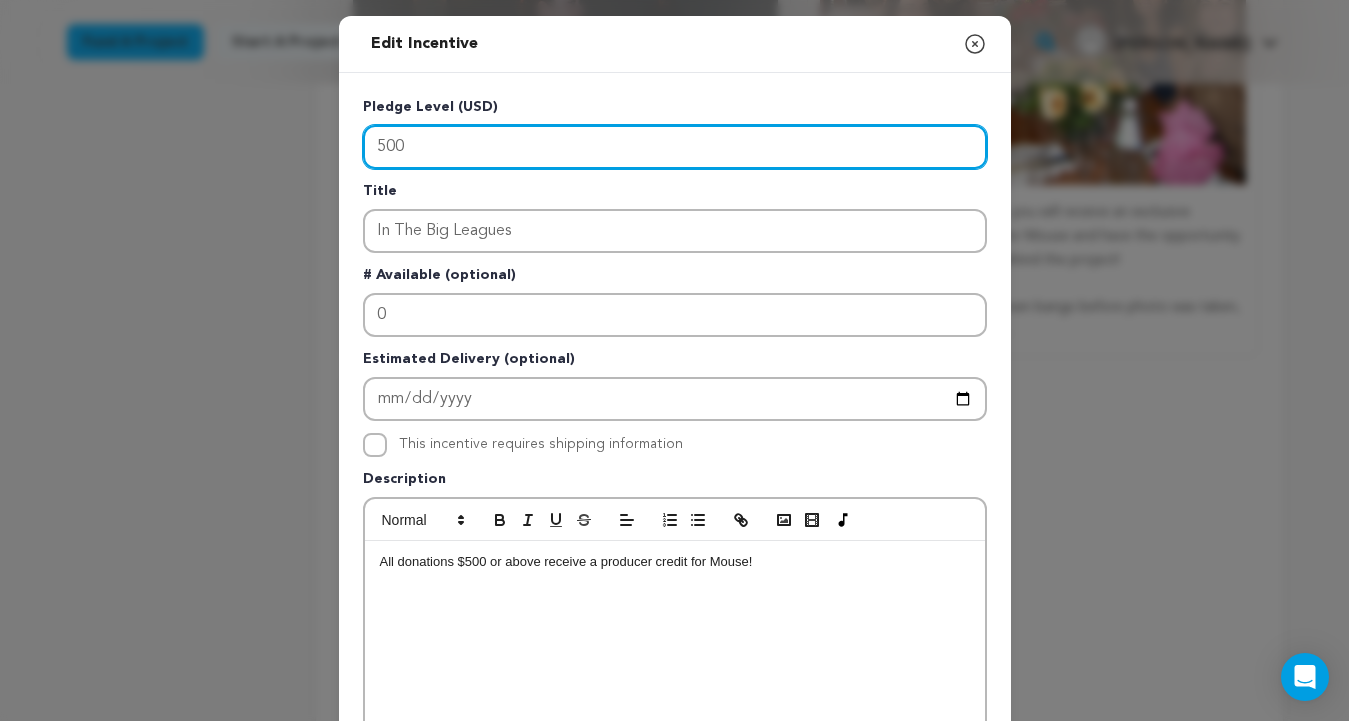 click on "500" at bounding box center (675, 147) 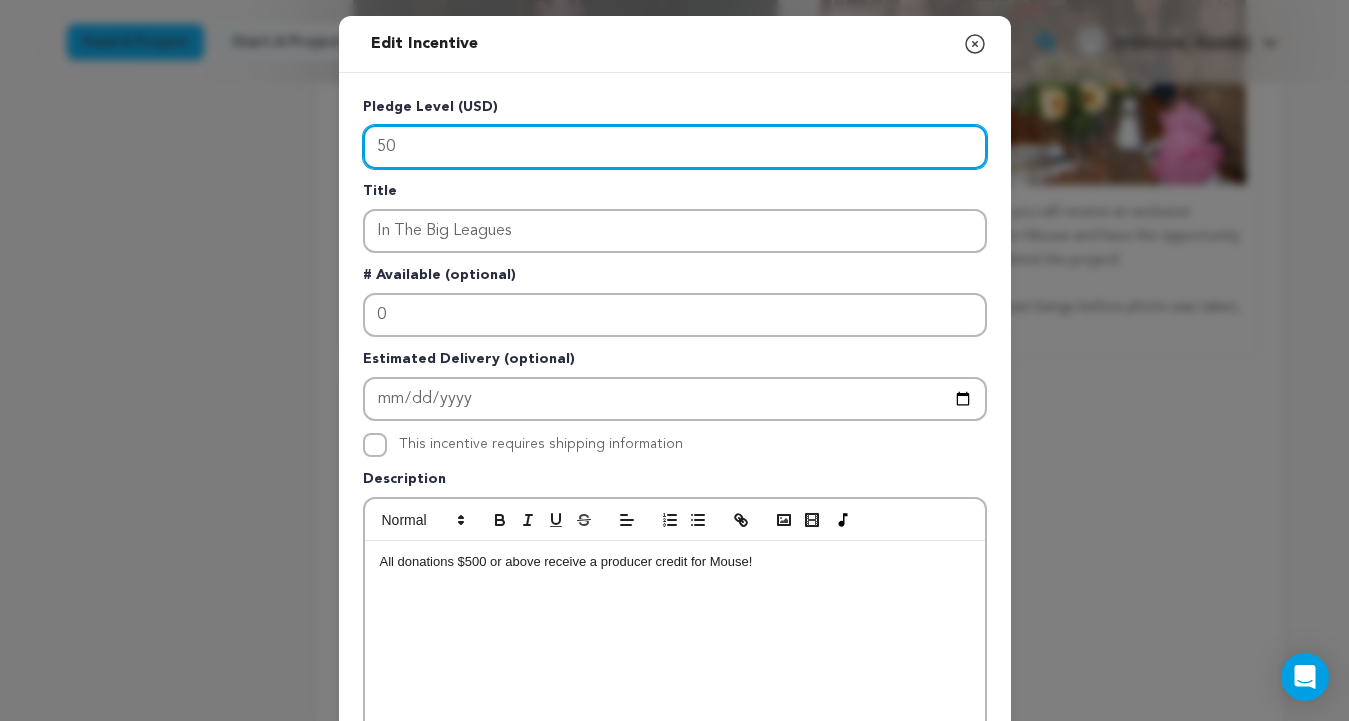 type on "5" 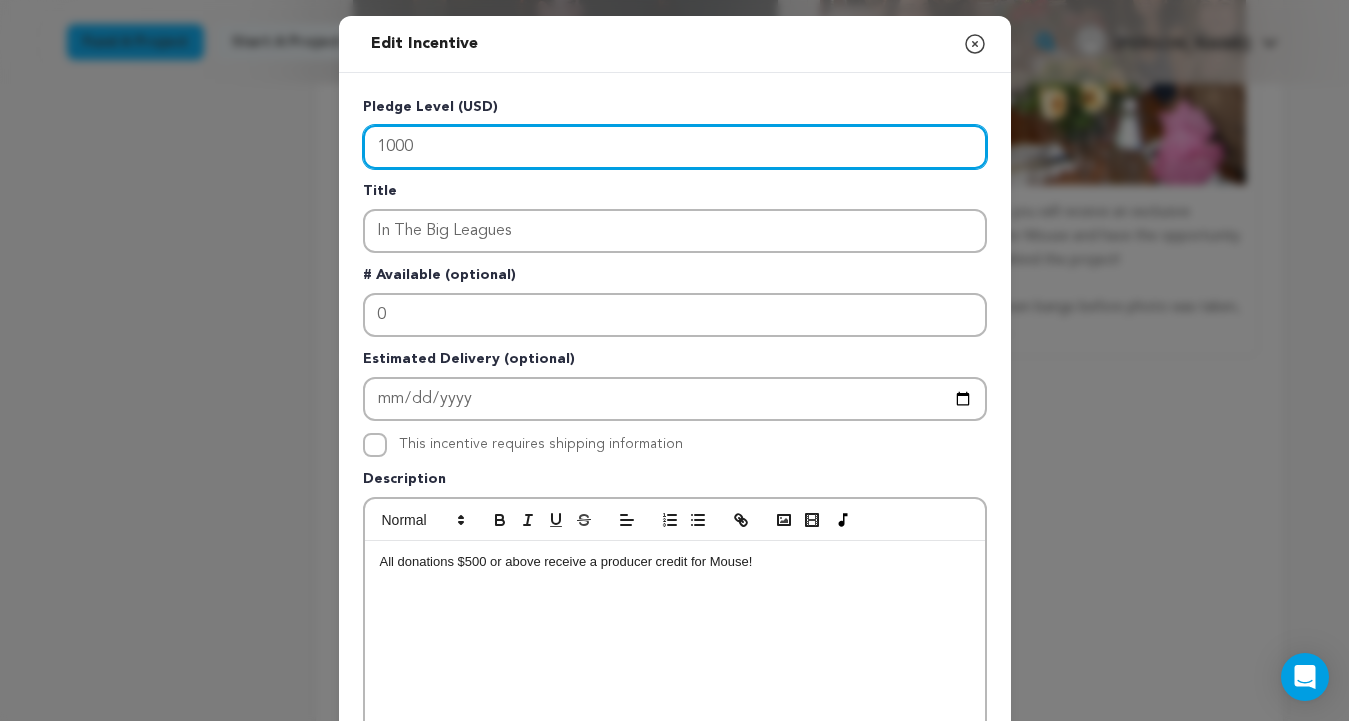 type on "1000" 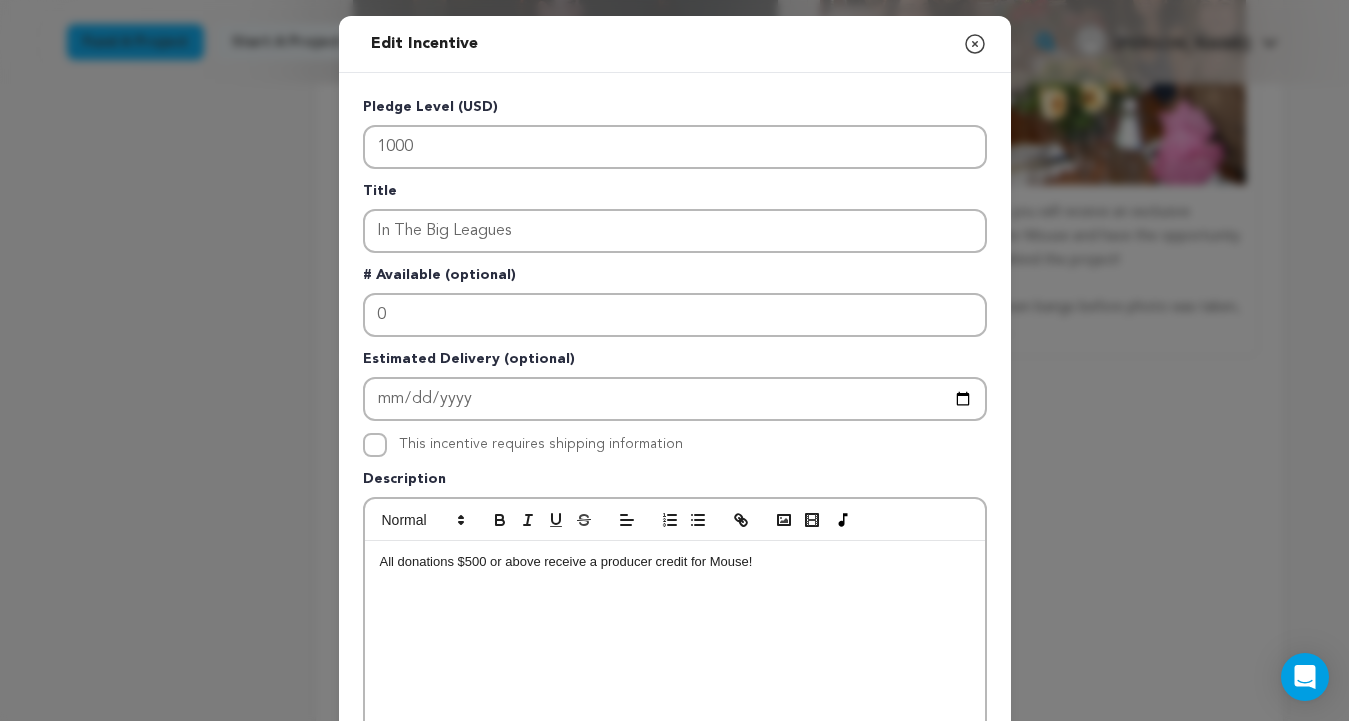 click on "All donations $500 or above receive a producer credit for Mouse!" at bounding box center [675, 562] 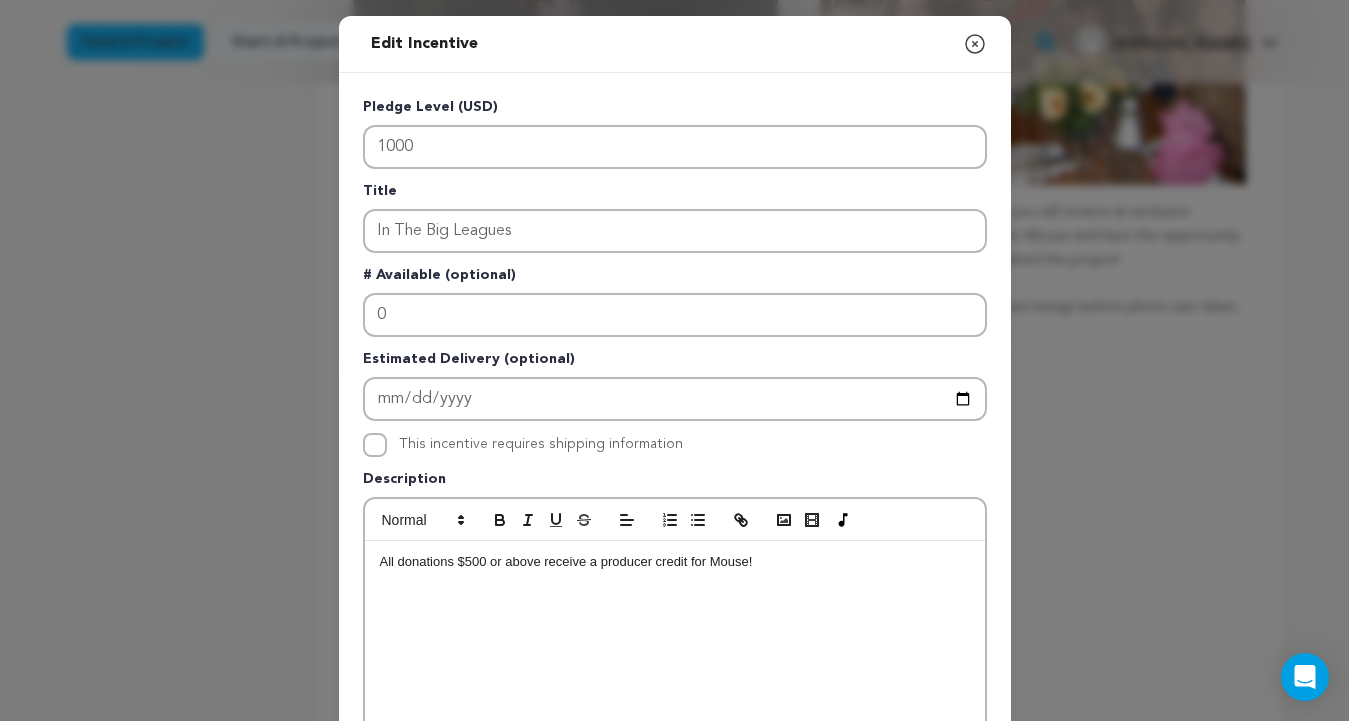 type 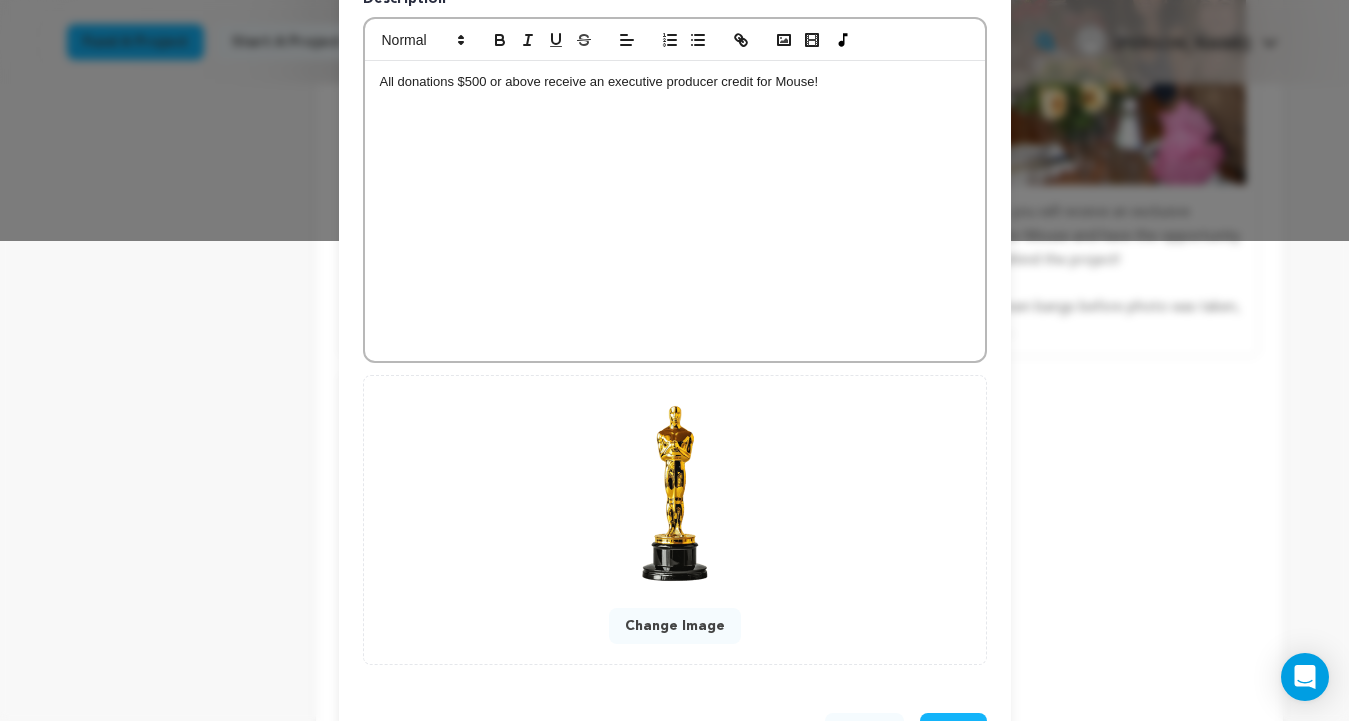 scroll, scrollTop: 556, scrollLeft: 0, axis: vertical 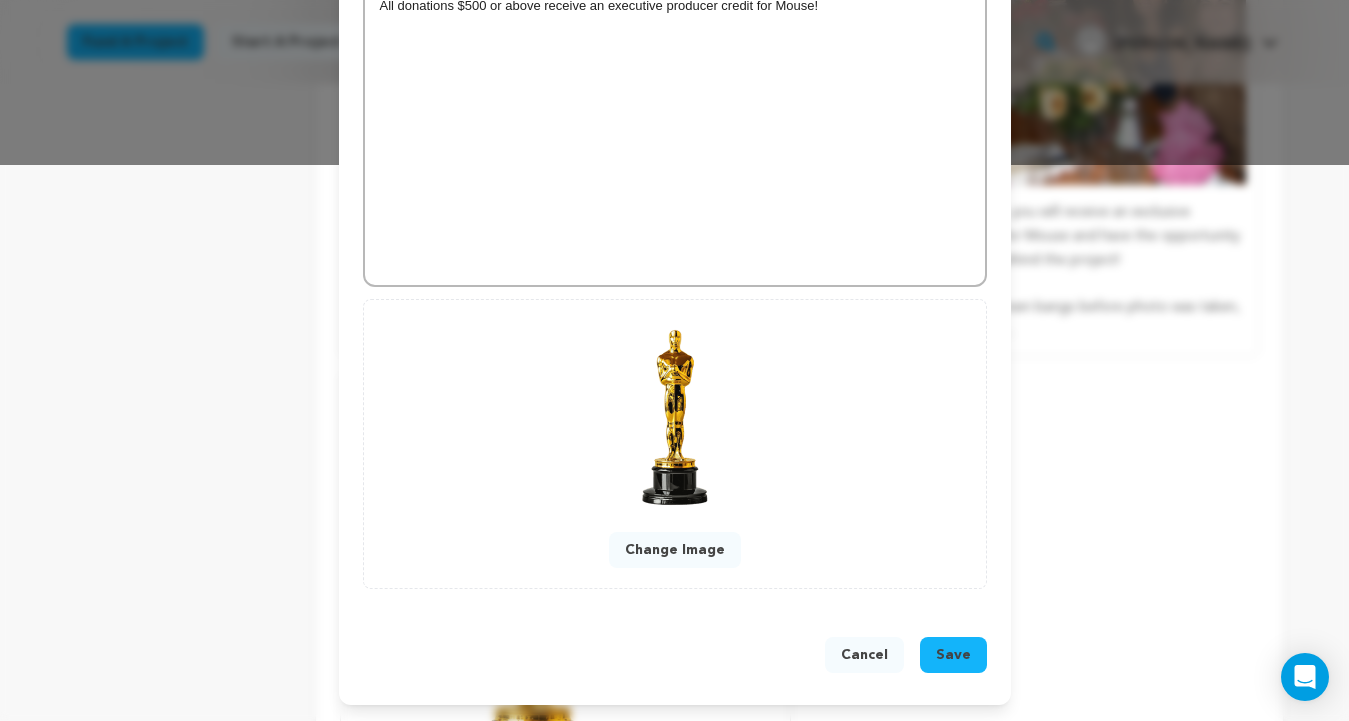 click on "Save" at bounding box center (953, 655) 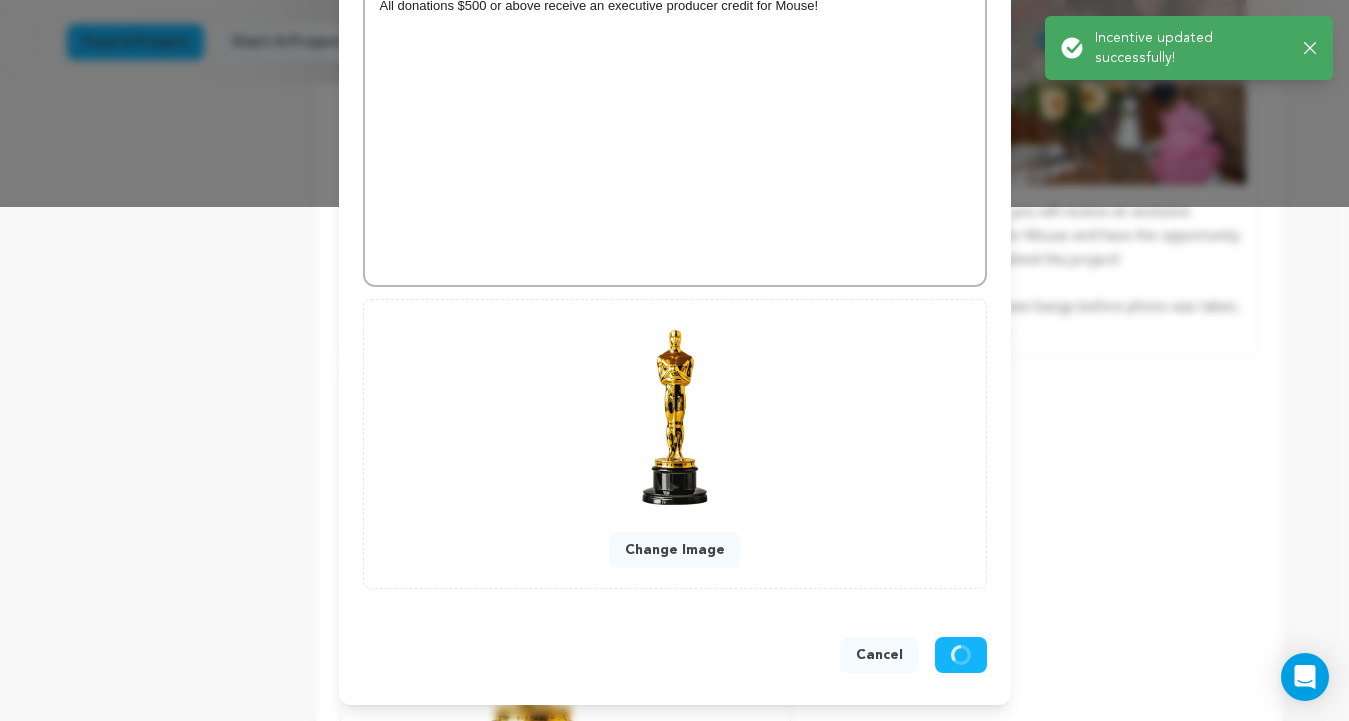 scroll, scrollTop: 514, scrollLeft: 0, axis: vertical 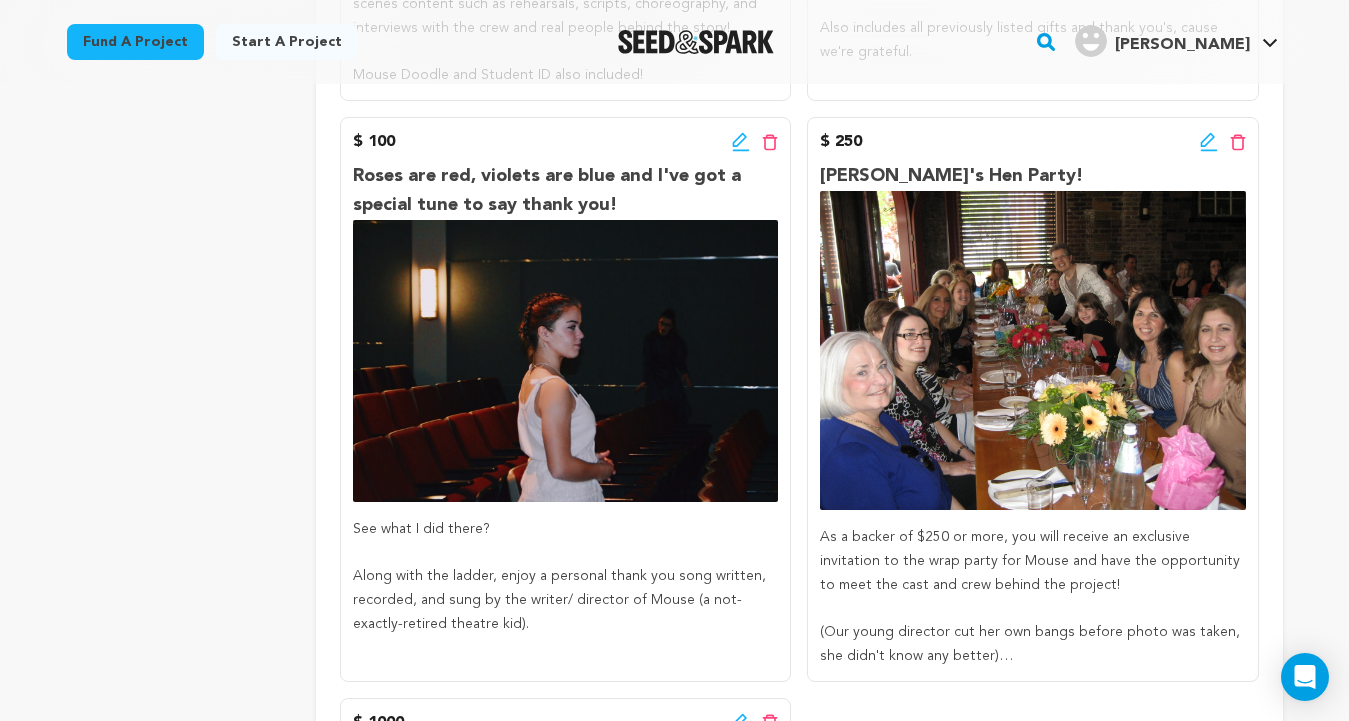 click 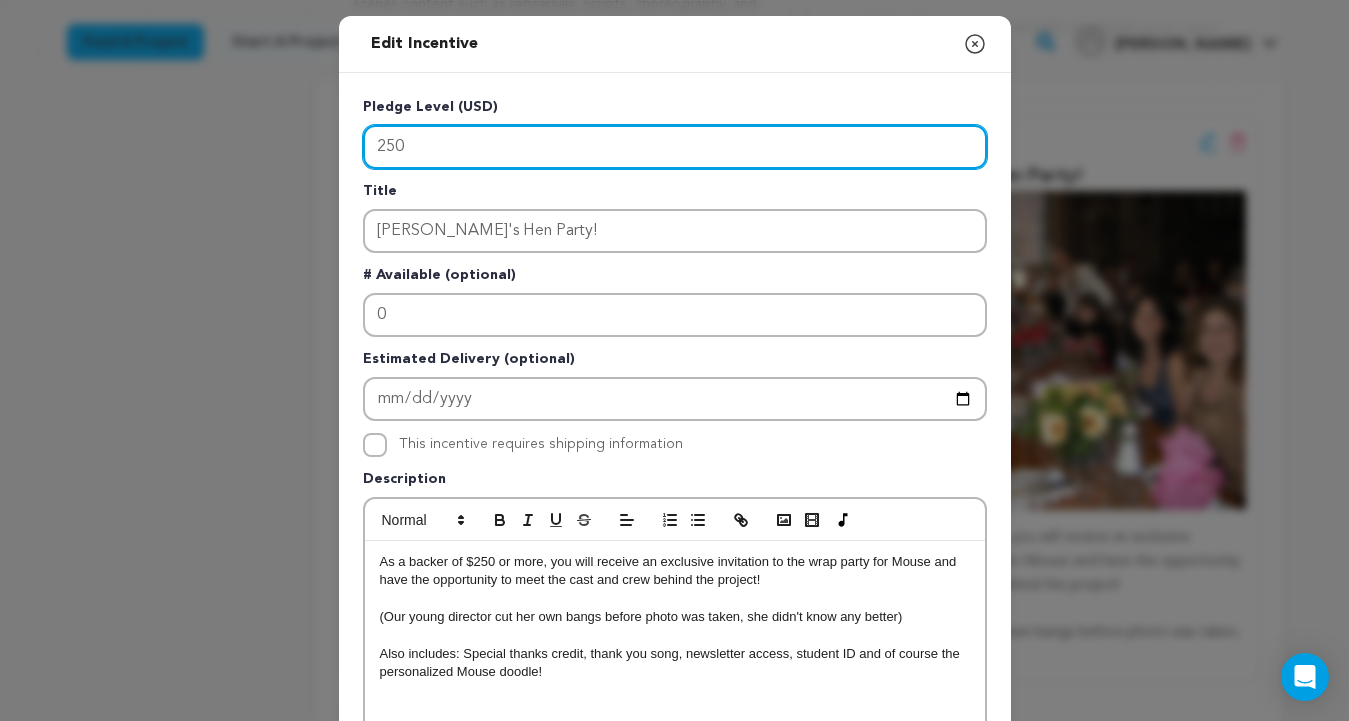 click on "250" at bounding box center [675, 147] 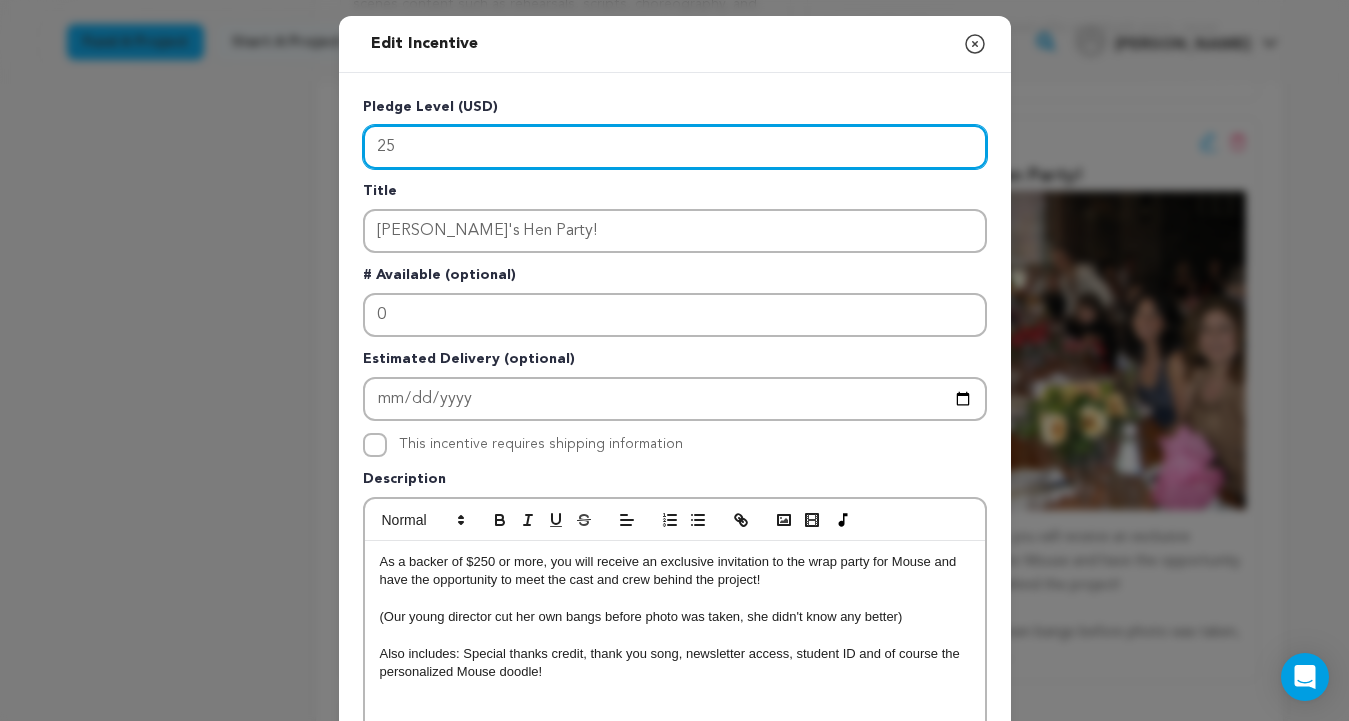 type on "2" 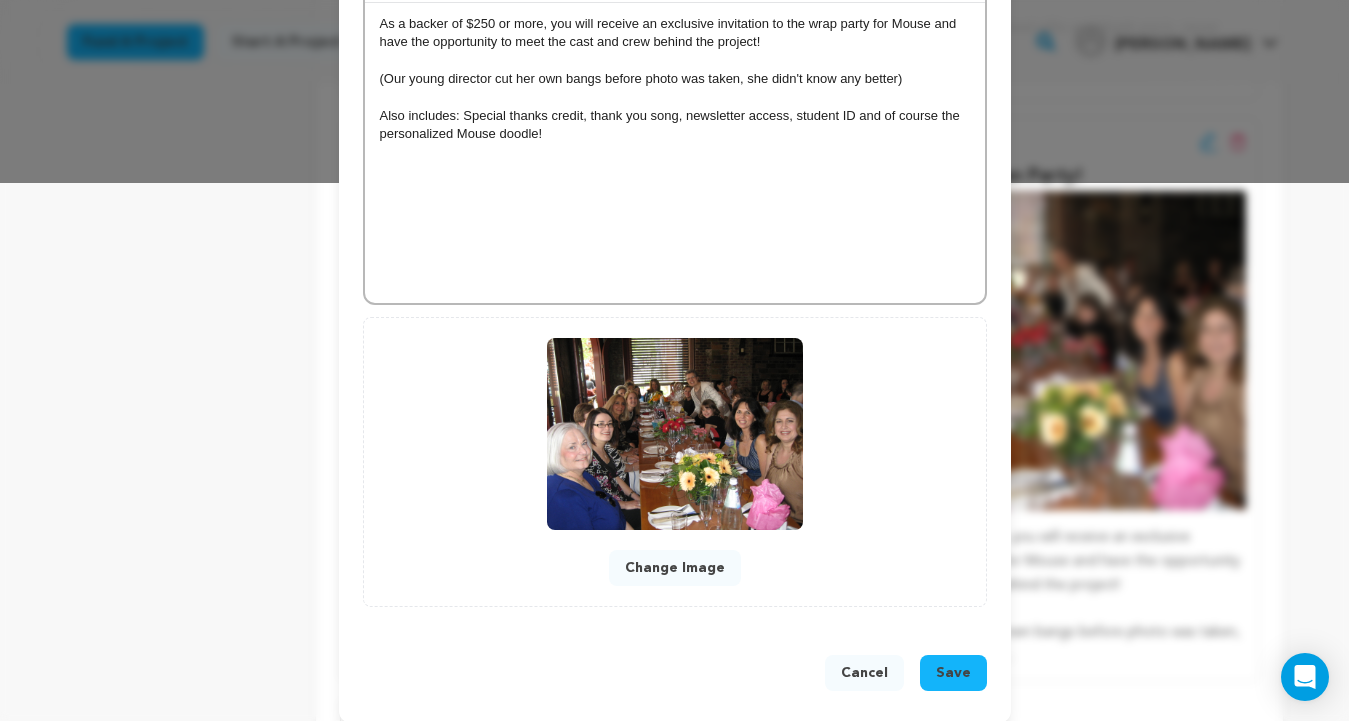 scroll, scrollTop: 552, scrollLeft: 0, axis: vertical 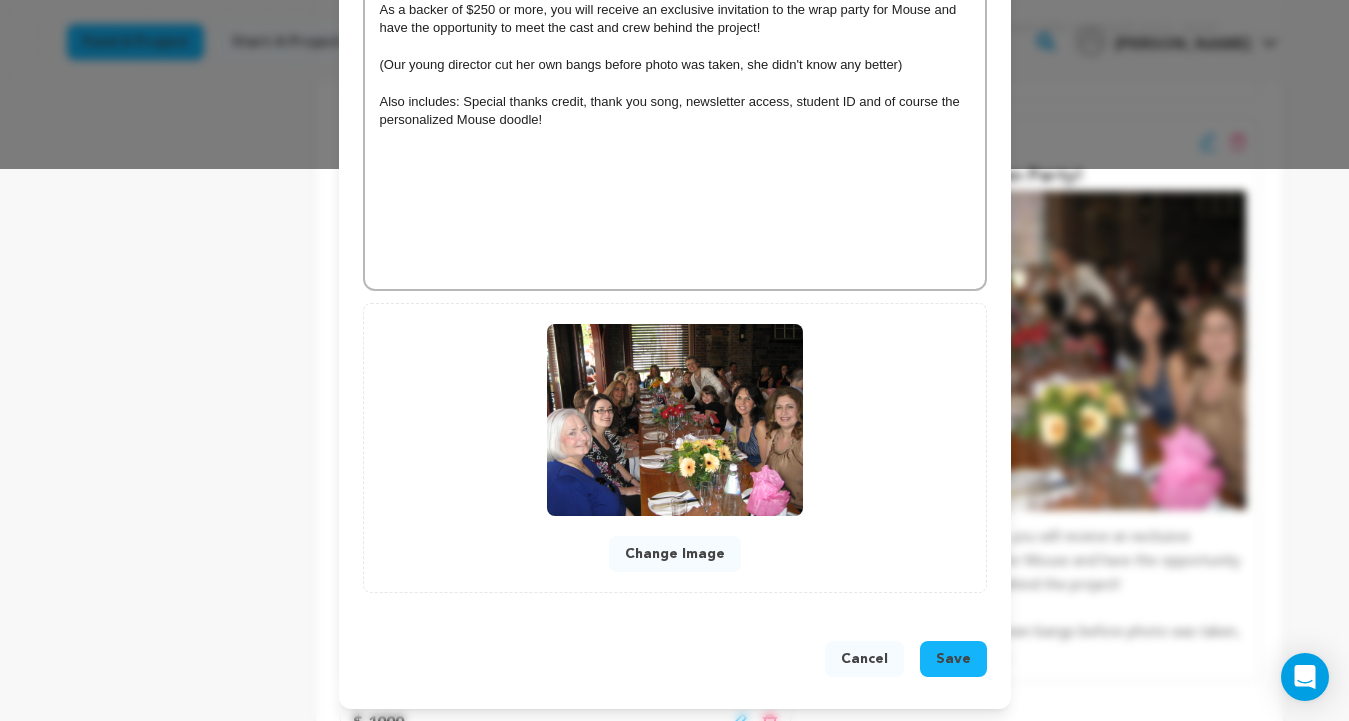 type on "500" 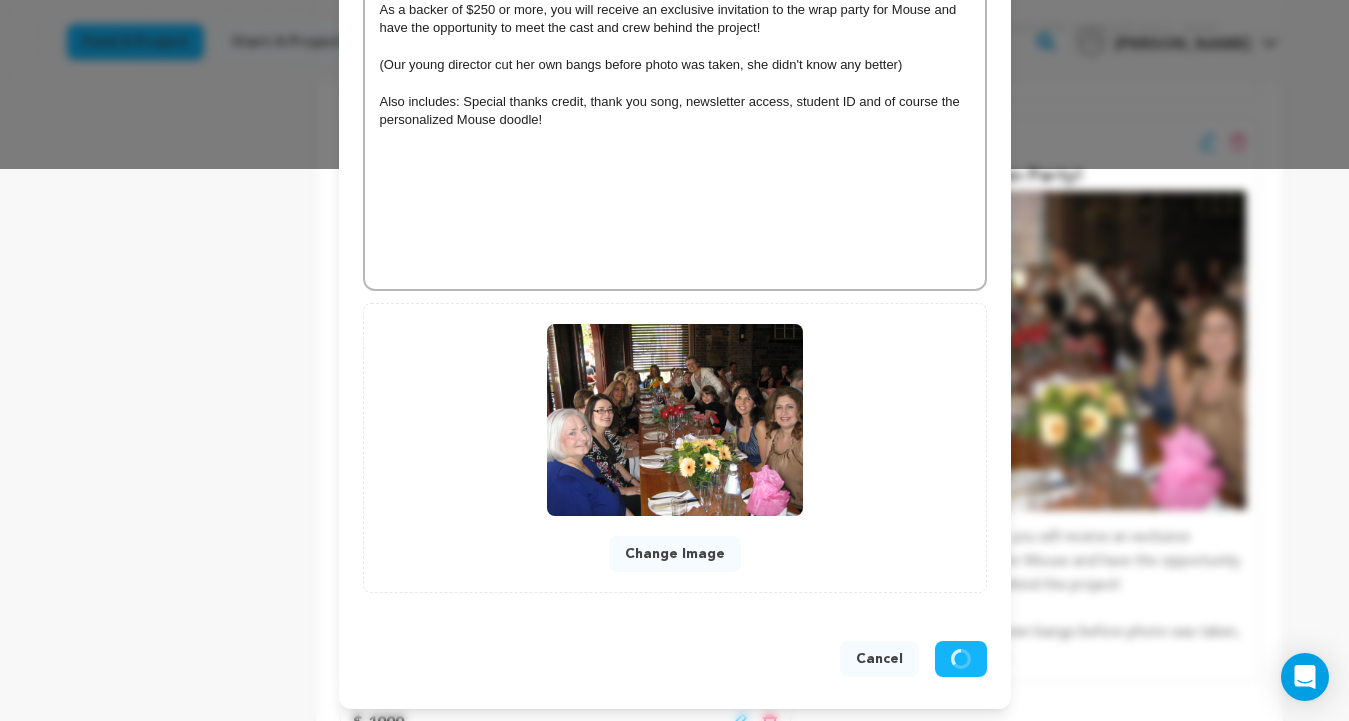 scroll, scrollTop: 514, scrollLeft: 0, axis: vertical 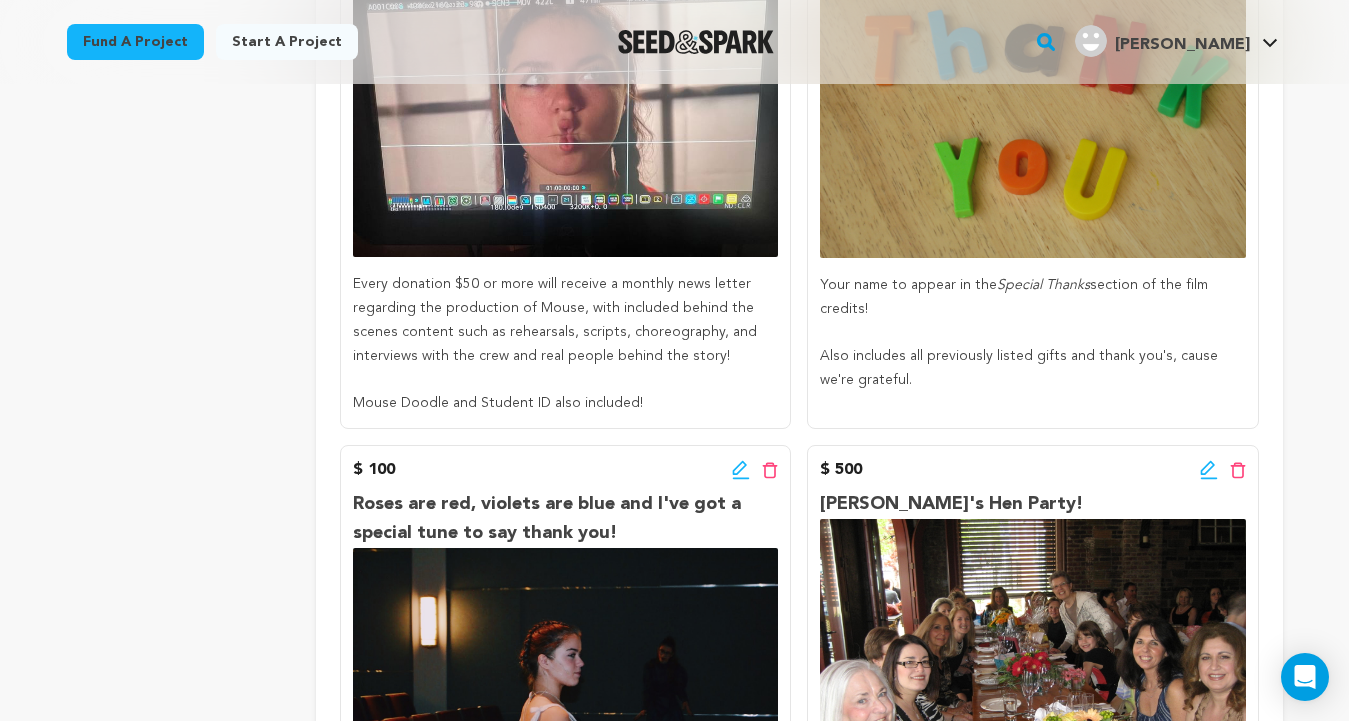 click 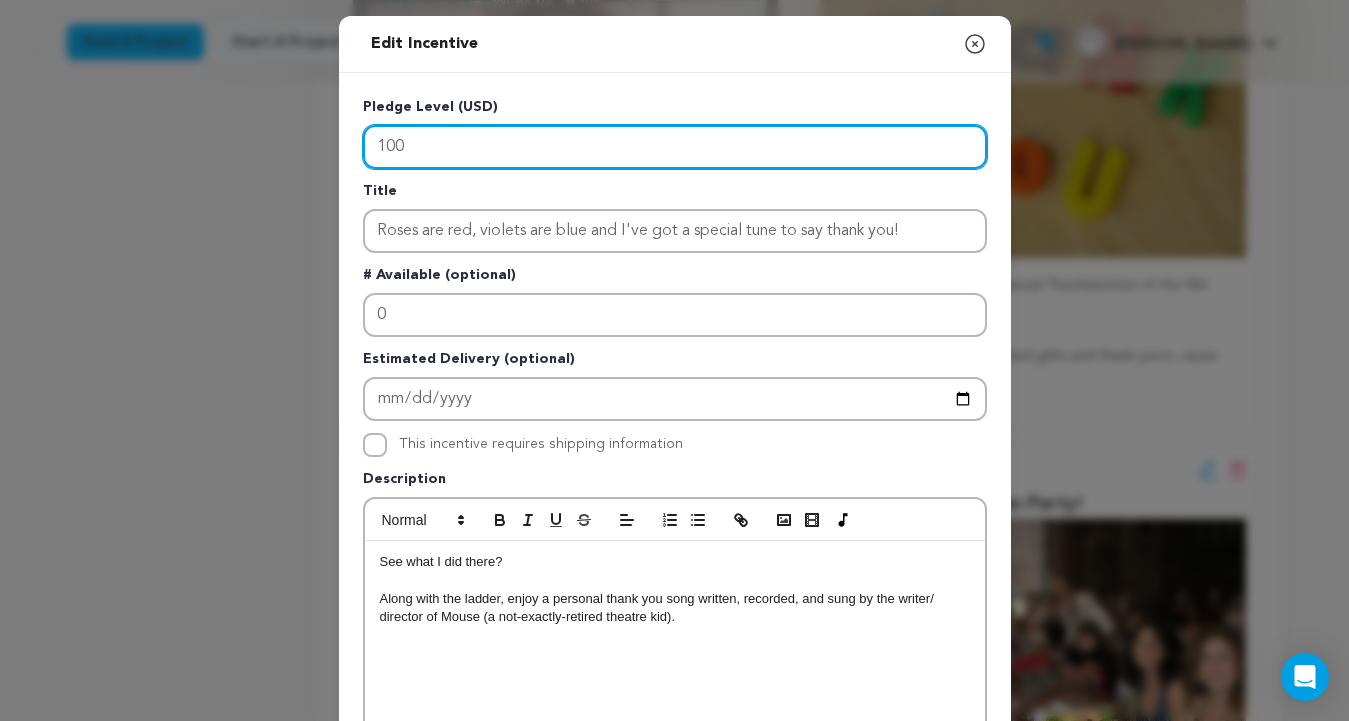 click on "100" at bounding box center (675, 147) 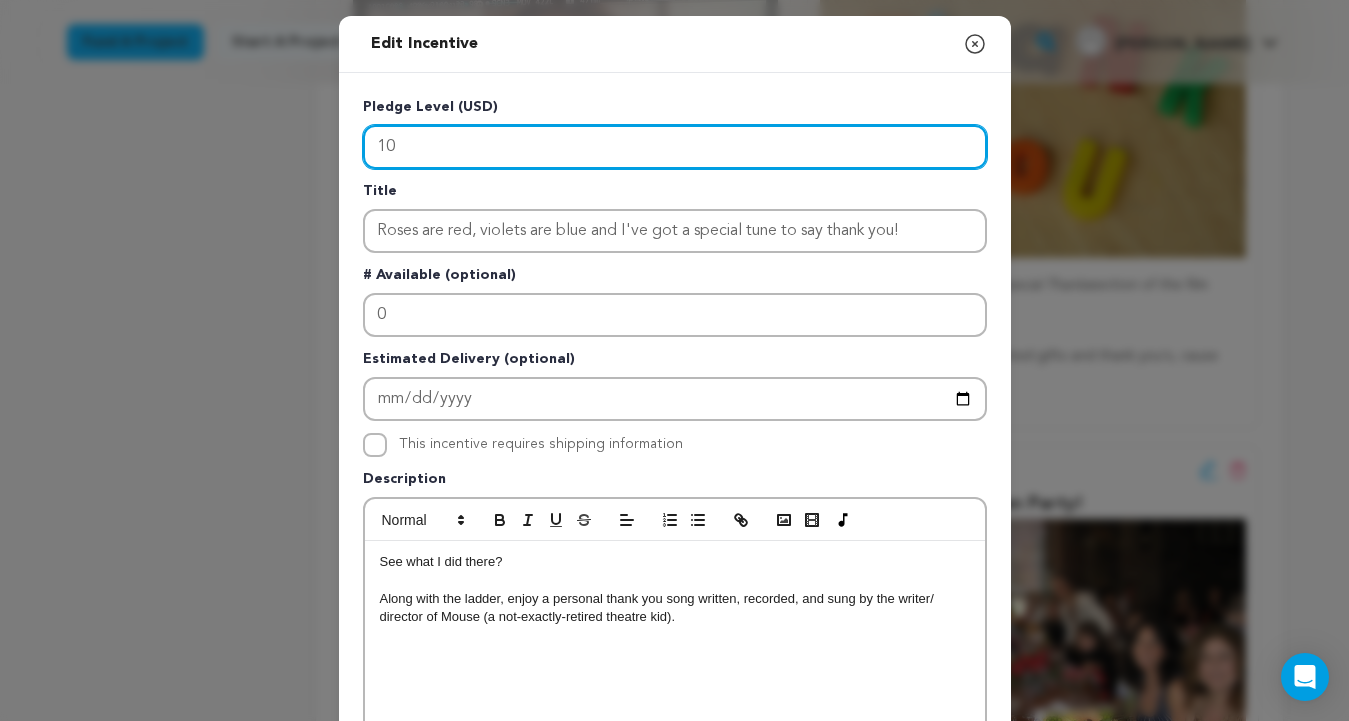 type on "1" 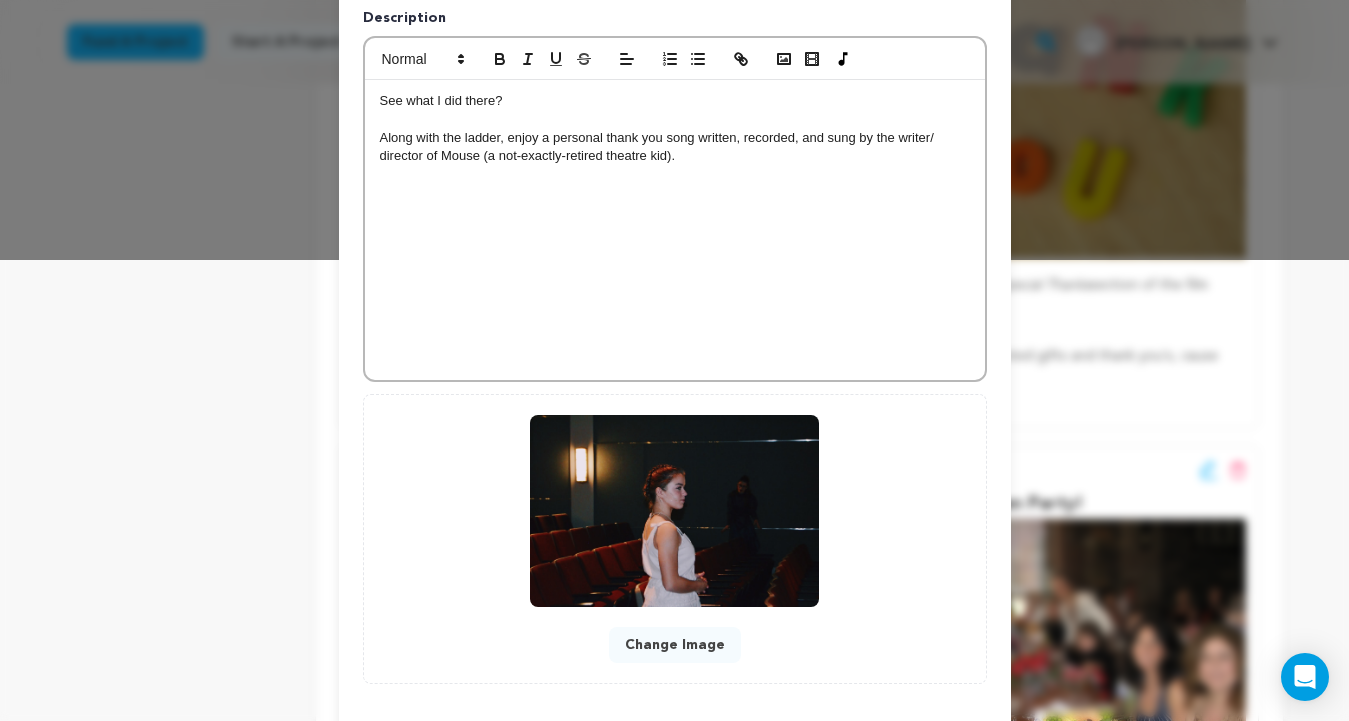 scroll, scrollTop: 556, scrollLeft: 0, axis: vertical 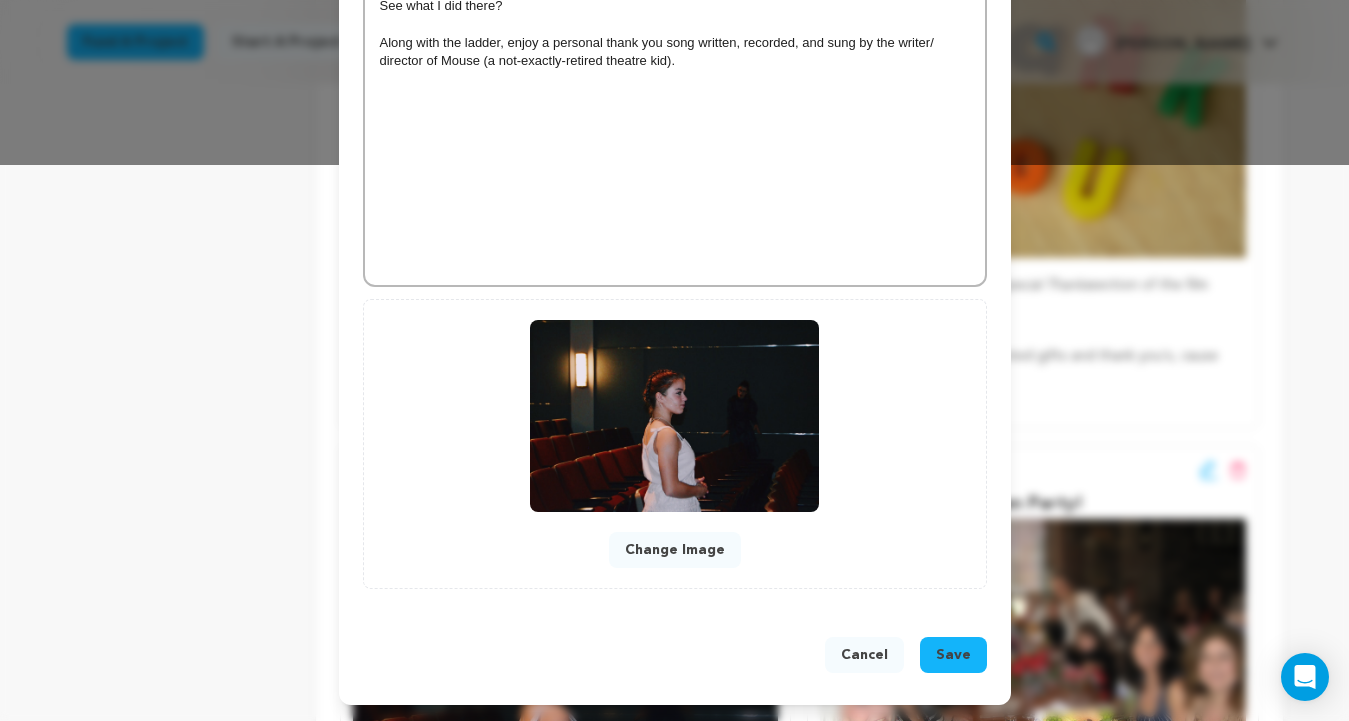 type on "250" 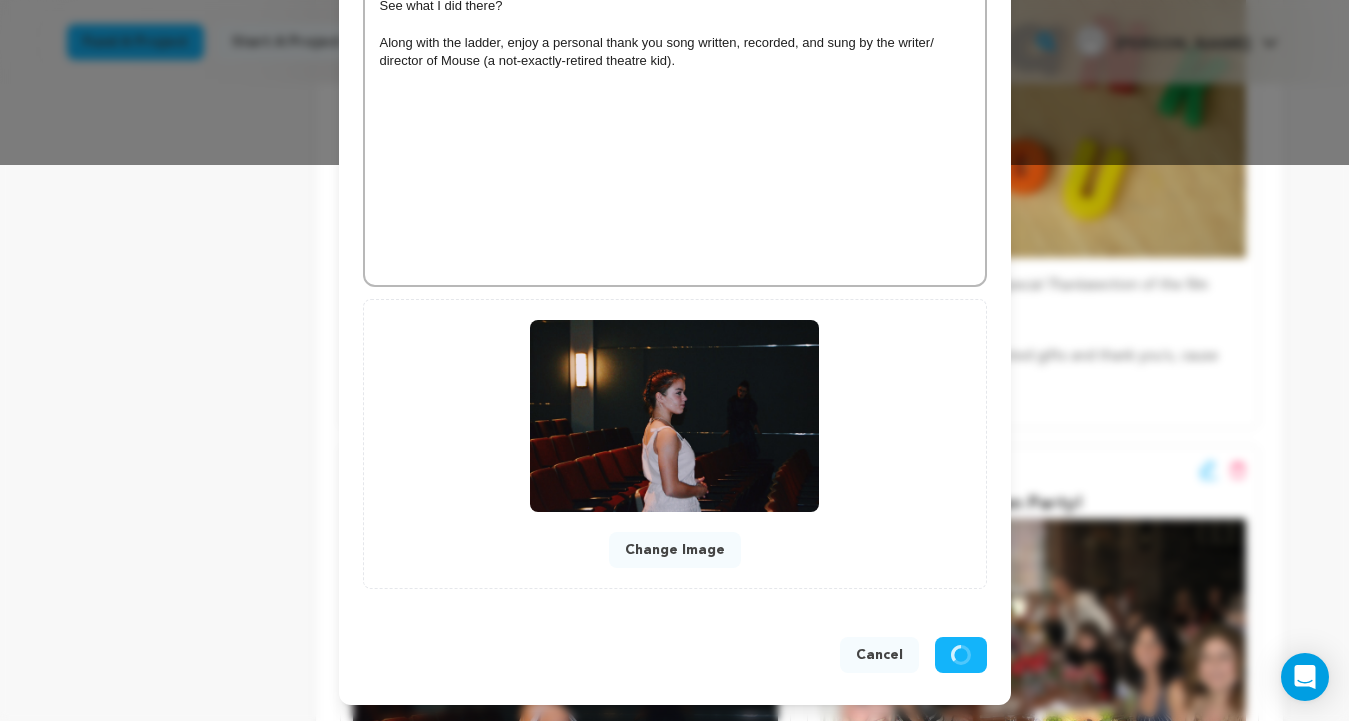 scroll, scrollTop: 514, scrollLeft: 0, axis: vertical 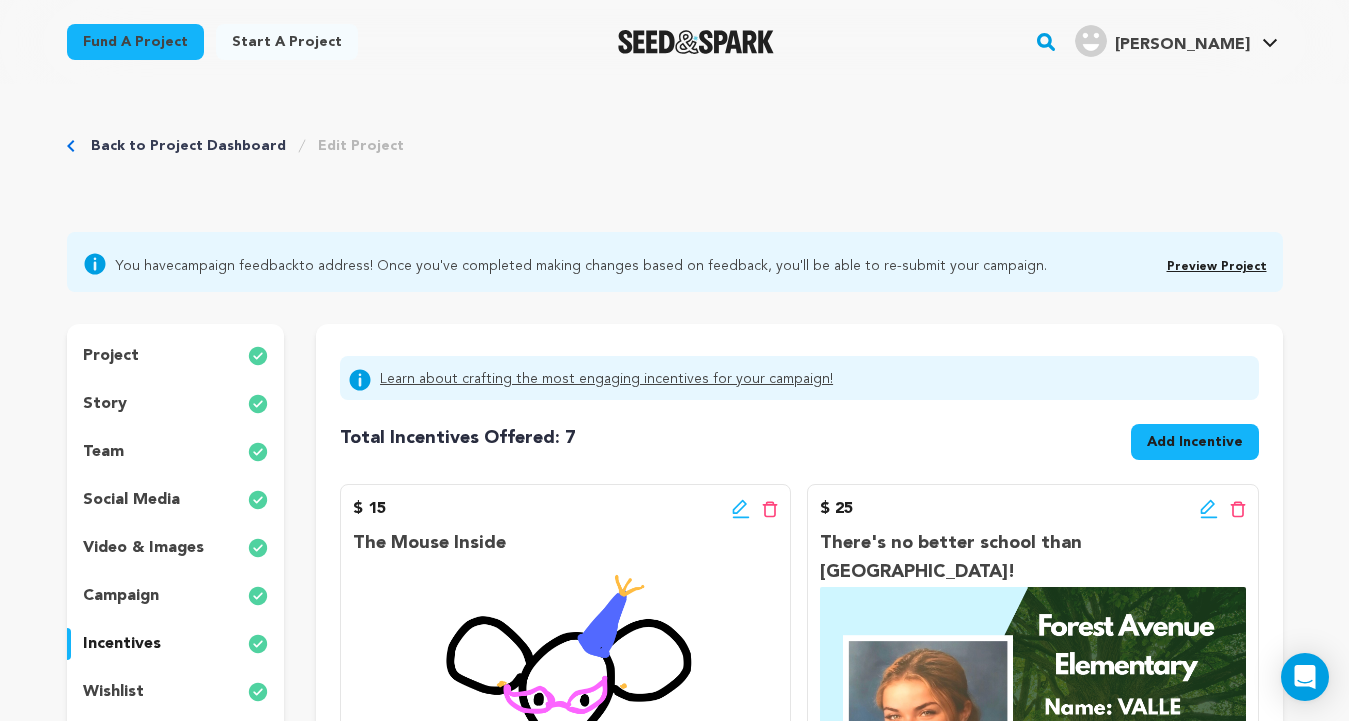 click on "Add Incentive" at bounding box center (1195, 442) 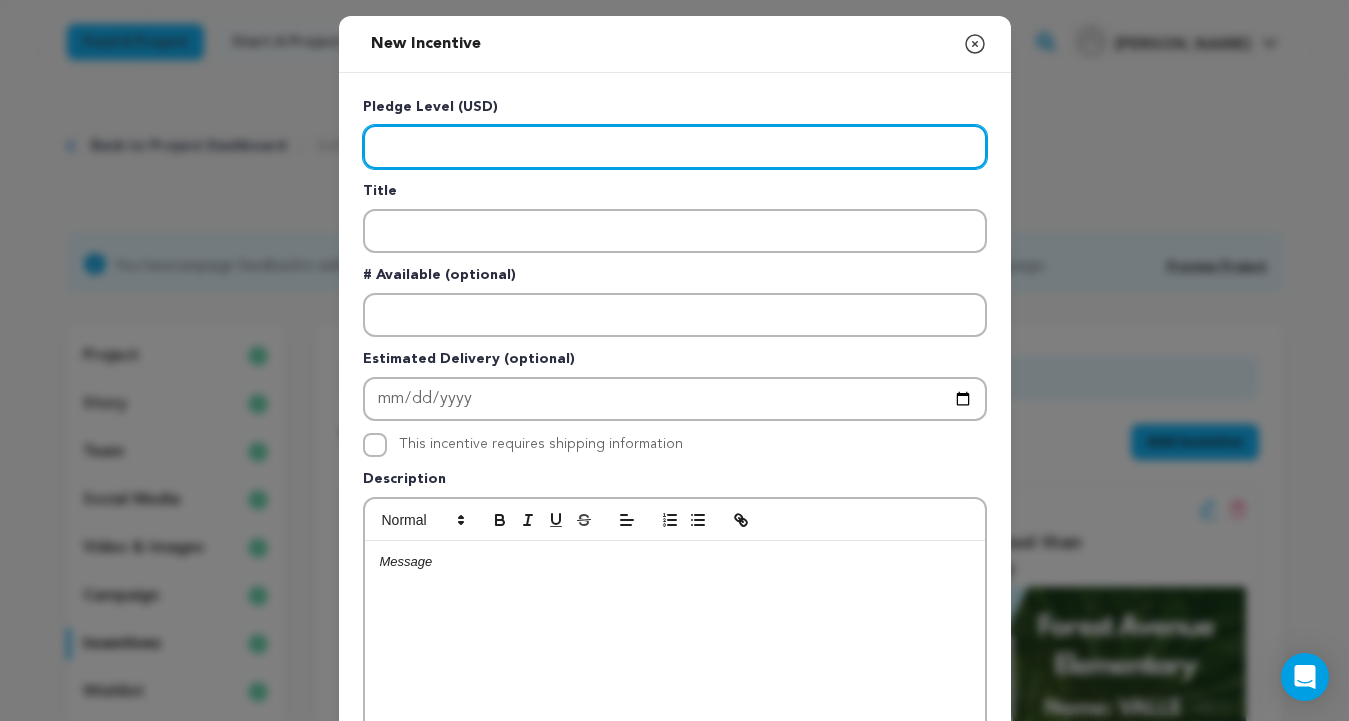 click at bounding box center [675, 147] 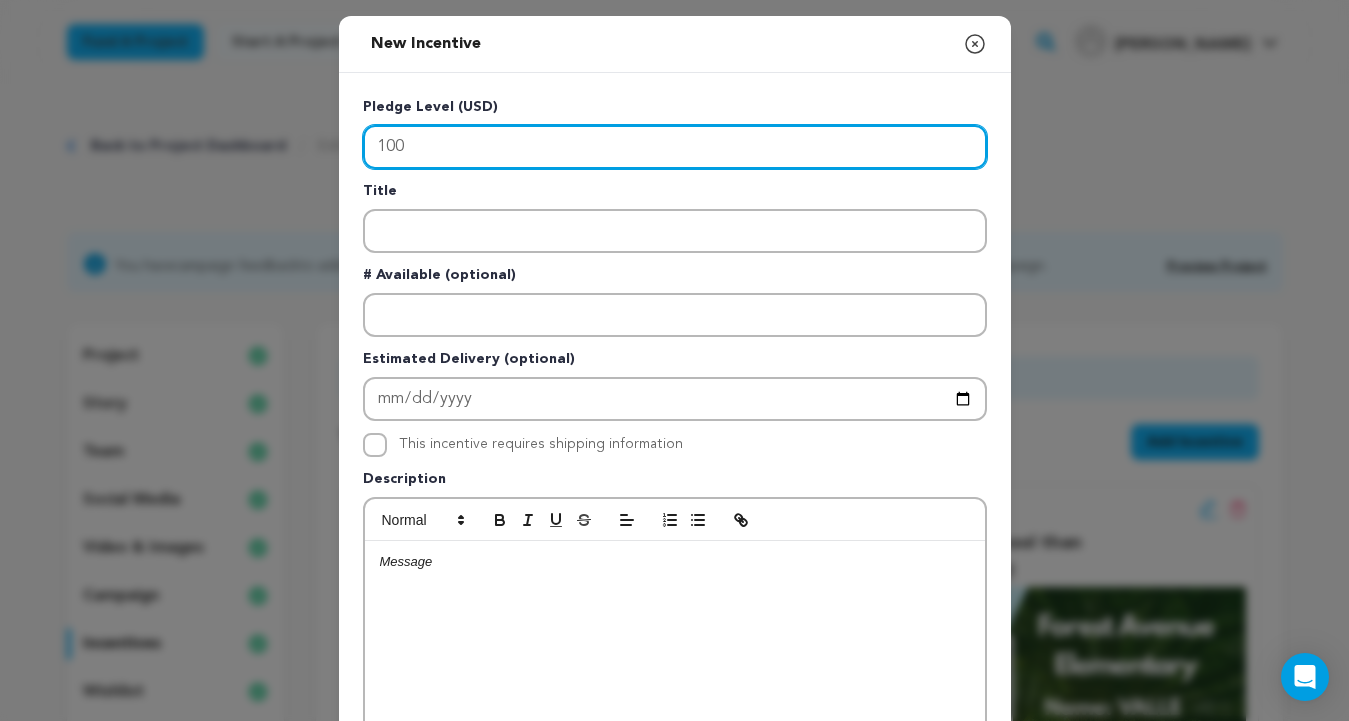 type on "100" 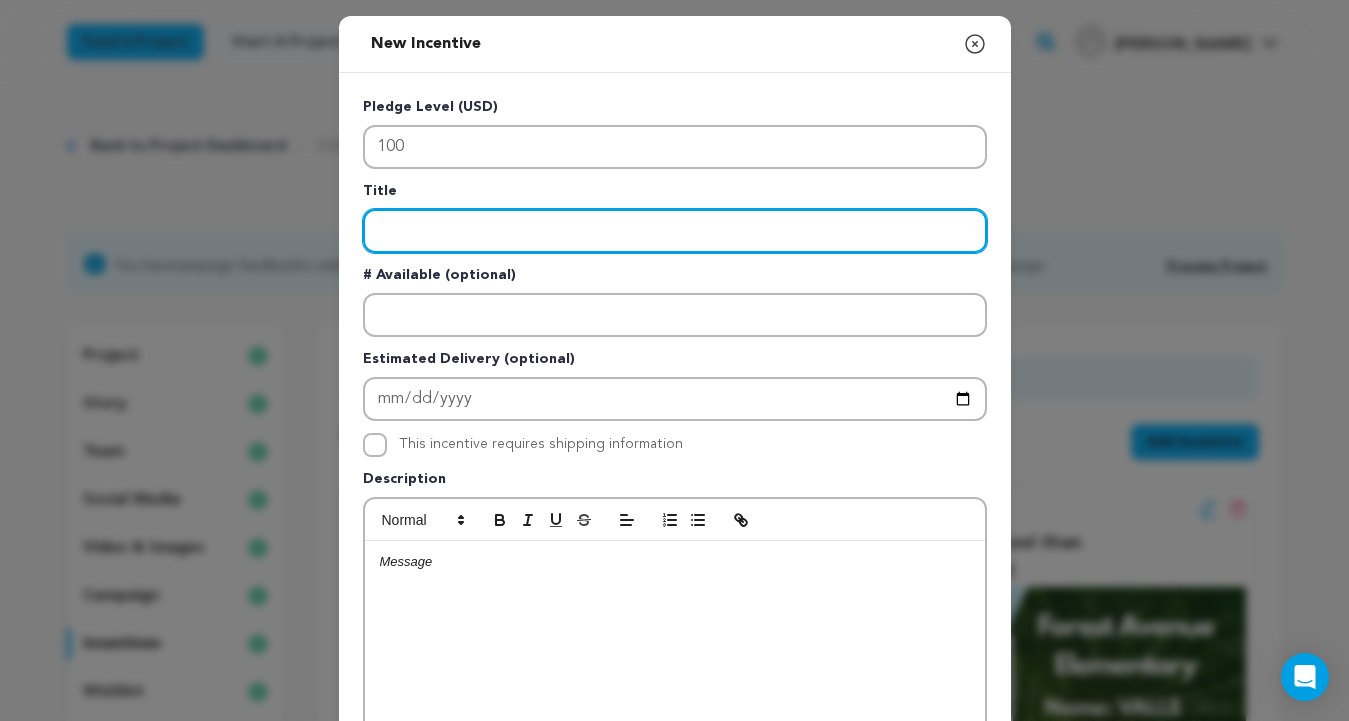 click at bounding box center [675, 231] 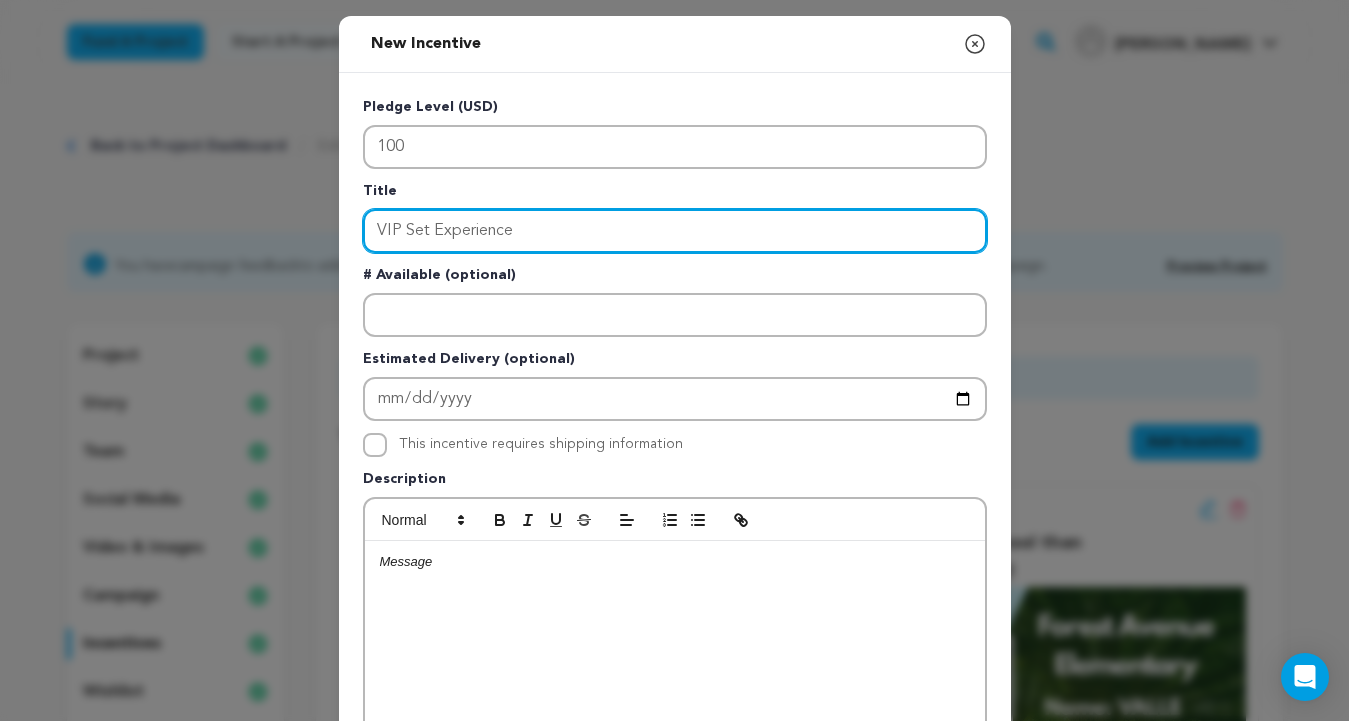 type on "VIP Set Experience" 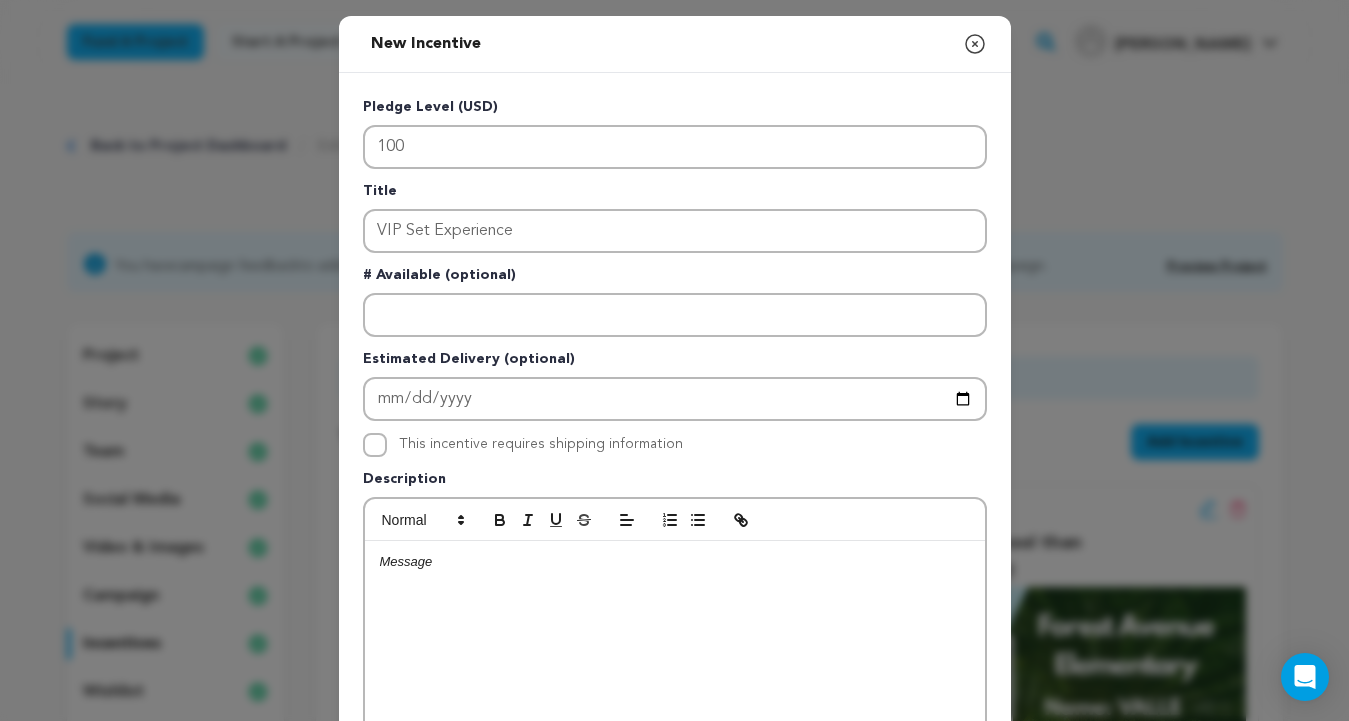 click at bounding box center [675, 562] 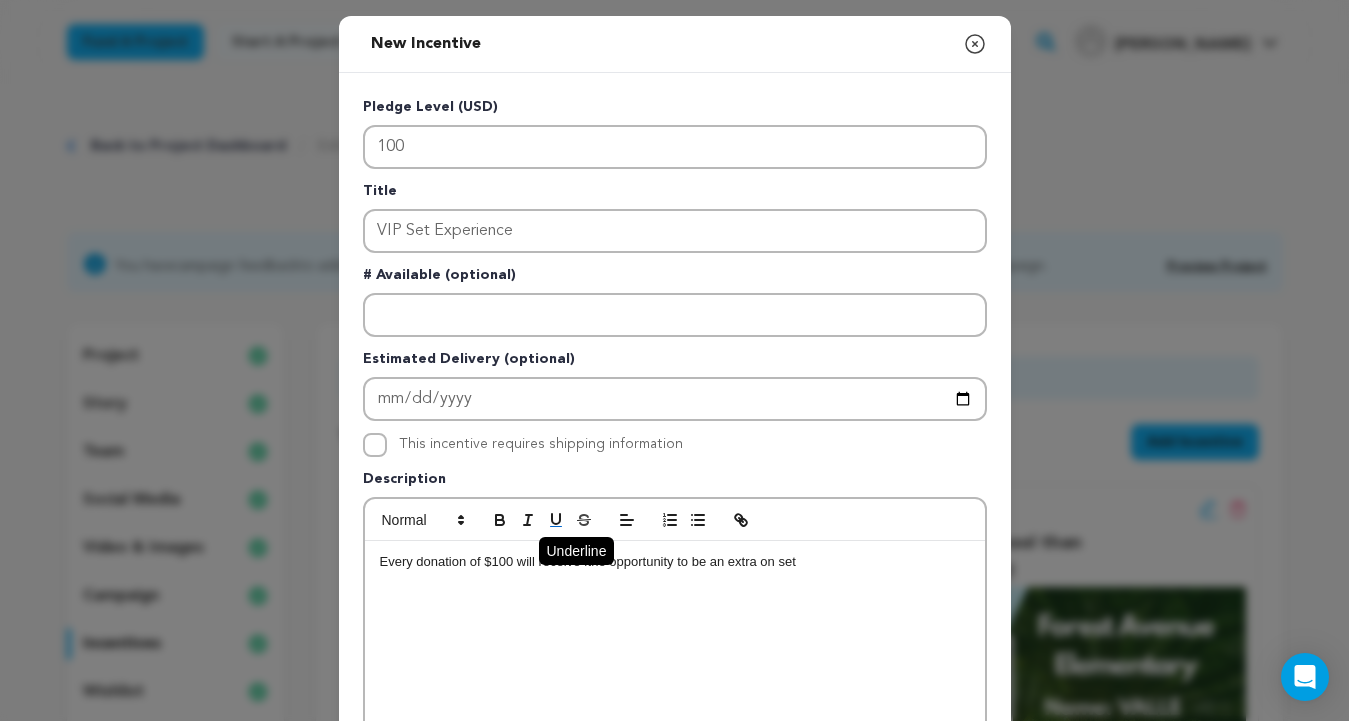 scroll, scrollTop: 352, scrollLeft: 0, axis: vertical 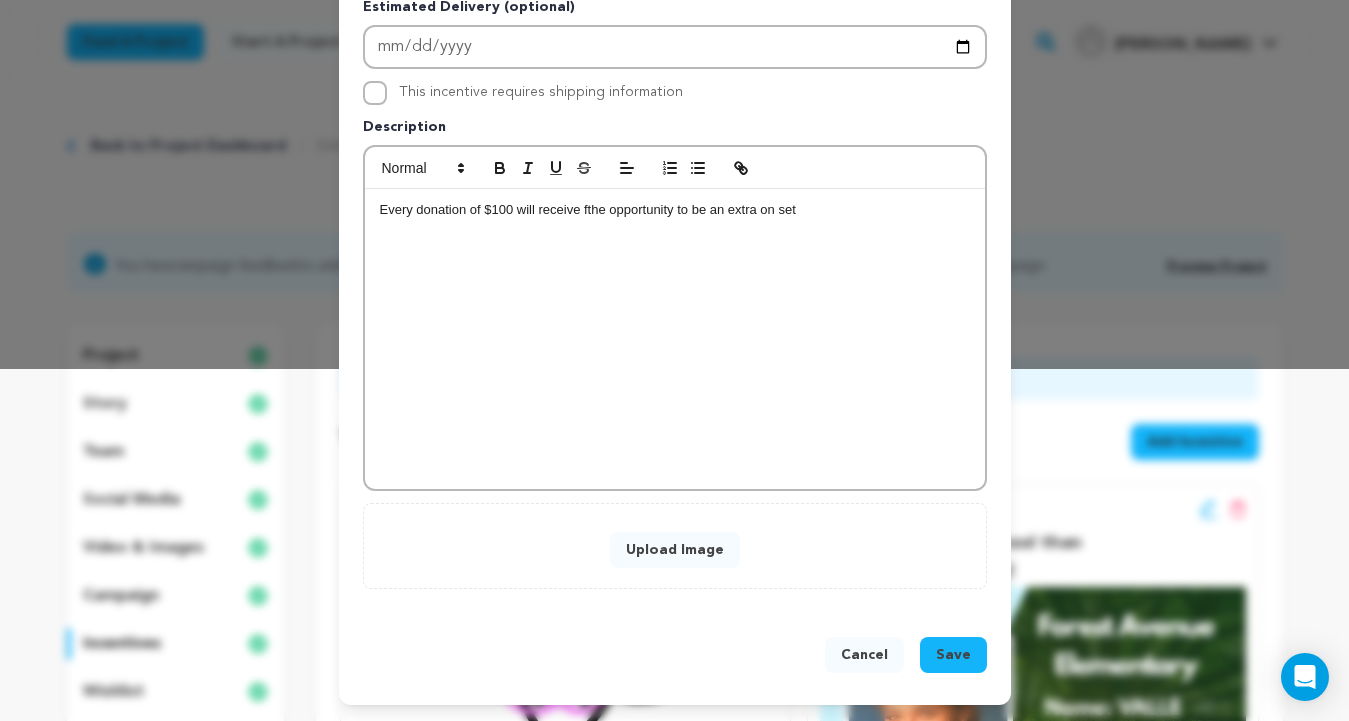 click on "Upload Image" at bounding box center (675, 550) 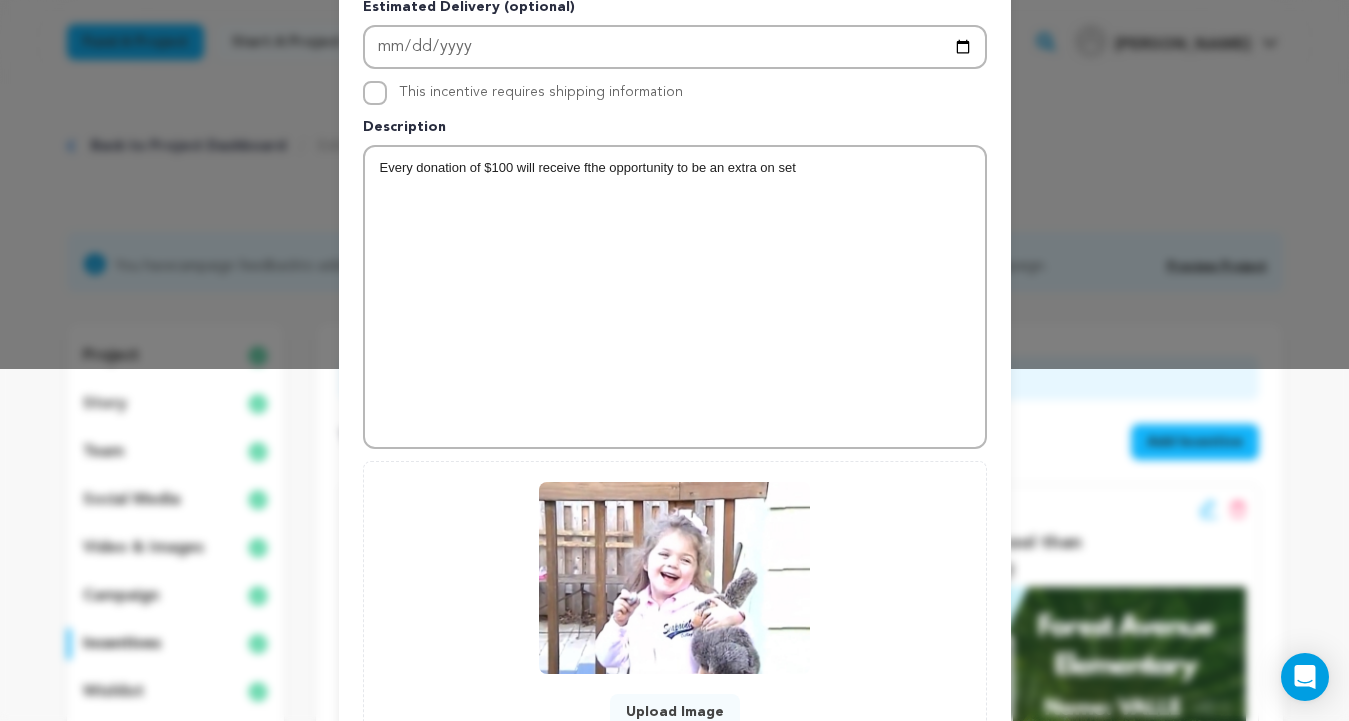 scroll, scrollTop: 514, scrollLeft: 0, axis: vertical 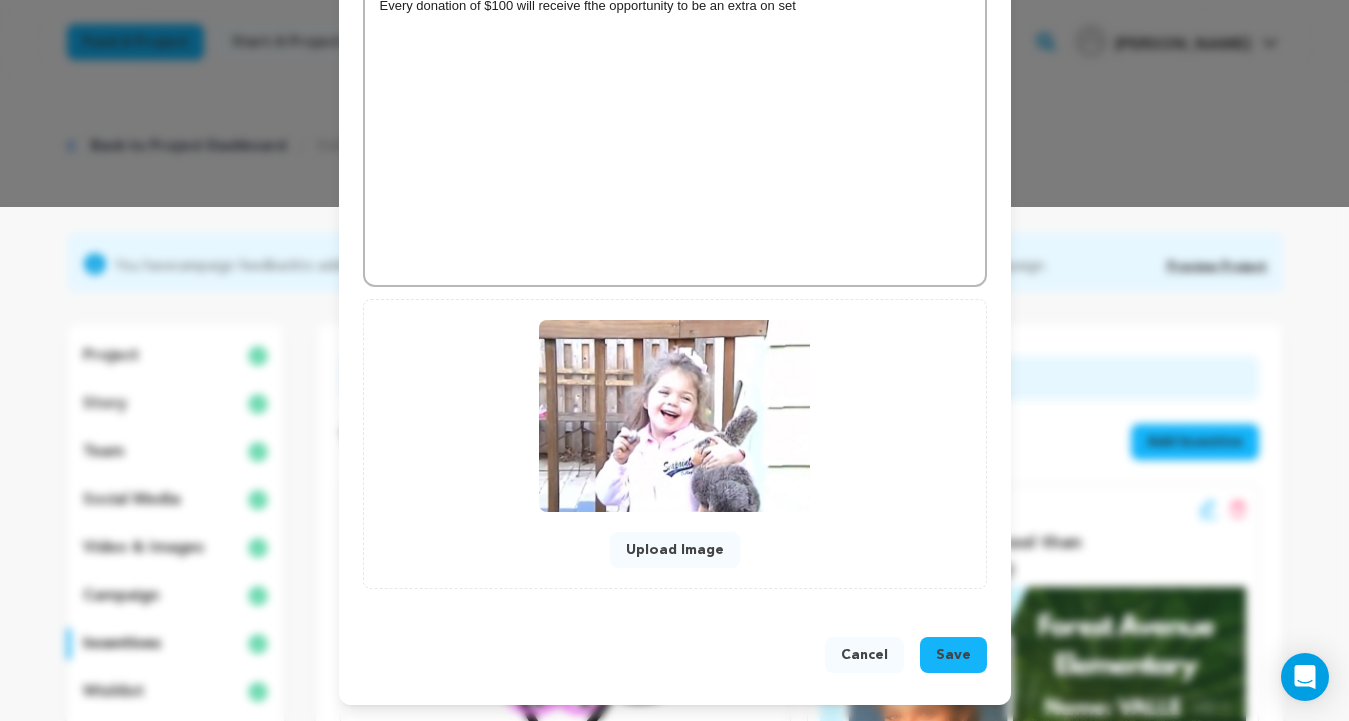 click on "Save" at bounding box center [953, 655] 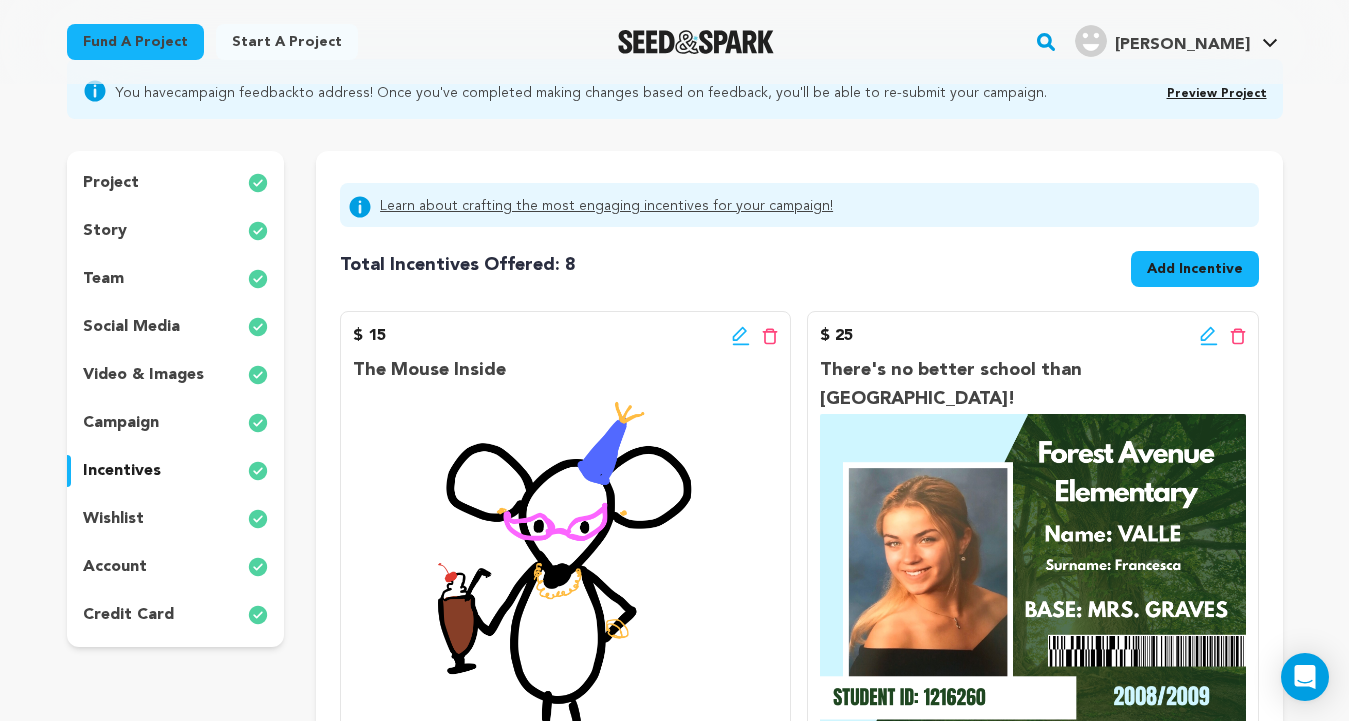 scroll, scrollTop: 170, scrollLeft: 0, axis: vertical 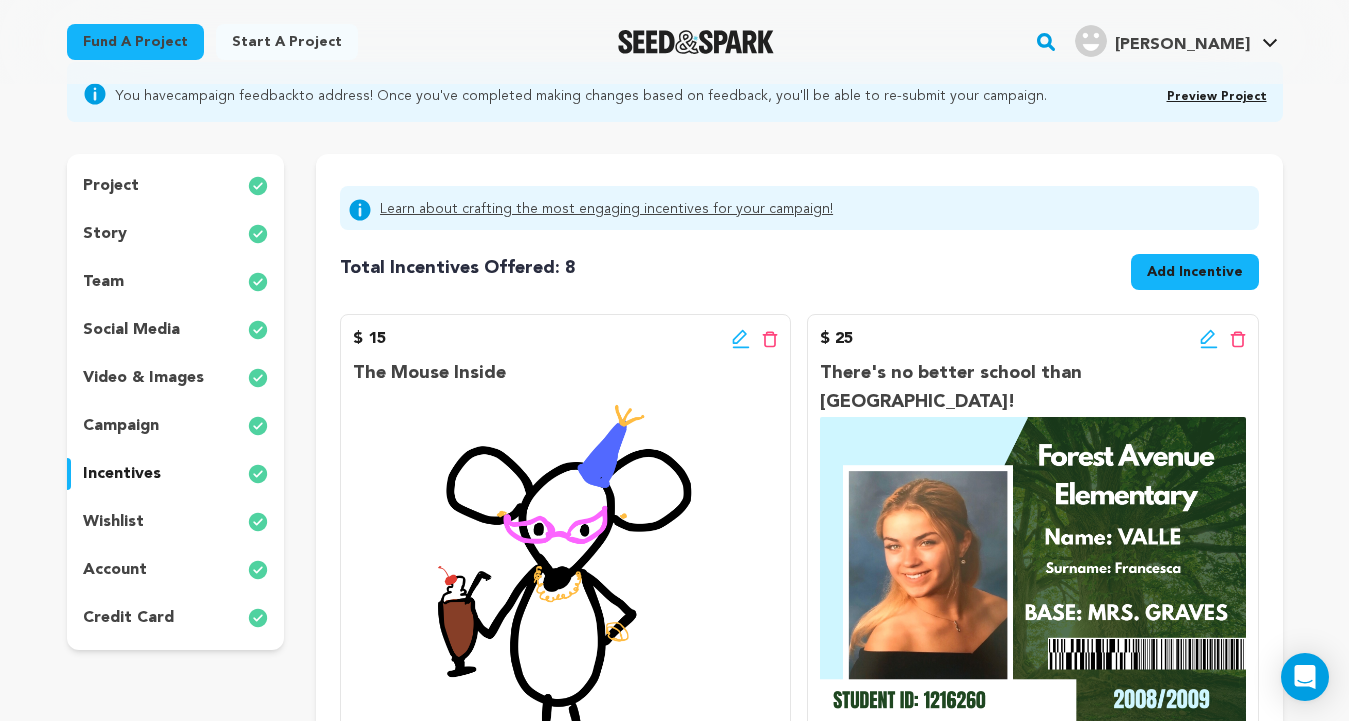 click on "wishlist" at bounding box center [113, 522] 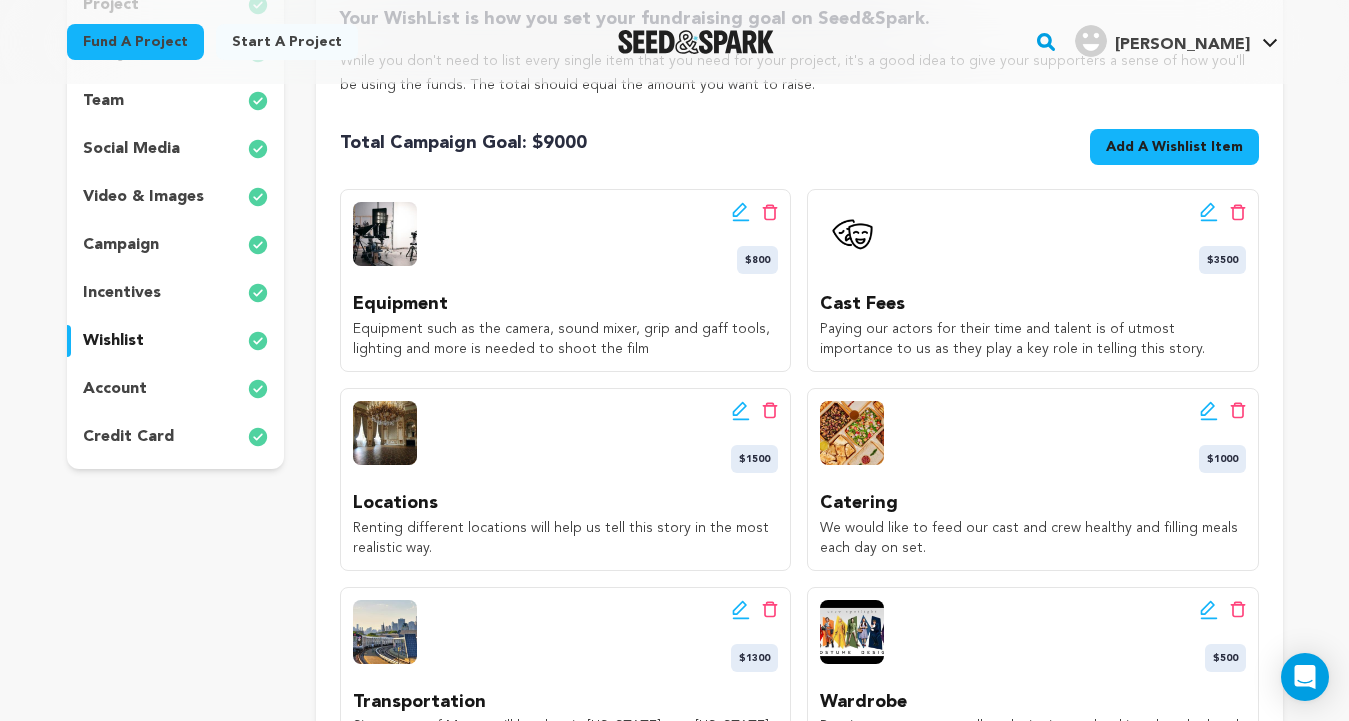 scroll, scrollTop: 323, scrollLeft: 0, axis: vertical 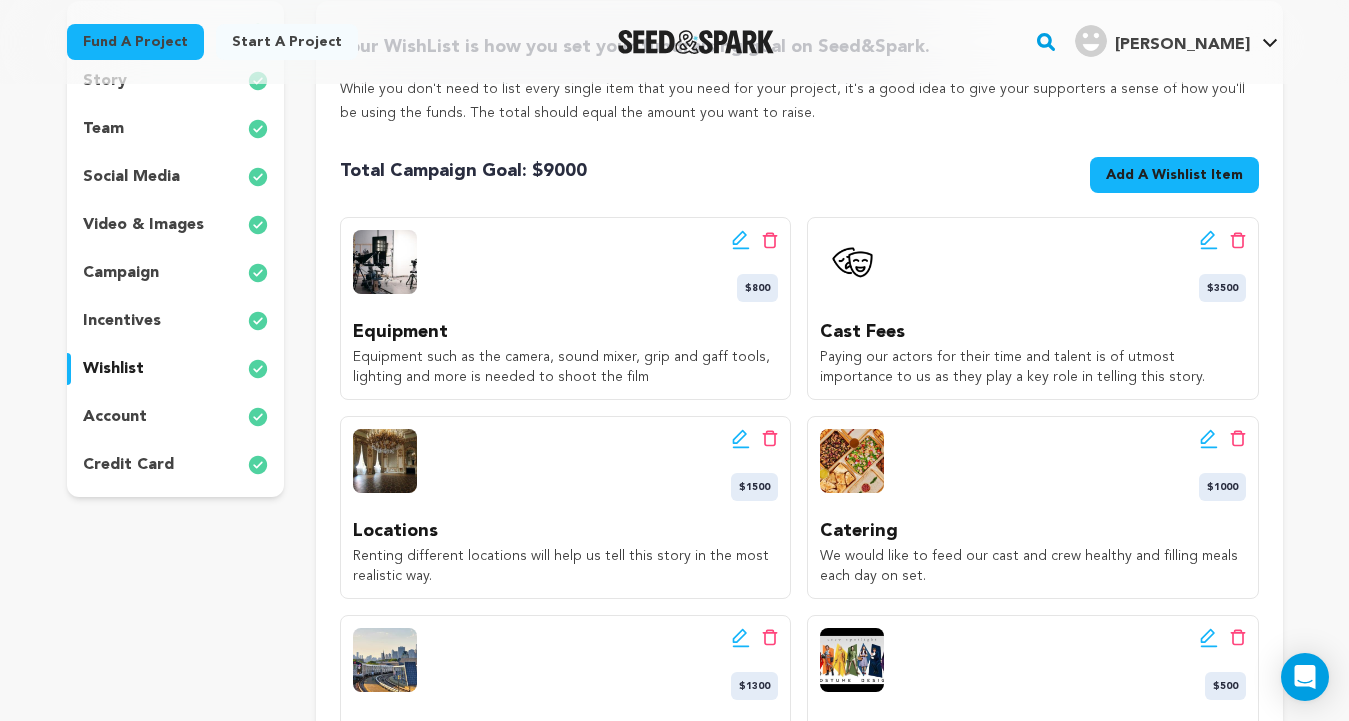 click on "team" at bounding box center [103, 129] 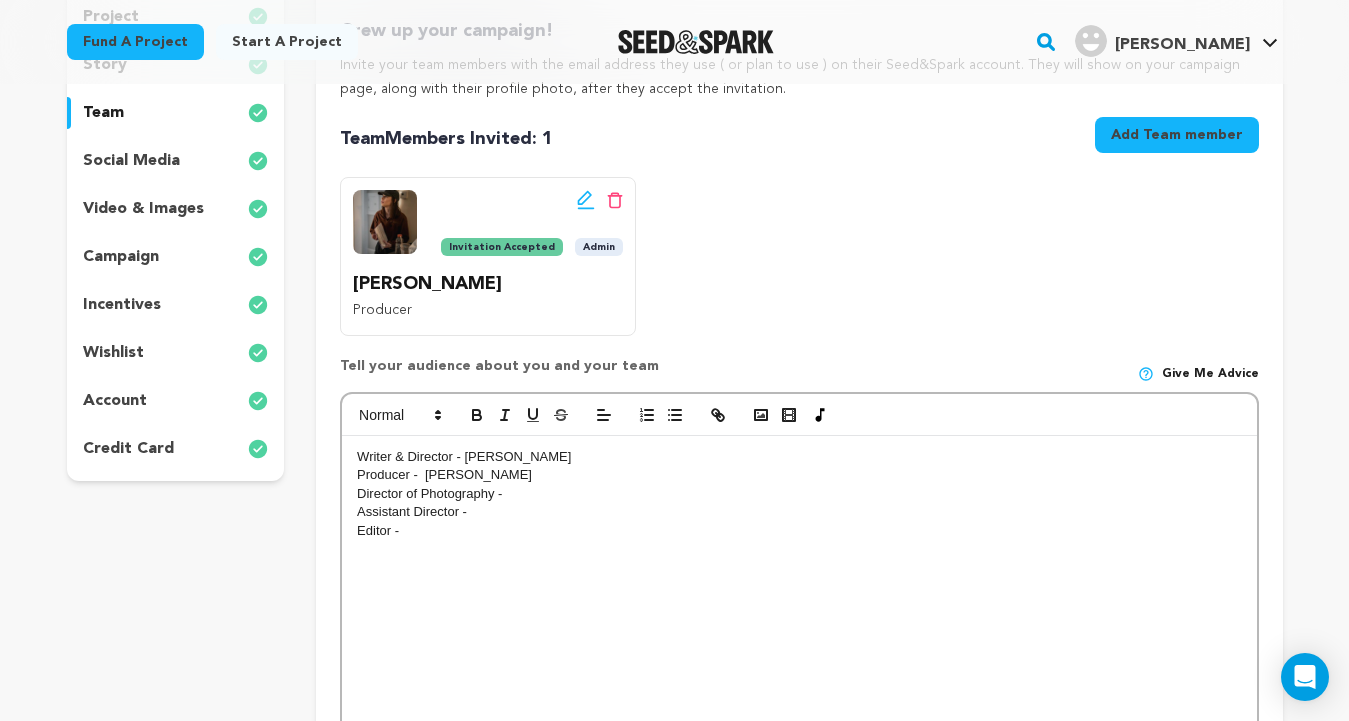 scroll, scrollTop: 376, scrollLeft: 0, axis: vertical 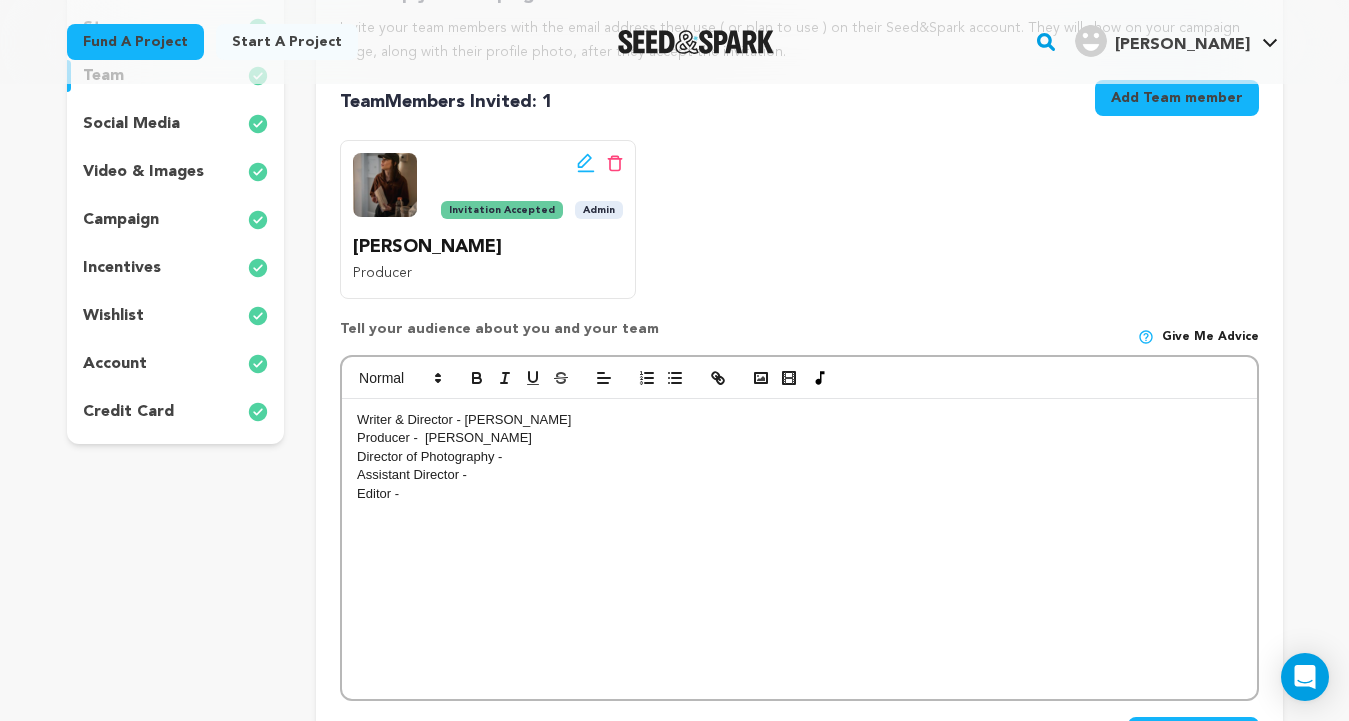 click on "incentives" at bounding box center (122, 268) 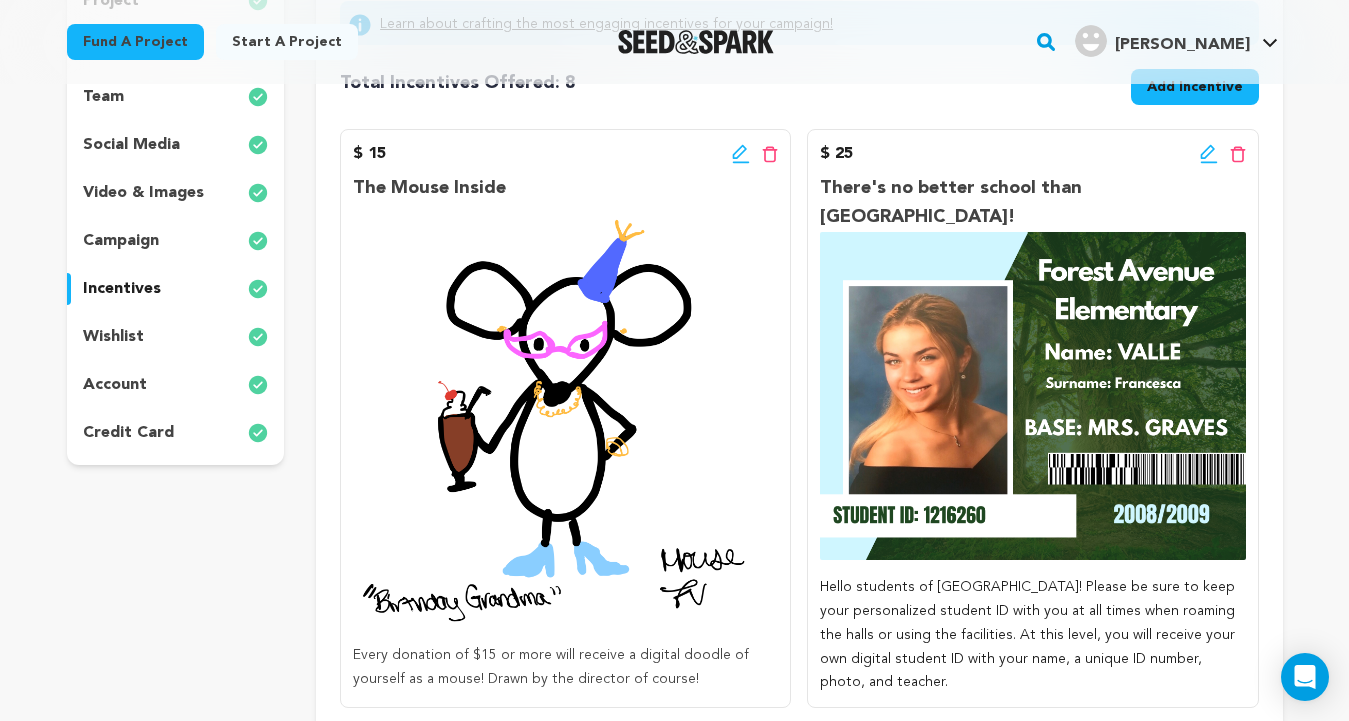 scroll, scrollTop: 271, scrollLeft: 0, axis: vertical 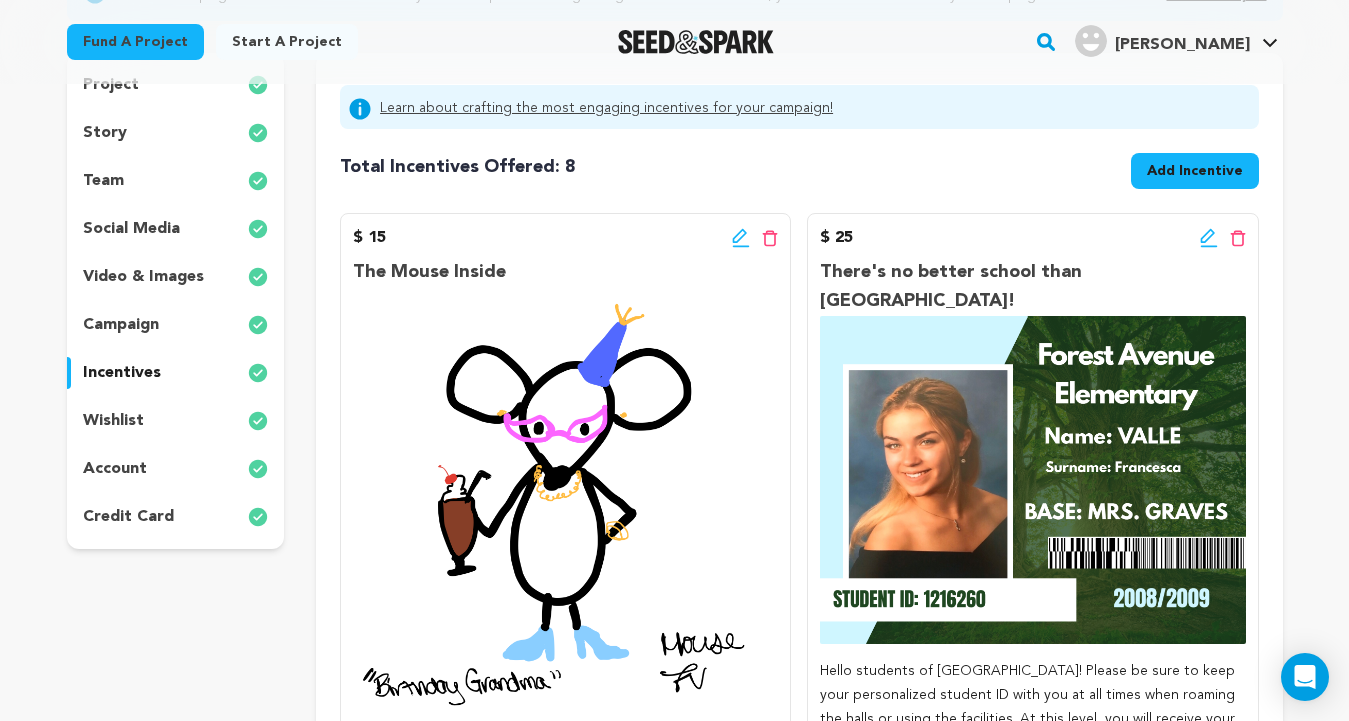 click on "wishlist" at bounding box center (113, 421) 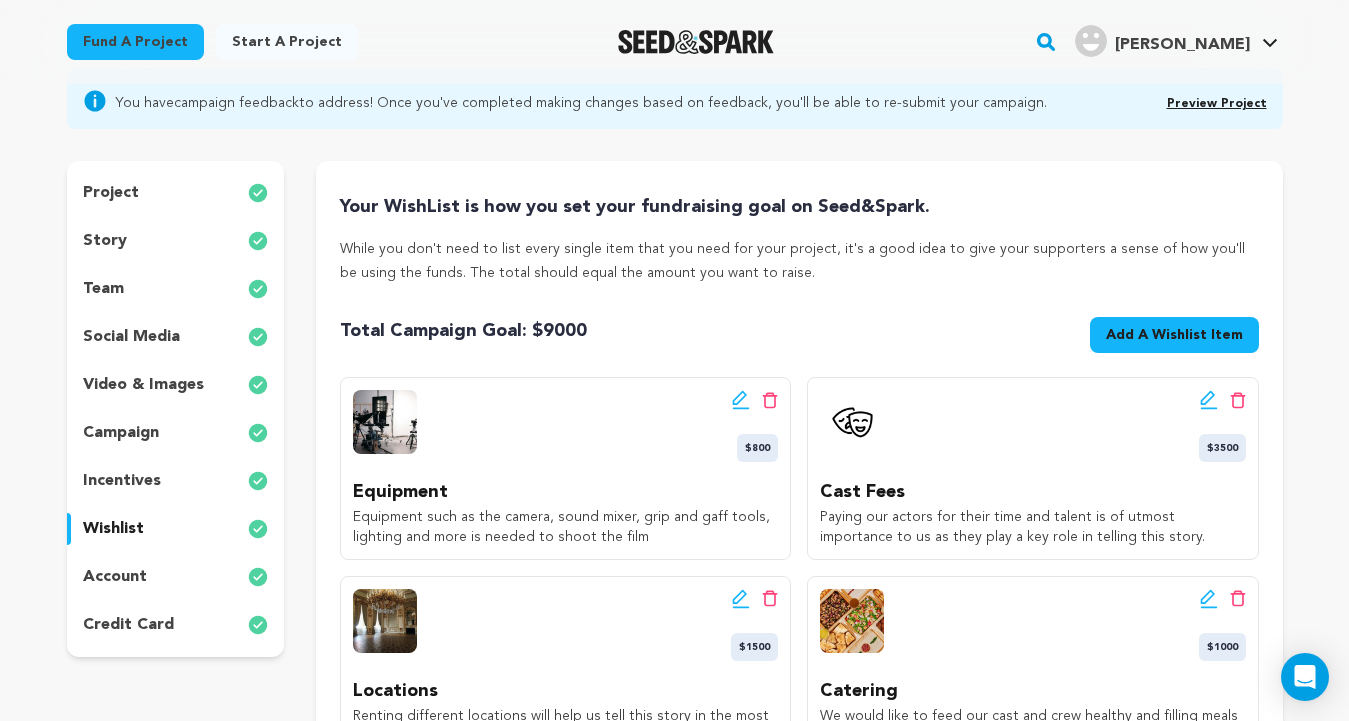 scroll, scrollTop: 177, scrollLeft: 0, axis: vertical 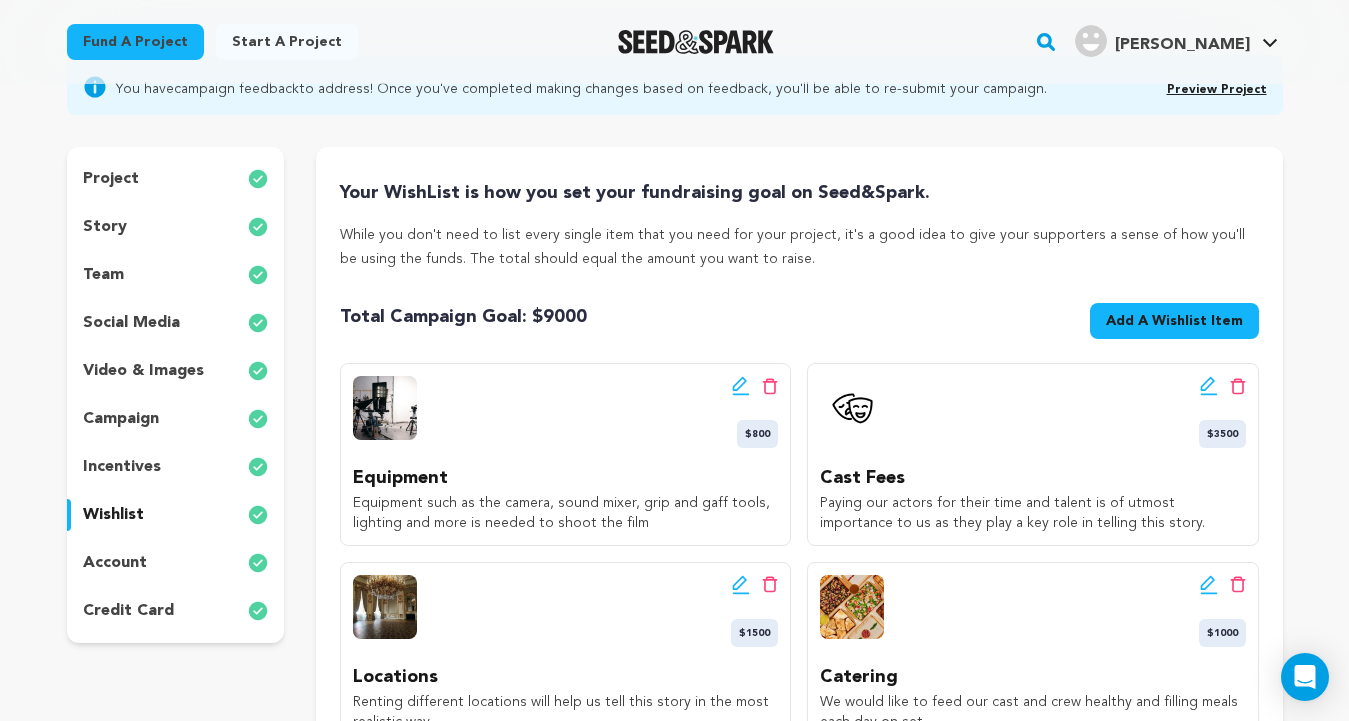 click on "team" at bounding box center (176, 275) 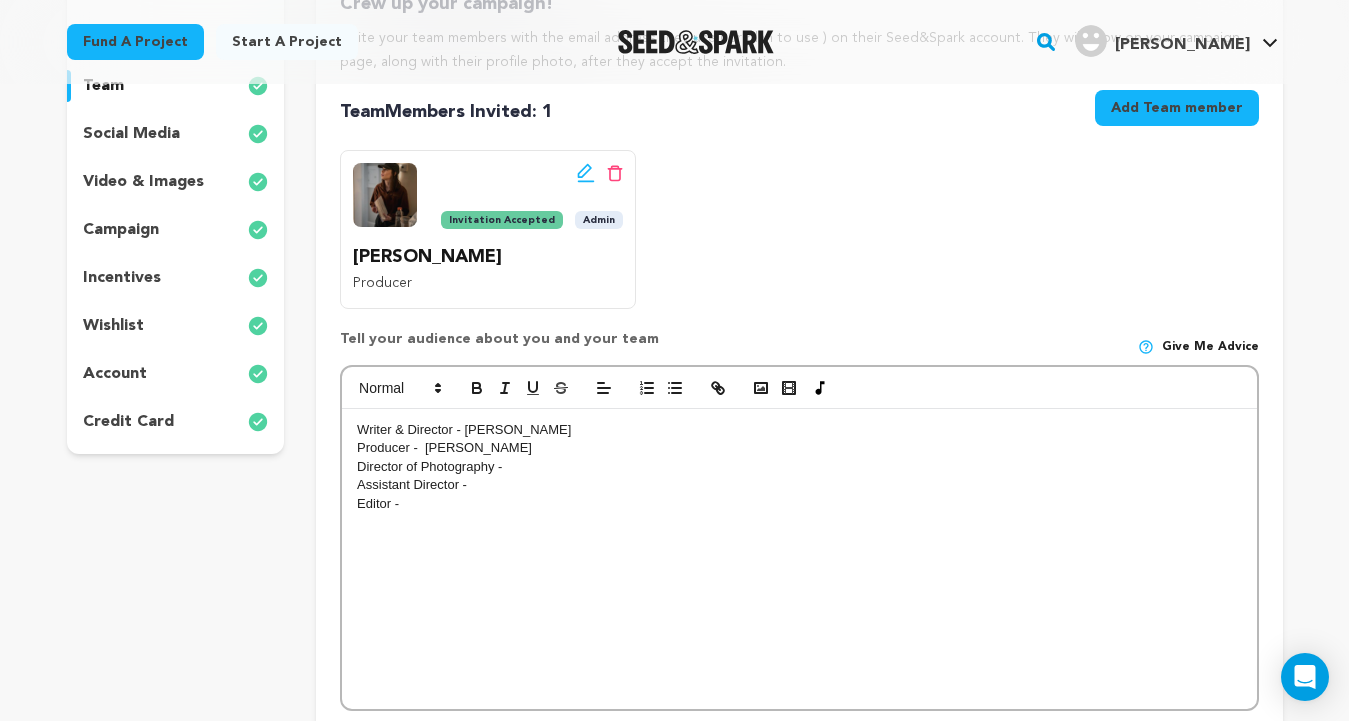 scroll, scrollTop: 361, scrollLeft: 0, axis: vertical 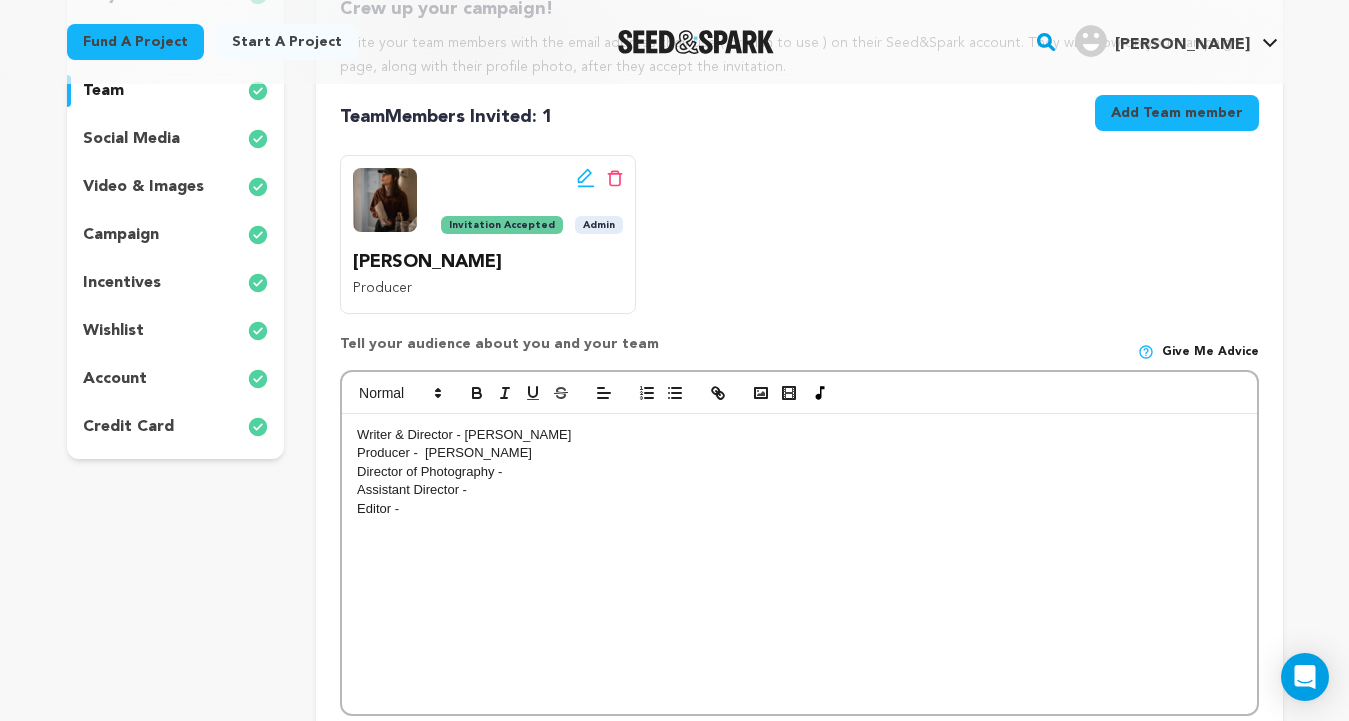 click on "wishlist" at bounding box center (113, 331) 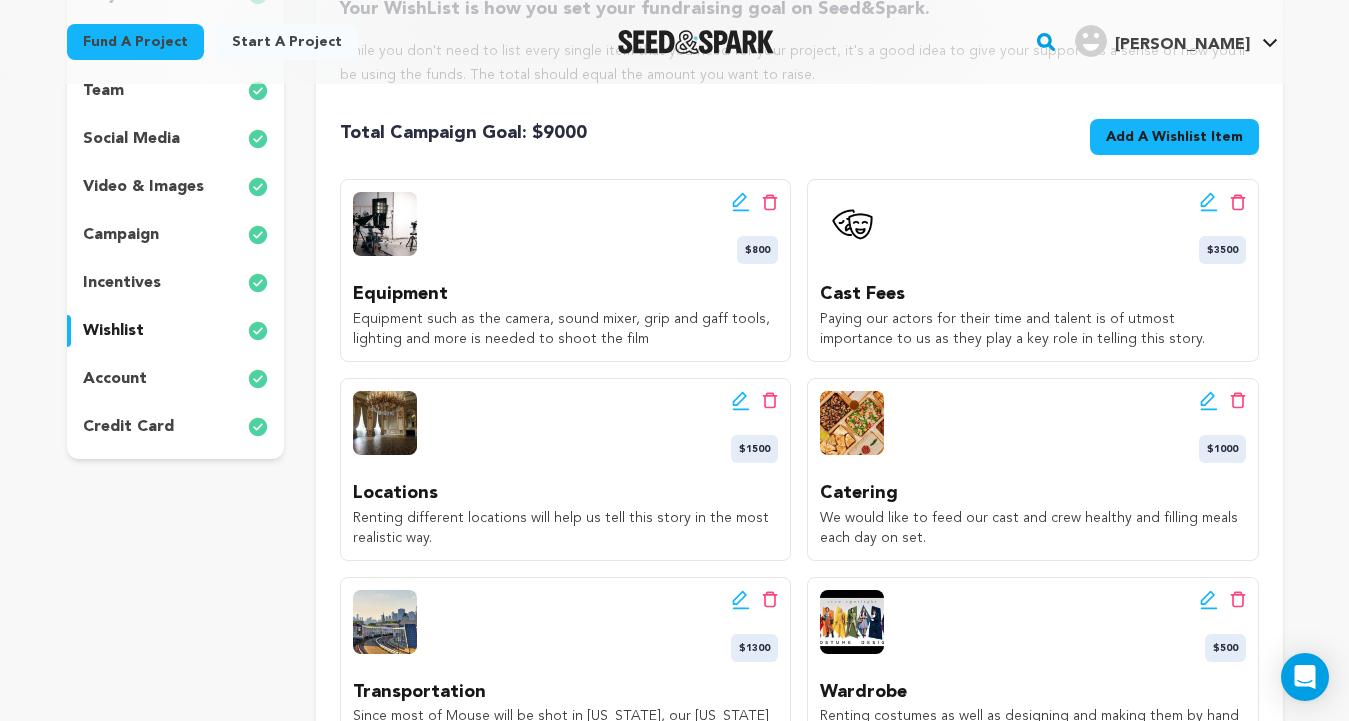 click on "account" at bounding box center [176, 379] 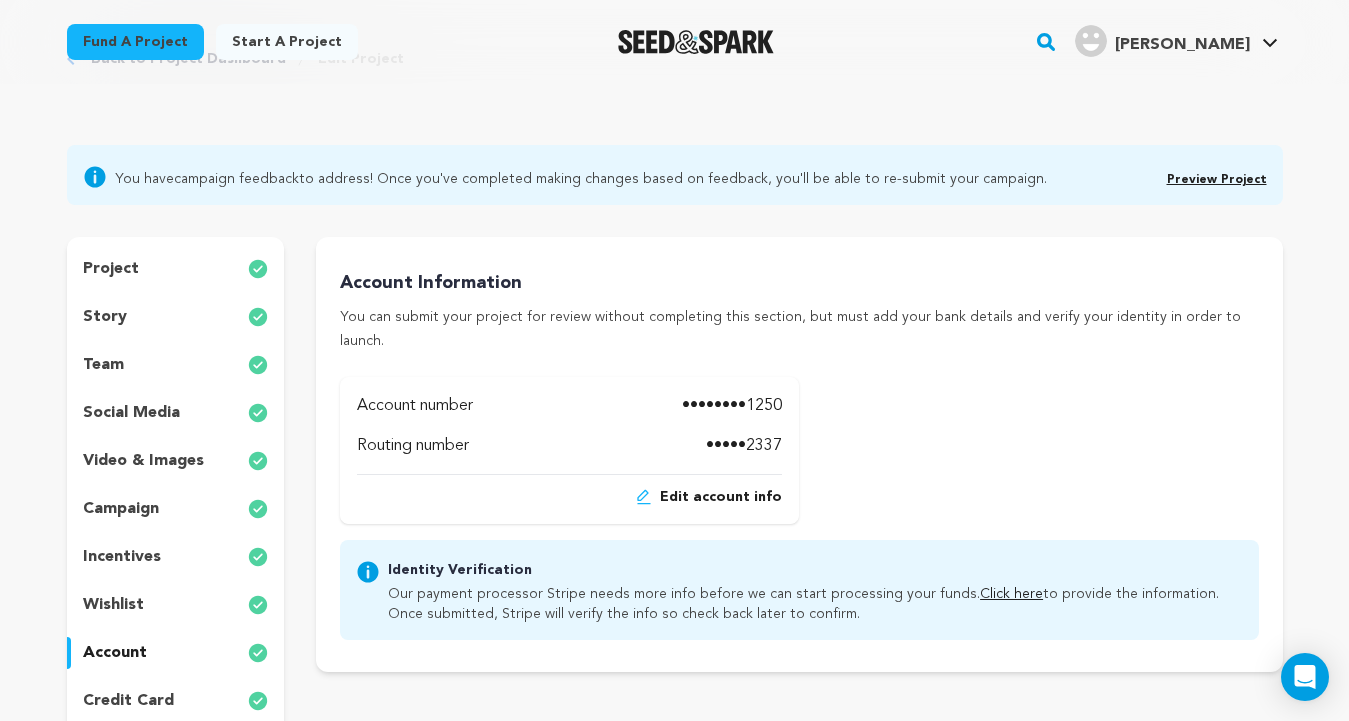 scroll, scrollTop: 0, scrollLeft: 0, axis: both 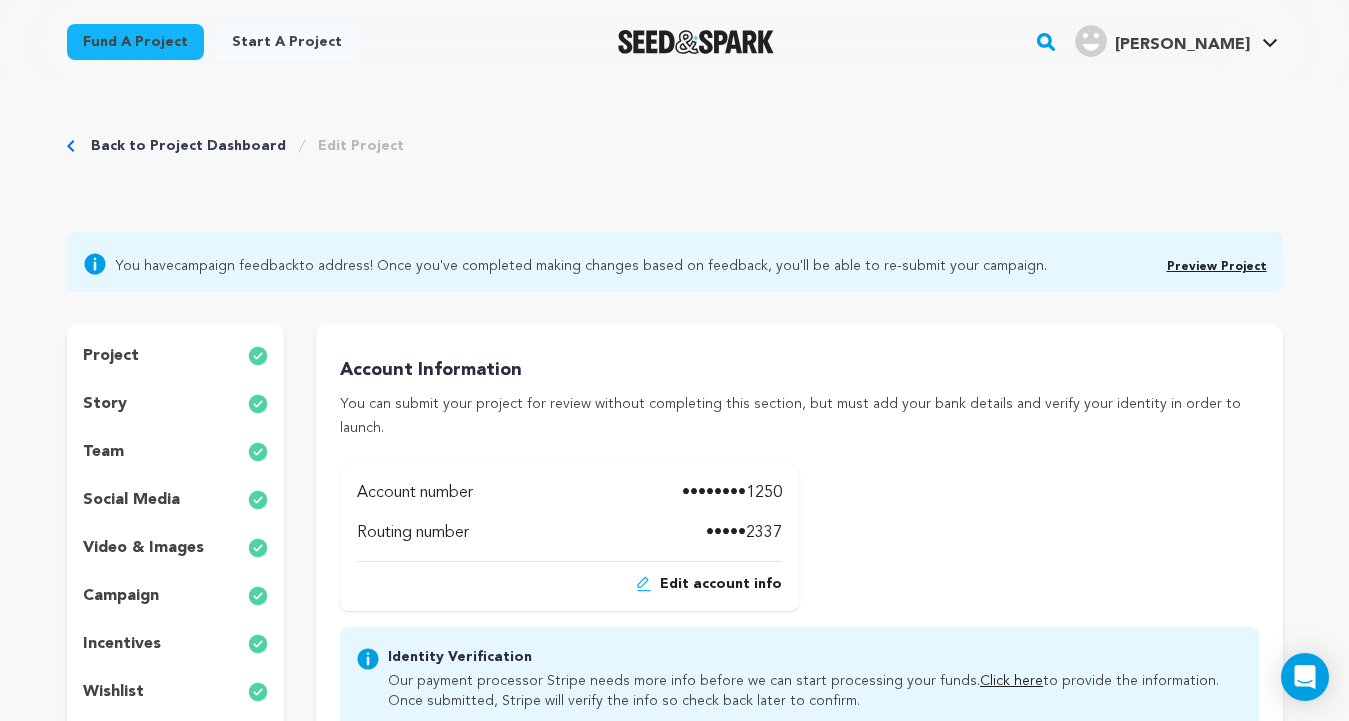 click on "project" at bounding box center [111, 356] 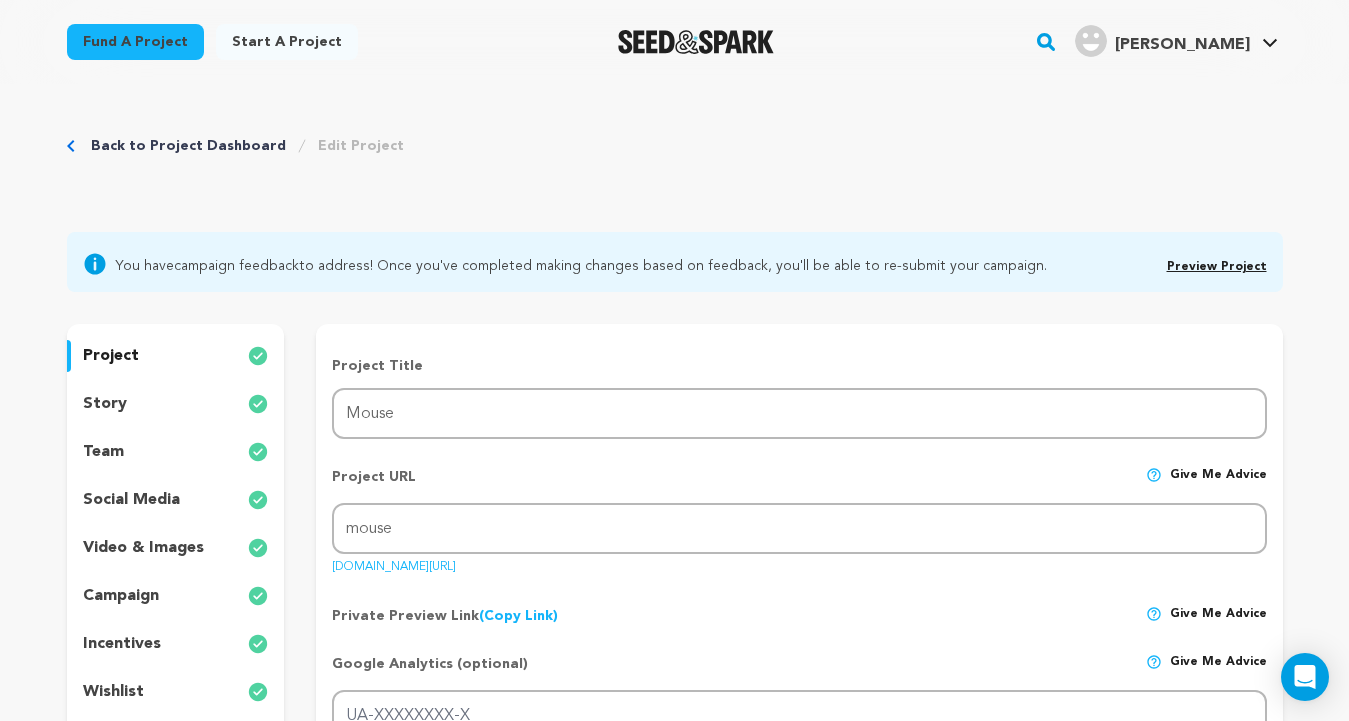 click on "story" at bounding box center [105, 404] 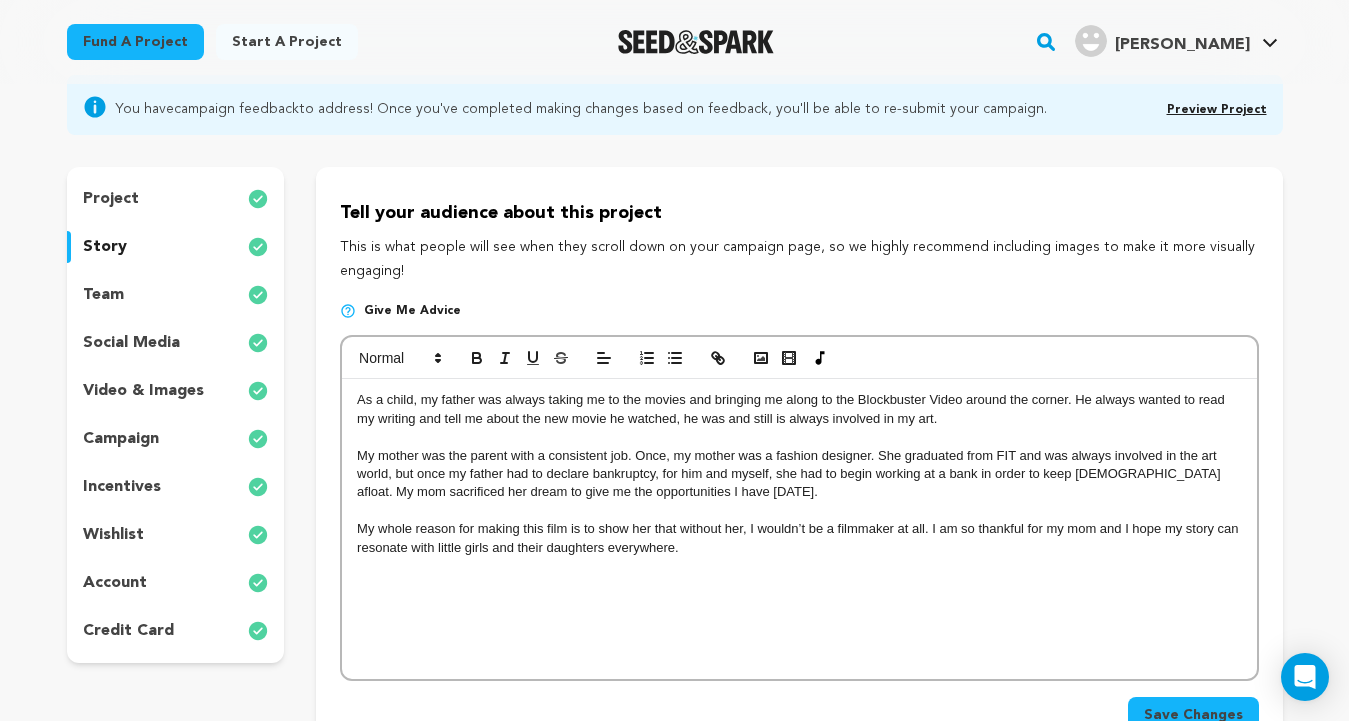 scroll, scrollTop: 160, scrollLeft: 0, axis: vertical 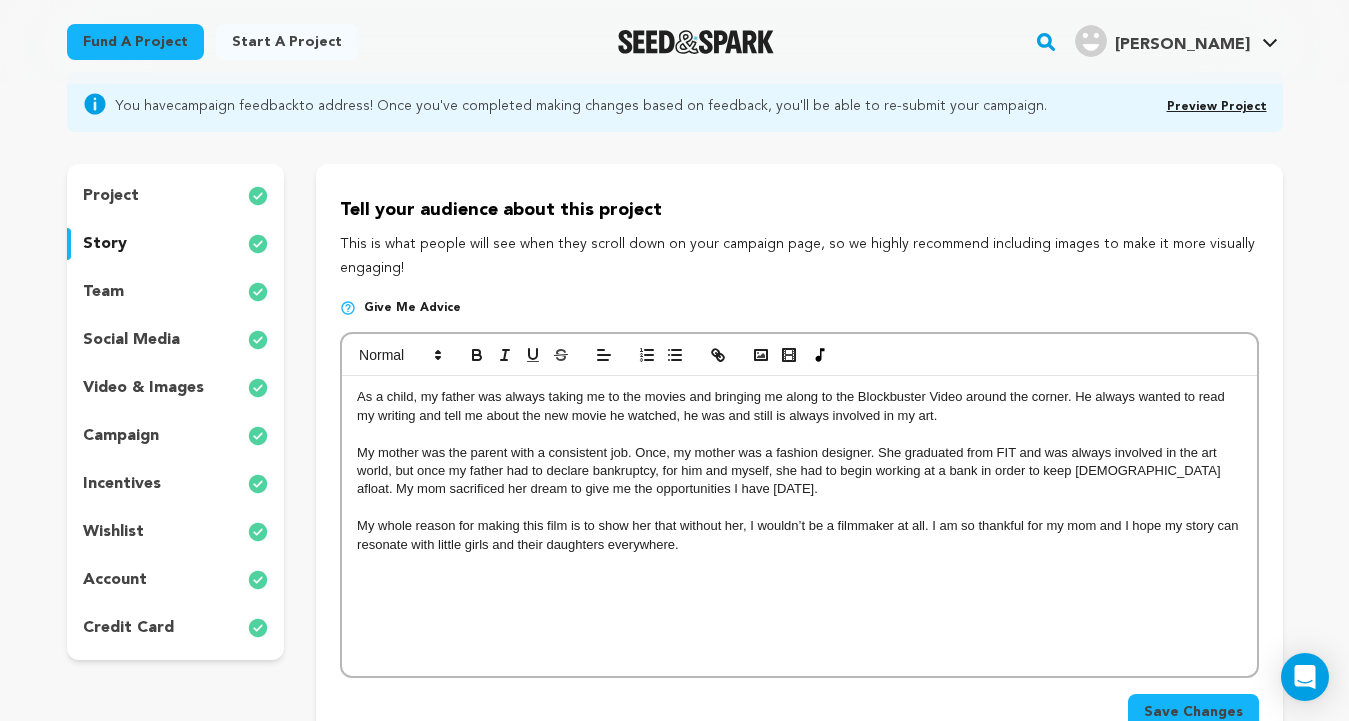 click on "project" at bounding box center [111, 196] 